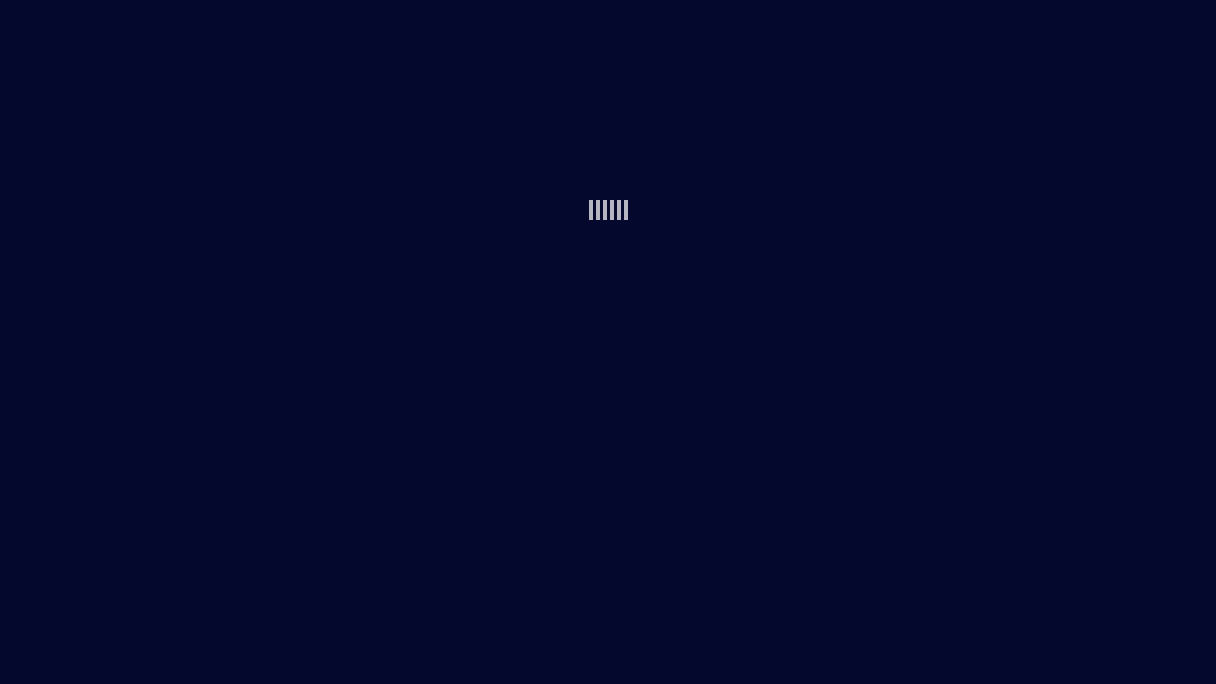 scroll, scrollTop: 0, scrollLeft: 0, axis: both 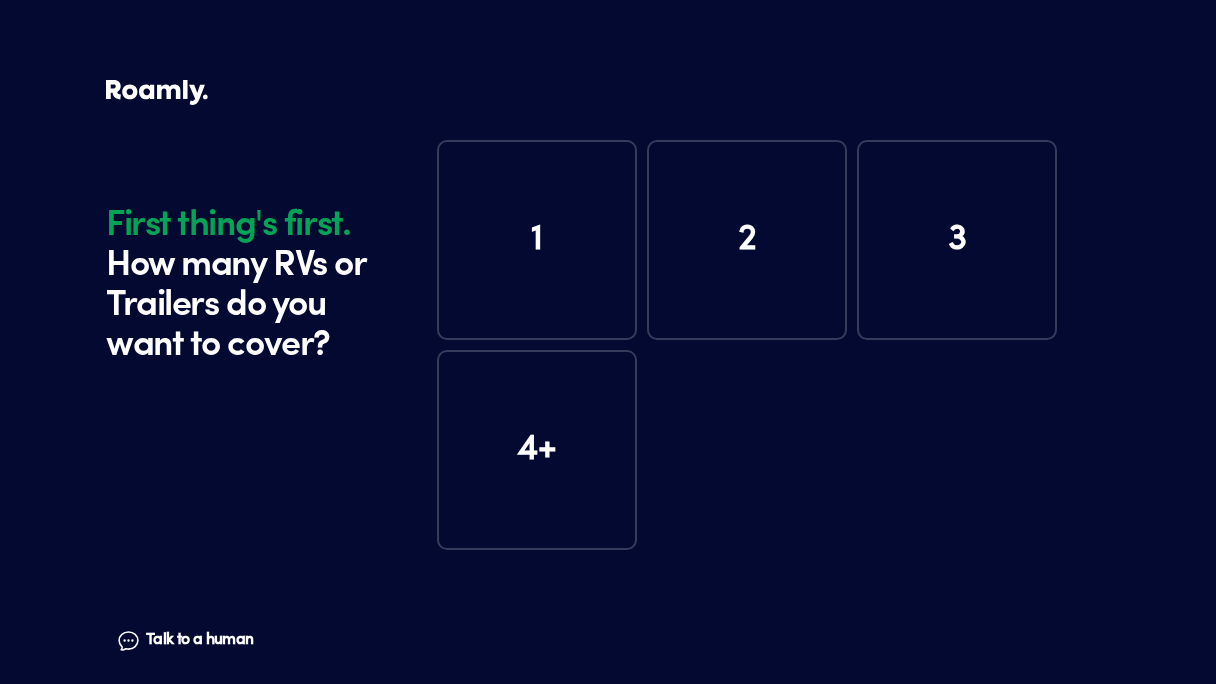 click on "1" at bounding box center (537, 240) 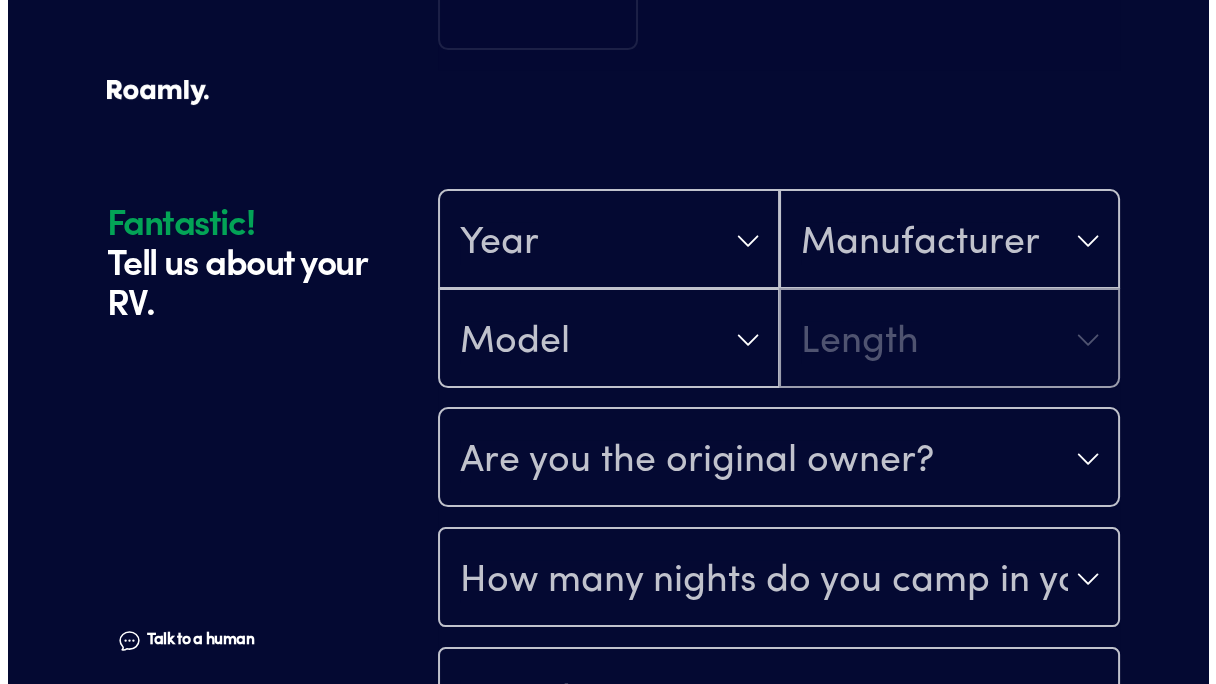 scroll, scrollTop: 590, scrollLeft: 0, axis: vertical 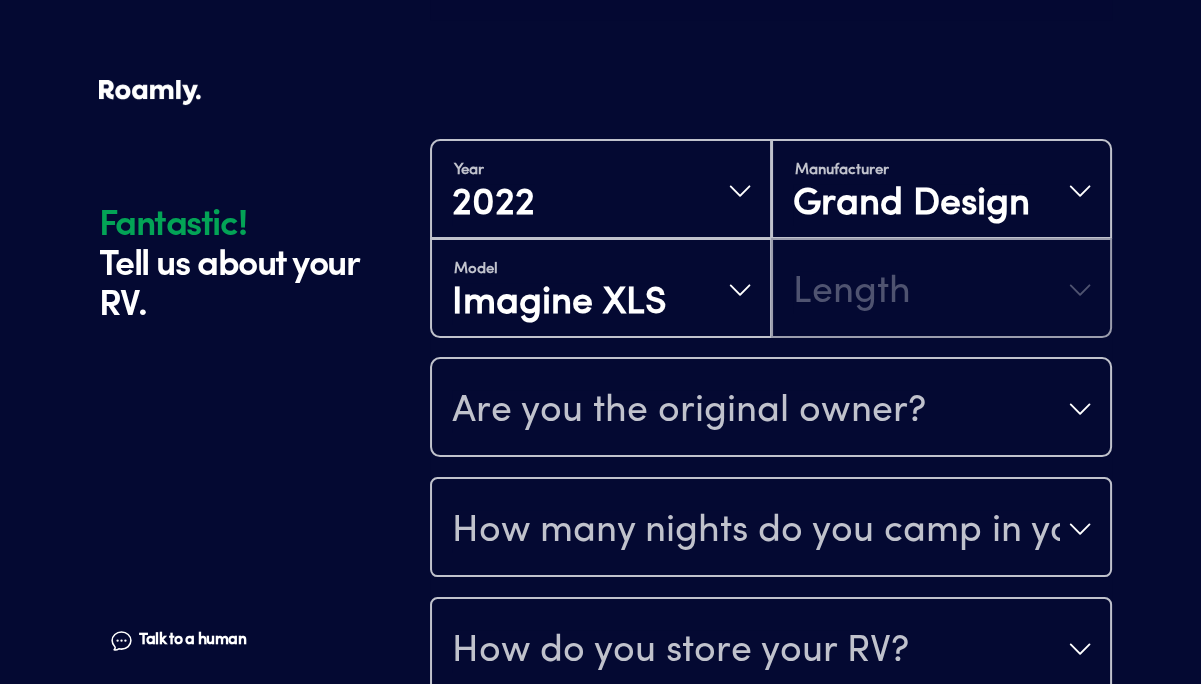 click on "Length" at bounding box center (852, 292) 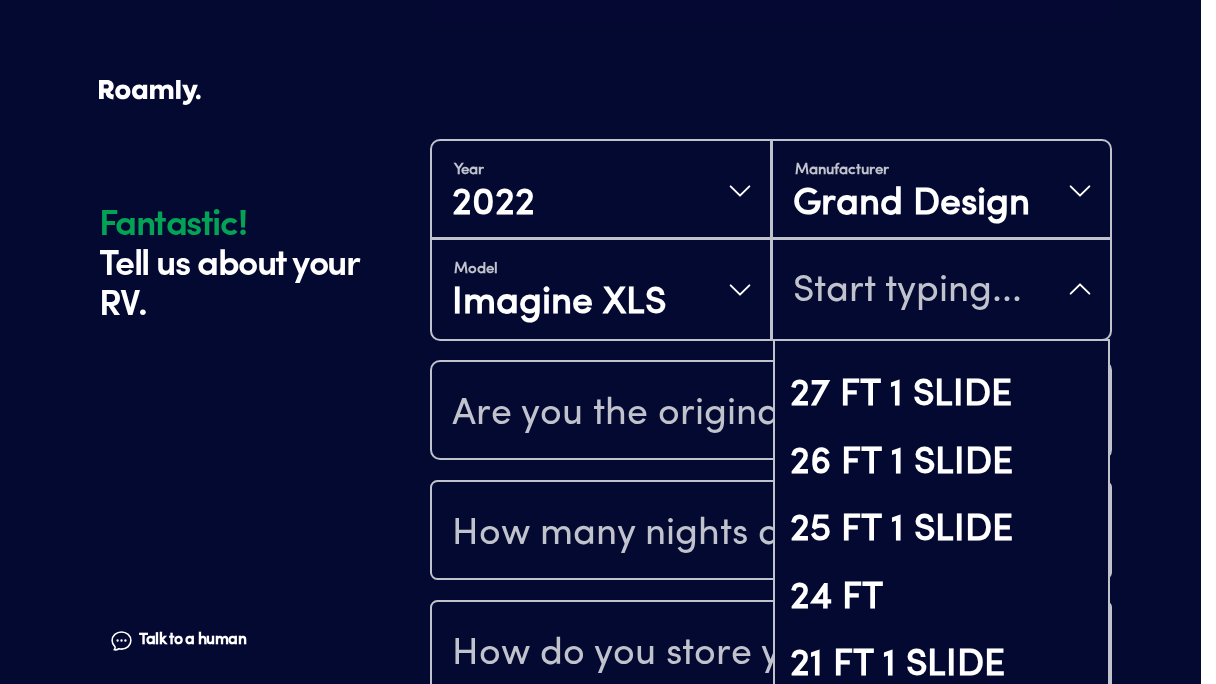 scroll, scrollTop: 121, scrollLeft: 0, axis: vertical 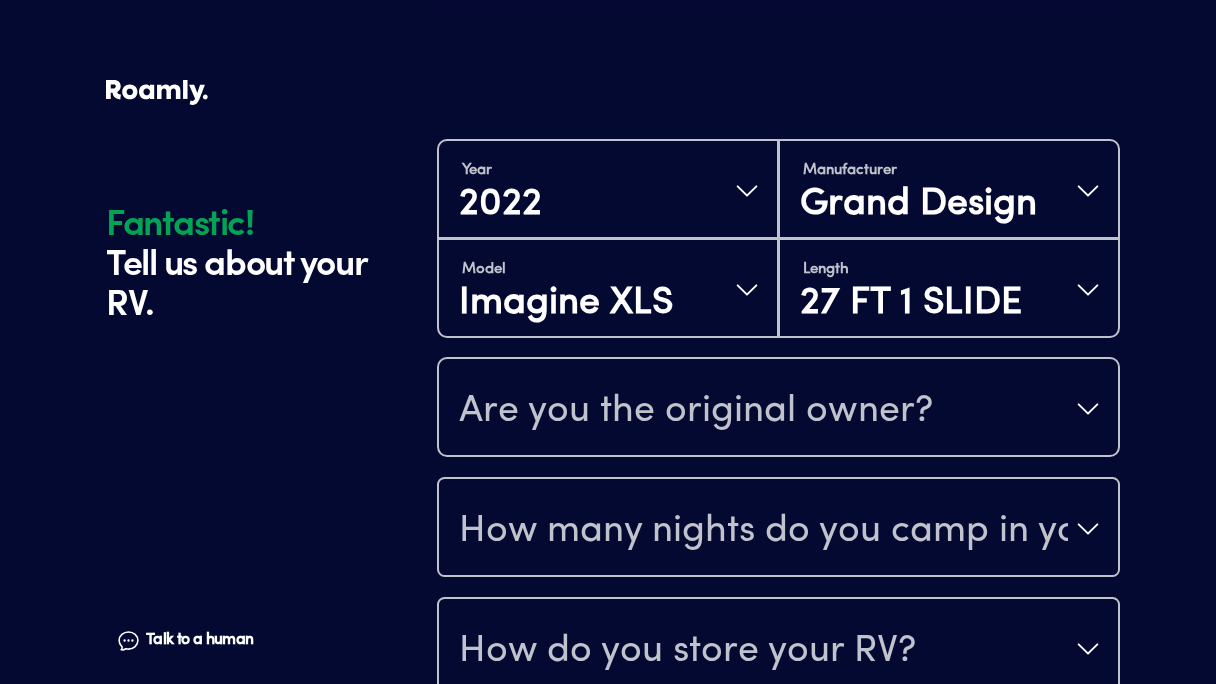 click on "Are you the original owner?" at bounding box center (696, 411) 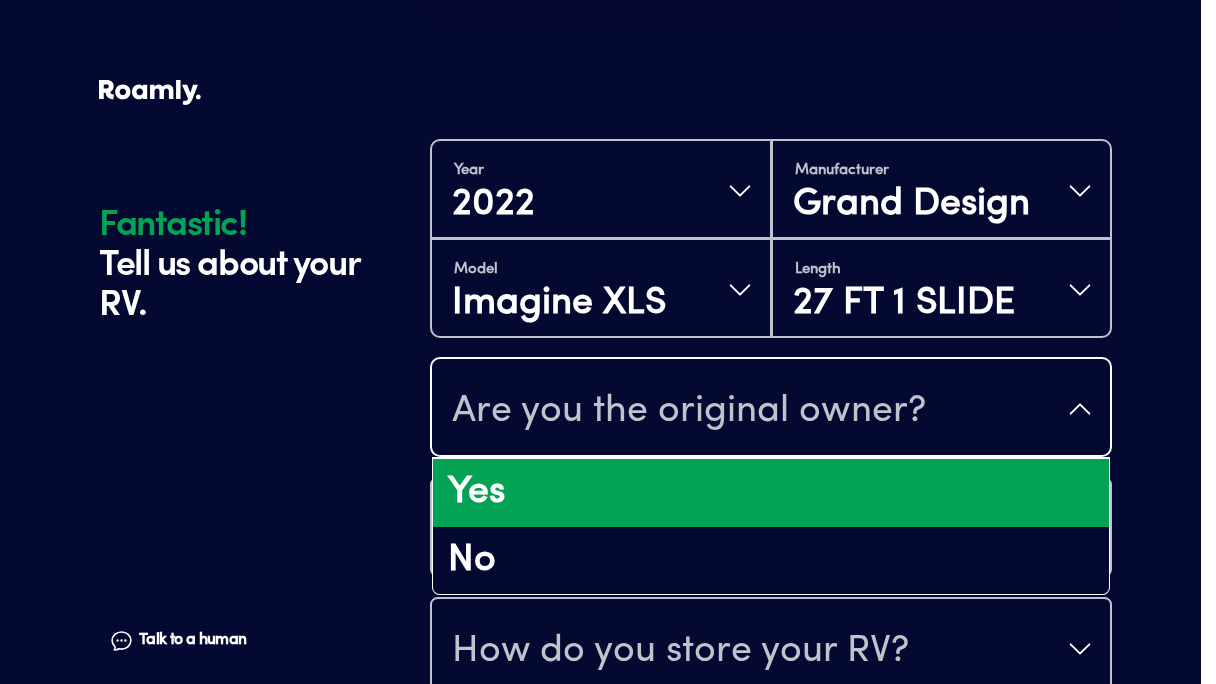 click on "Yes" at bounding box center (771, 493) 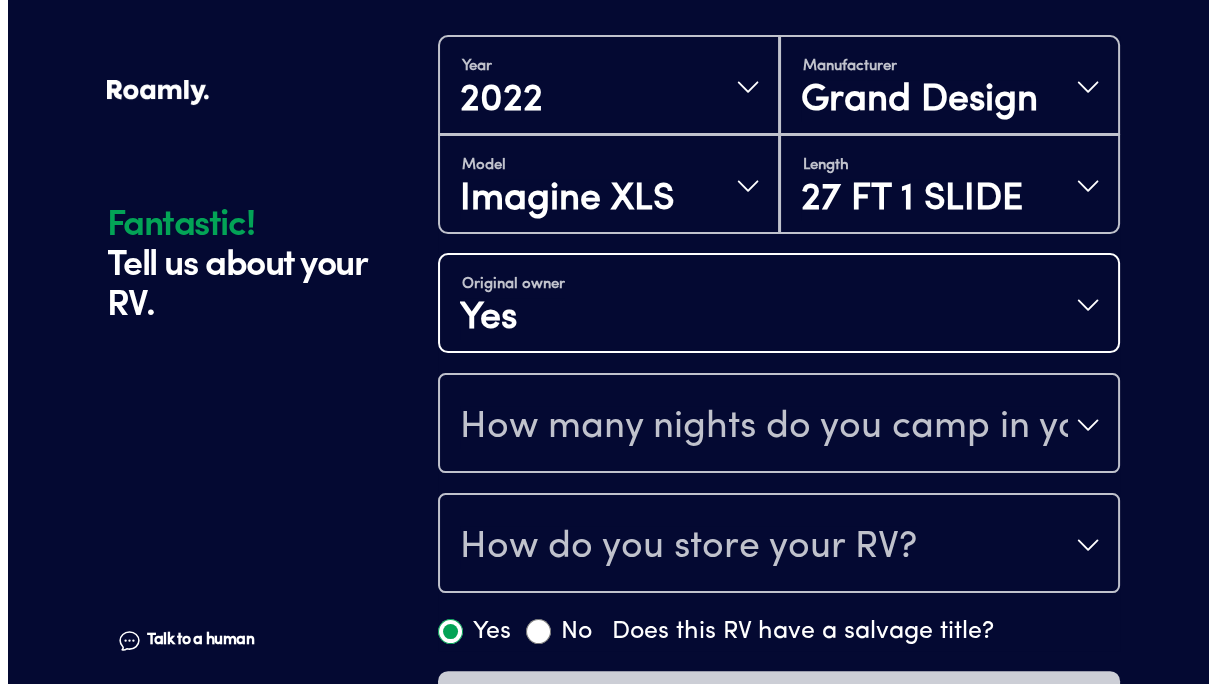 scroll, scrollTop: 723, scrollLeft: 0, axis: vertical 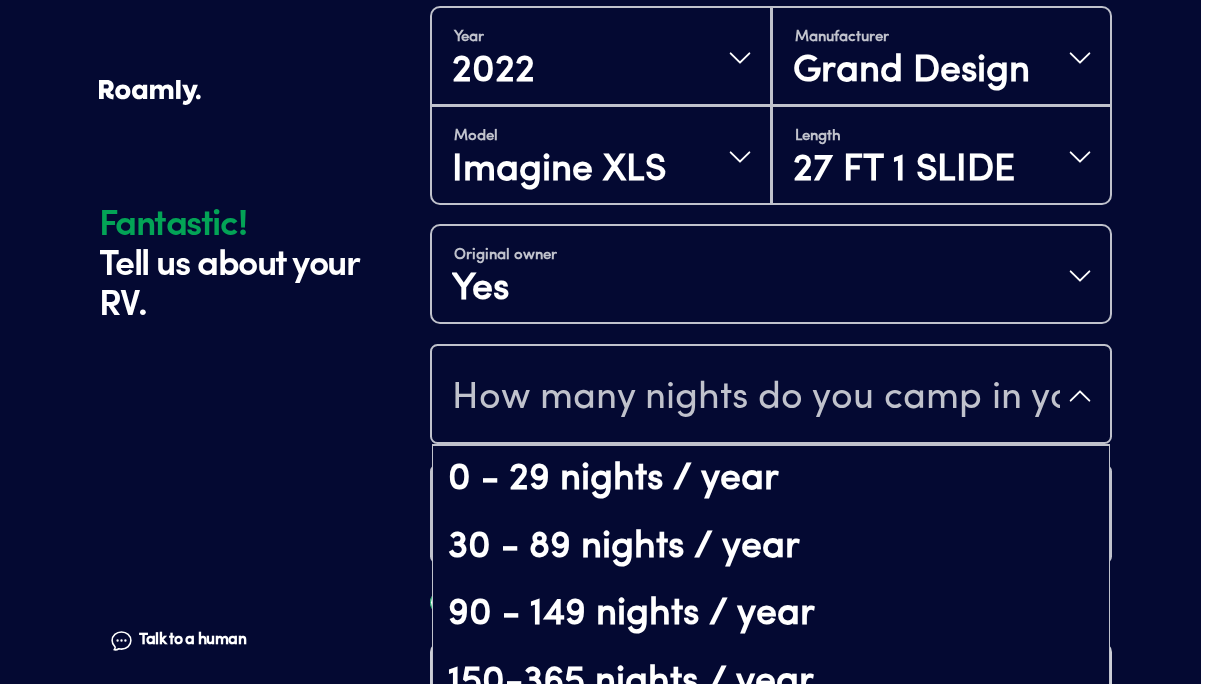 click on "How many nights do you camp in your RV?" at bounding box center [756, 398] 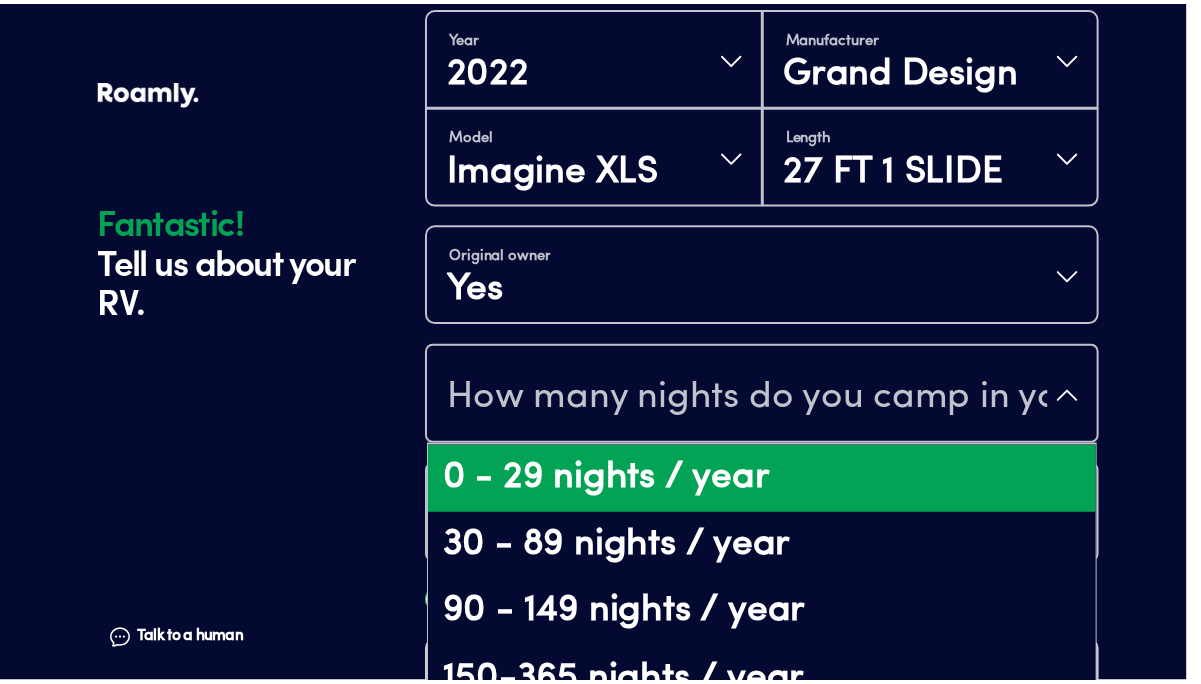scroll, scrollTop: 40, scrollLeft: 0, axis: vertical 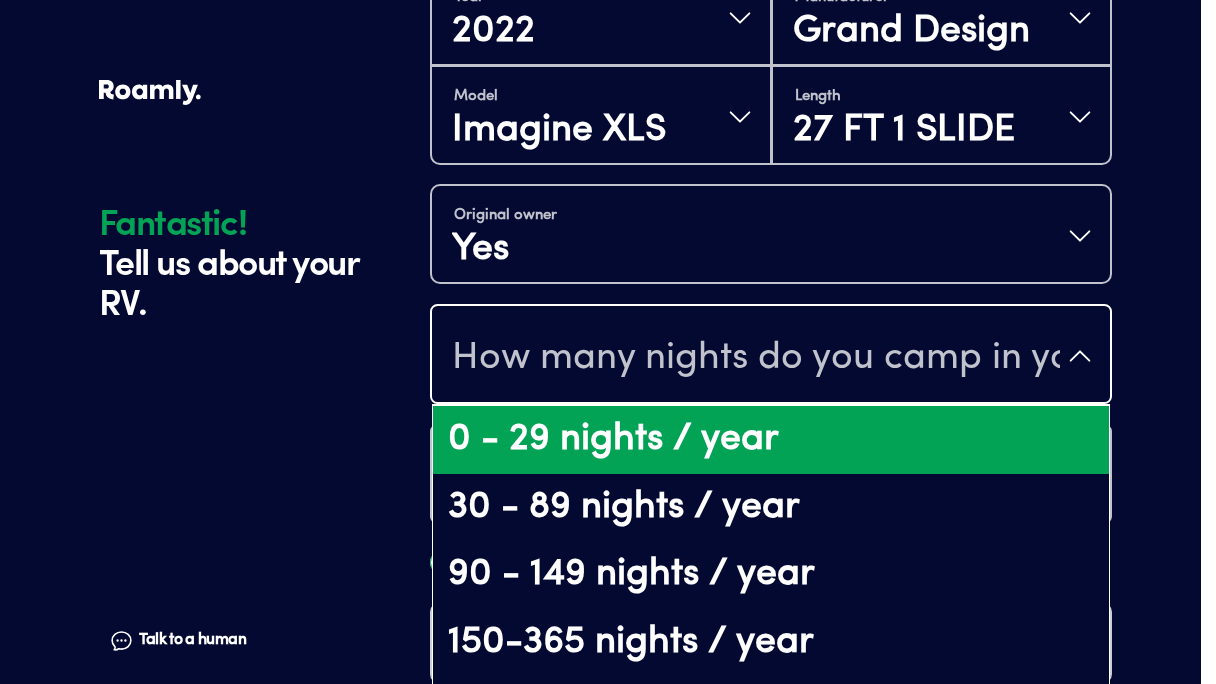 click on "0 - 29 nights / year" at bounding box center [771, 440] 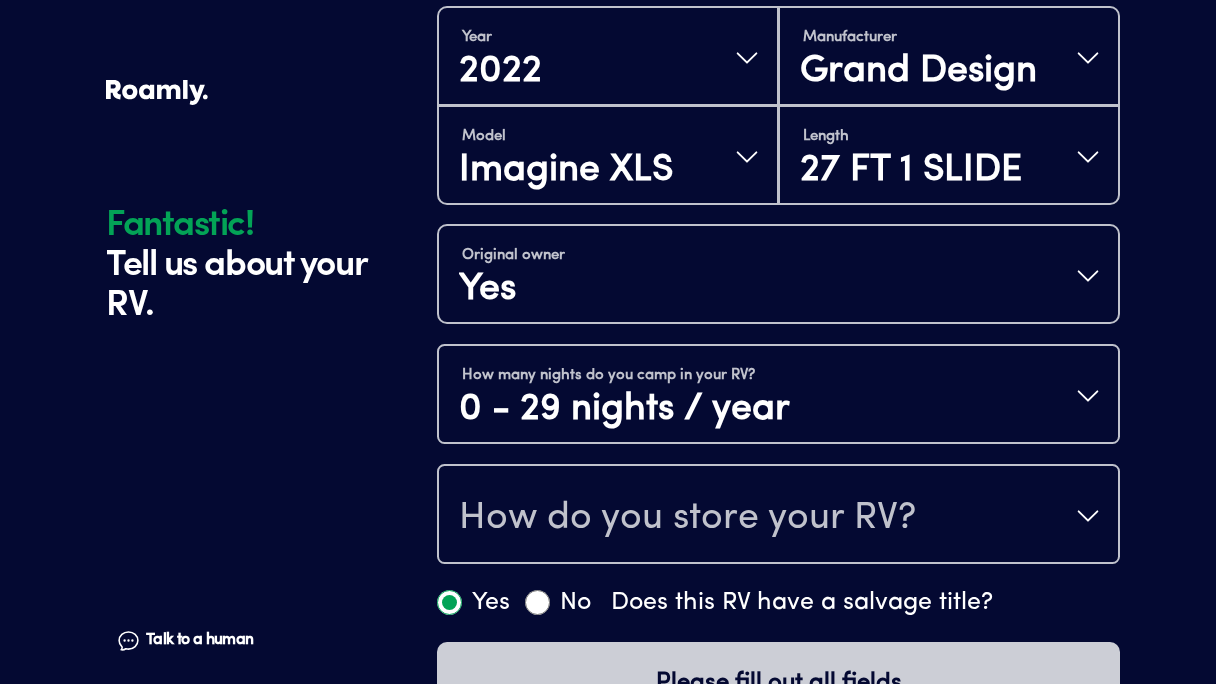 click on "How do you store your RV?" at bounding box center (778, 516) 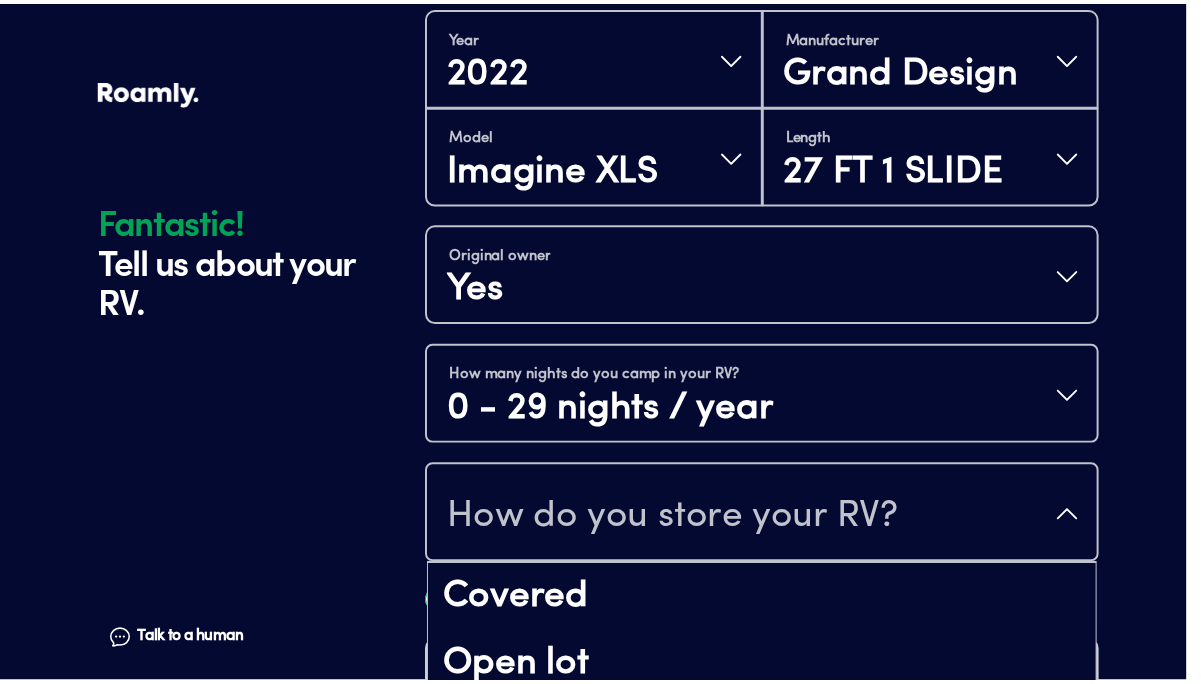 scroll, scrollTop: 25, scrollLeft: 0, axis: vertical 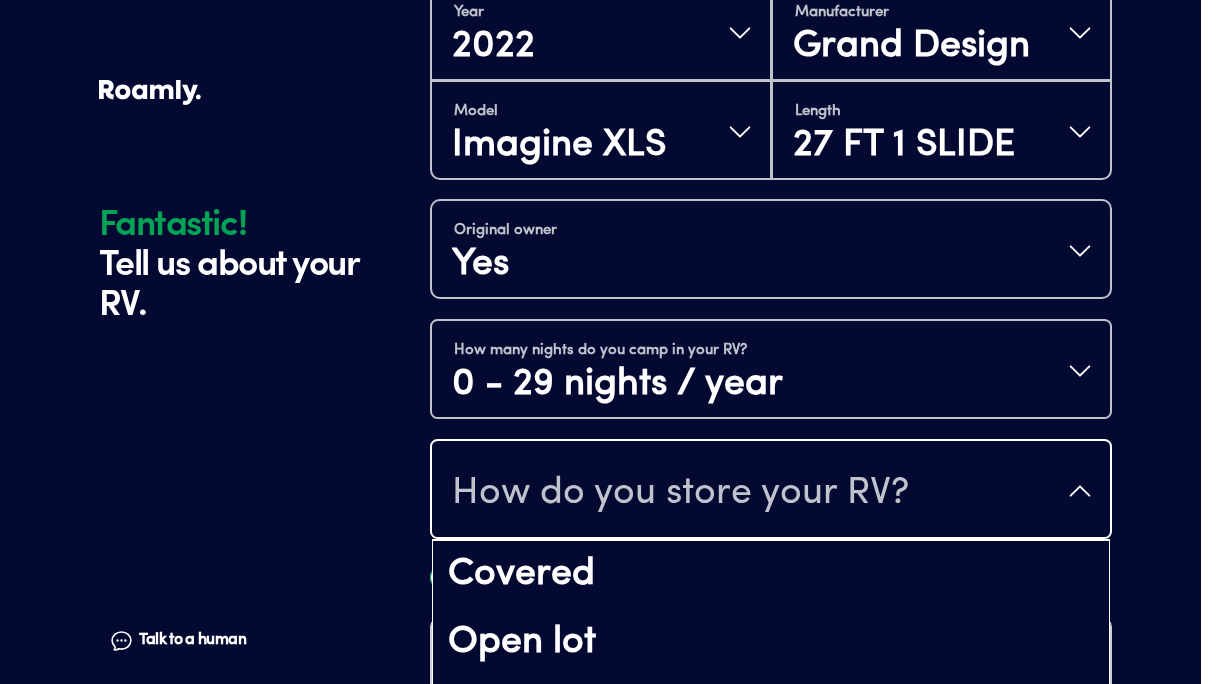 drag, startPoint x: 1191, startPoint y: 206, endPoint x: 1196, endPoint y: 193, distance: 13.928389 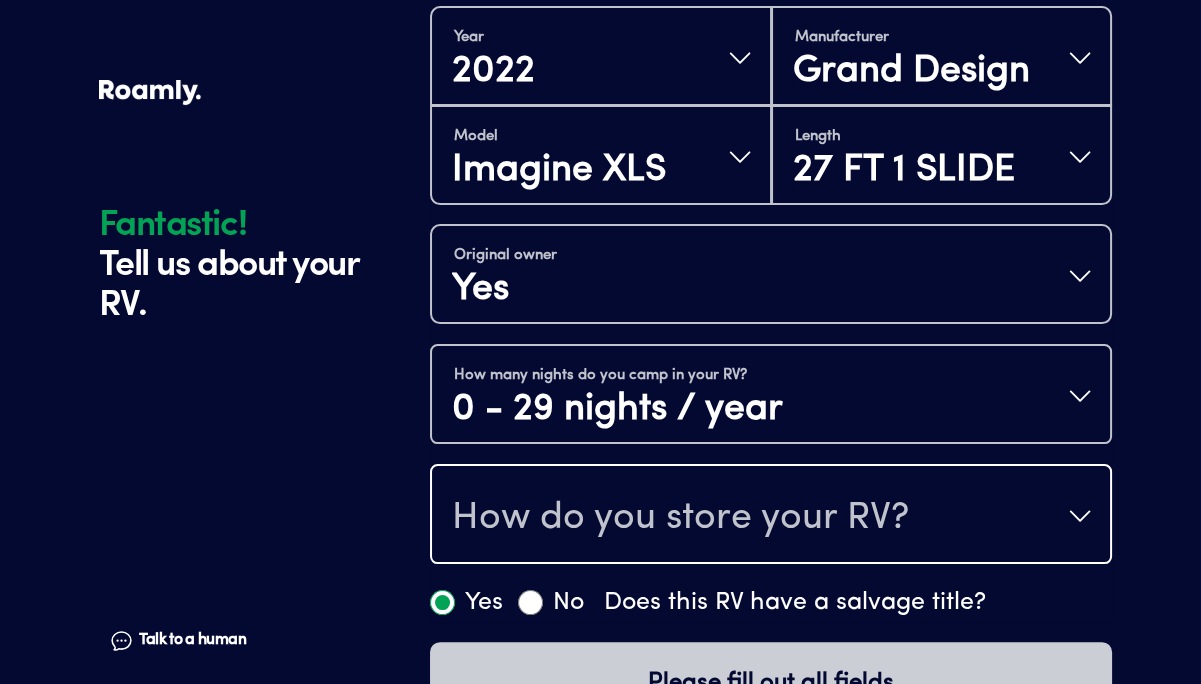 scroll, scrollTop: 0, scrollLeft: 0, axis: both 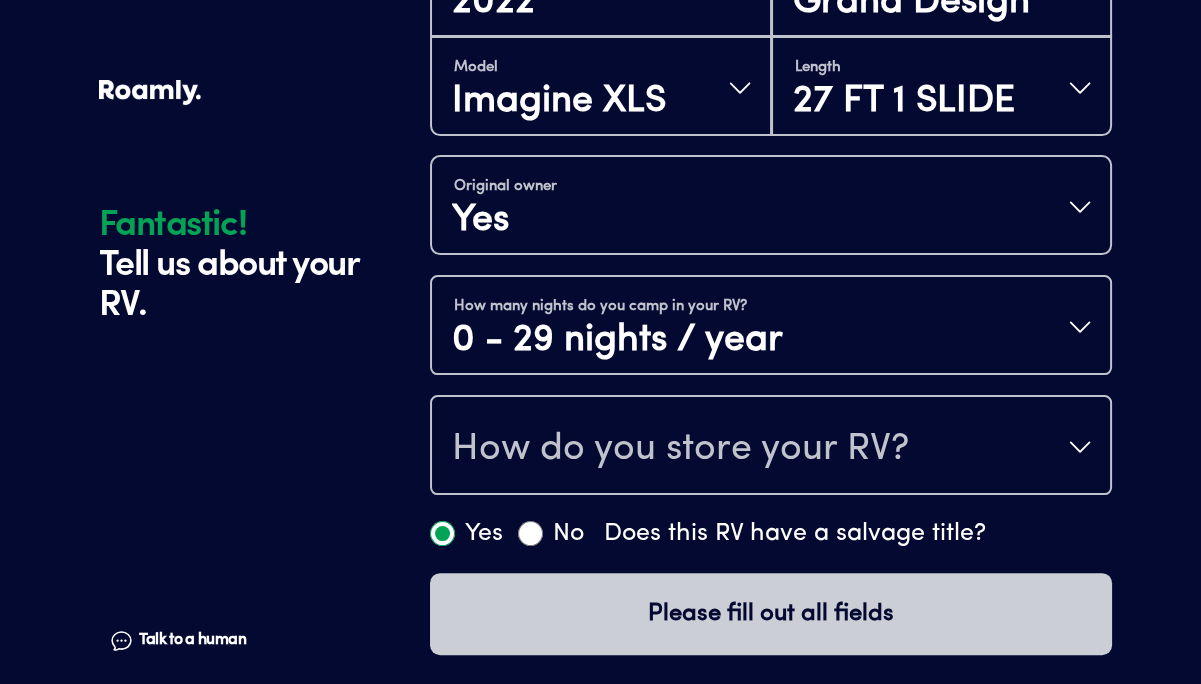 click on "How do you store your RV?" at bounding box center (680, 449) 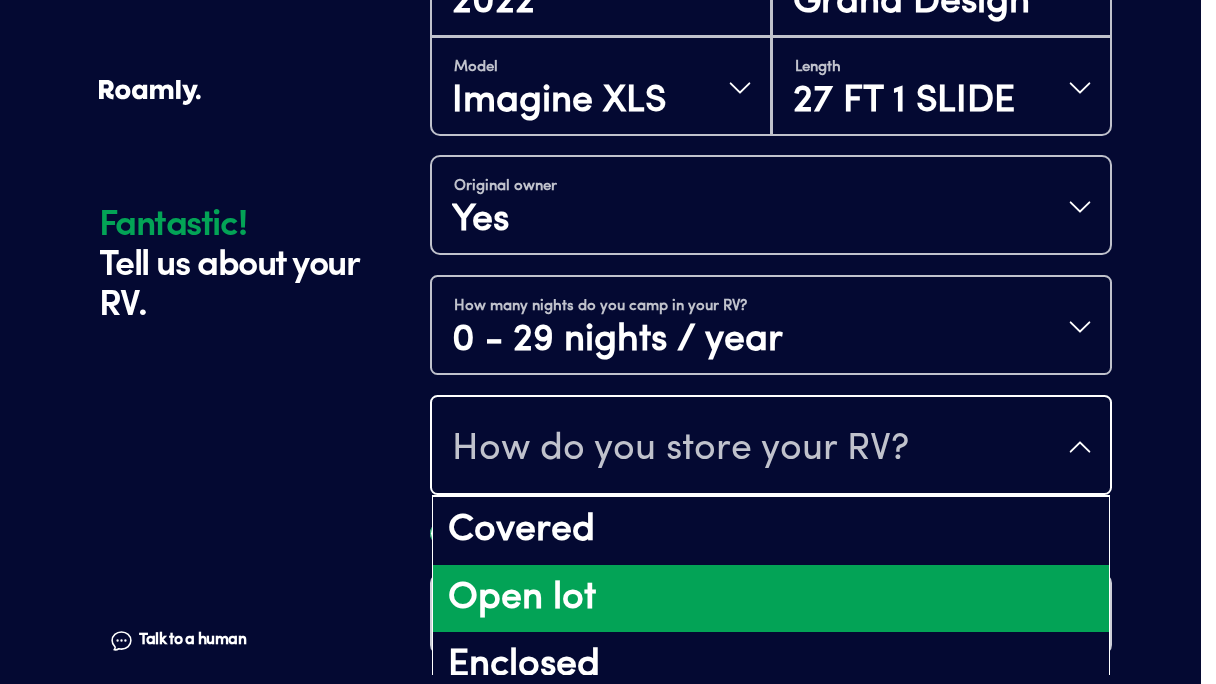 click on "Open lot" at bounding box center (771, 599) 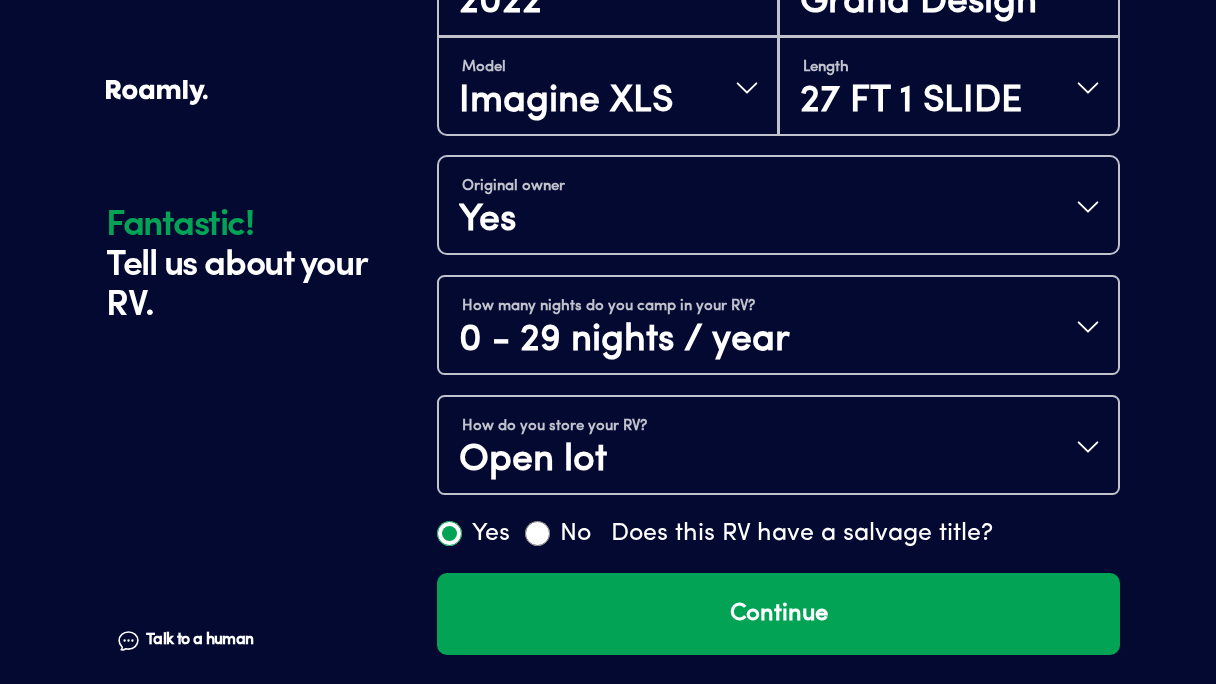 click on "How do you store your RV? Open lot" at bounding box center (778, 447) 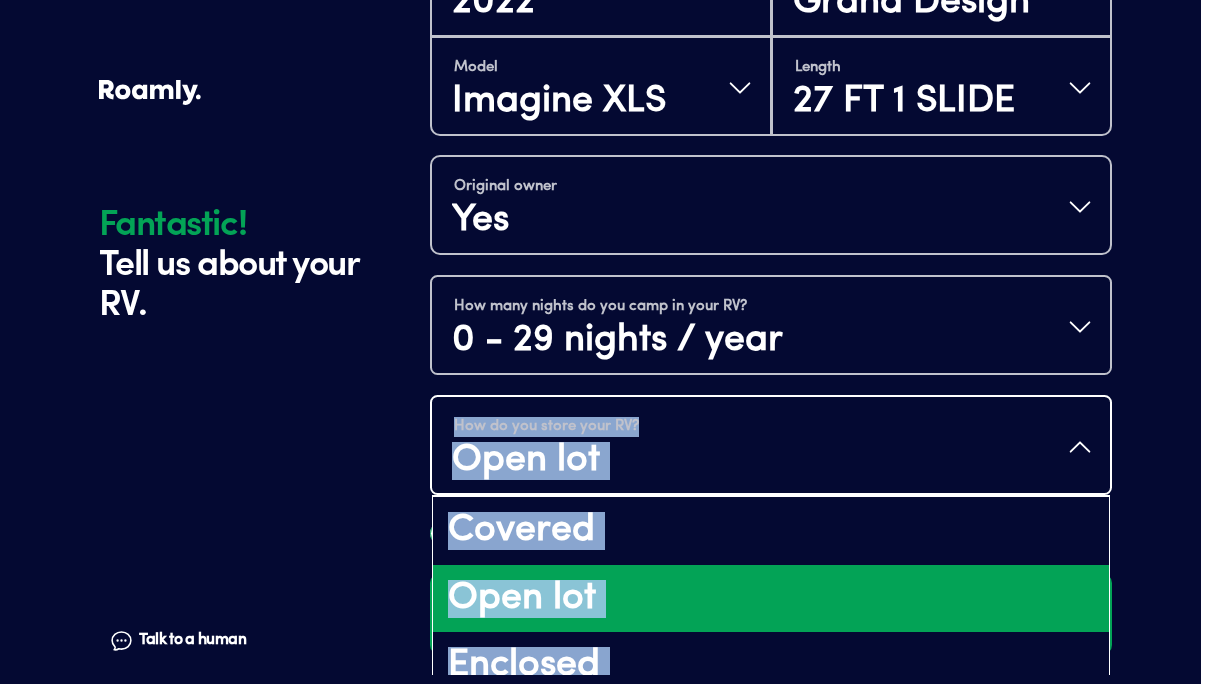 drag, startPoint x: 1208, startPoint y: 442, endPoint x: 1172, endPoint y: 588, distance: 150.37286 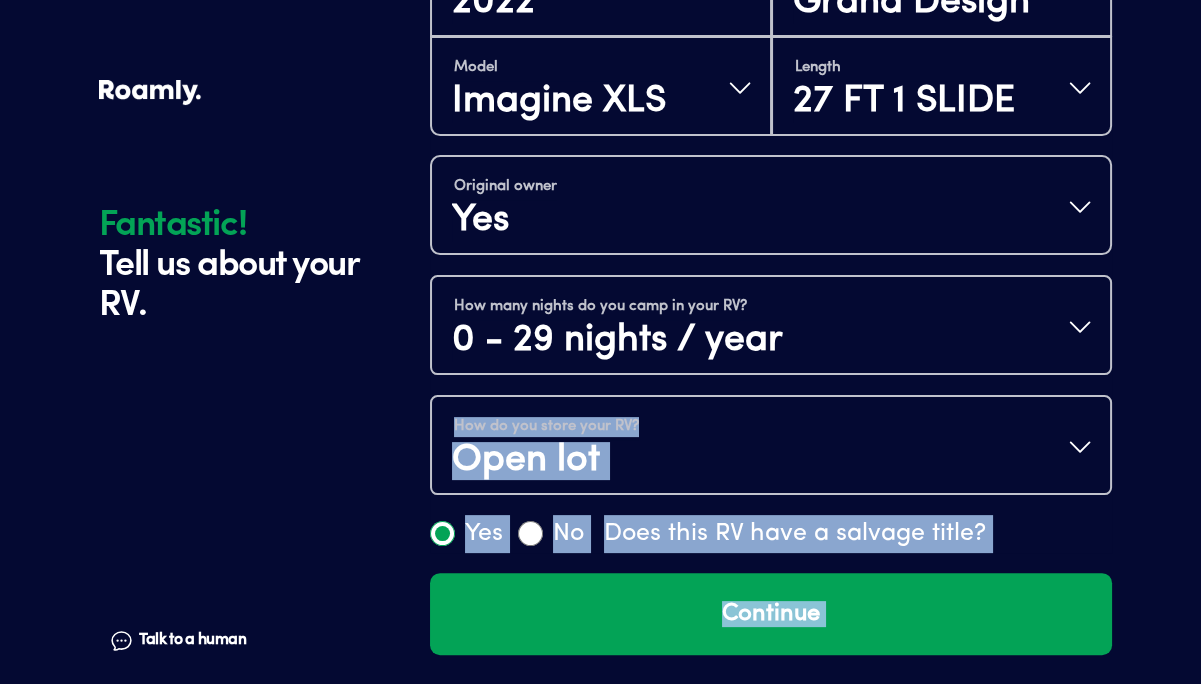 click on "Fantastic! Tell us about your RV. Talk to a human Chat 1 2 3 4+ Edit How many RVs or Trailers do you want to cover? Fantastic! Tell us about your RV. Talk to a human Chat Year [DATE] Manufacturer Grand Design Model Imagine XLS Length 27 FT 1 SLIDE Original owner Yes How many nights do you camp in your RV? 0 - 29 nights / year How do you store your RV? Open lot Yes No Does this RV have a salvage title? Continue" at bounding box center (600, -54) 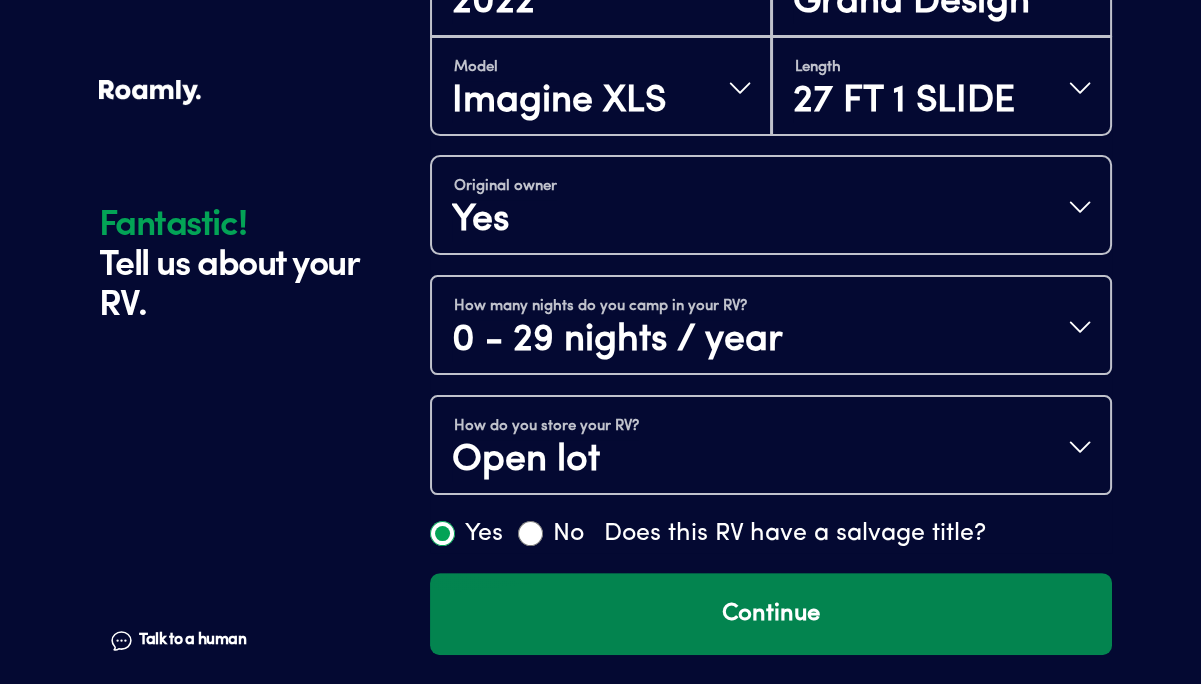 click on "Continue" at bounding box center [771, 614] 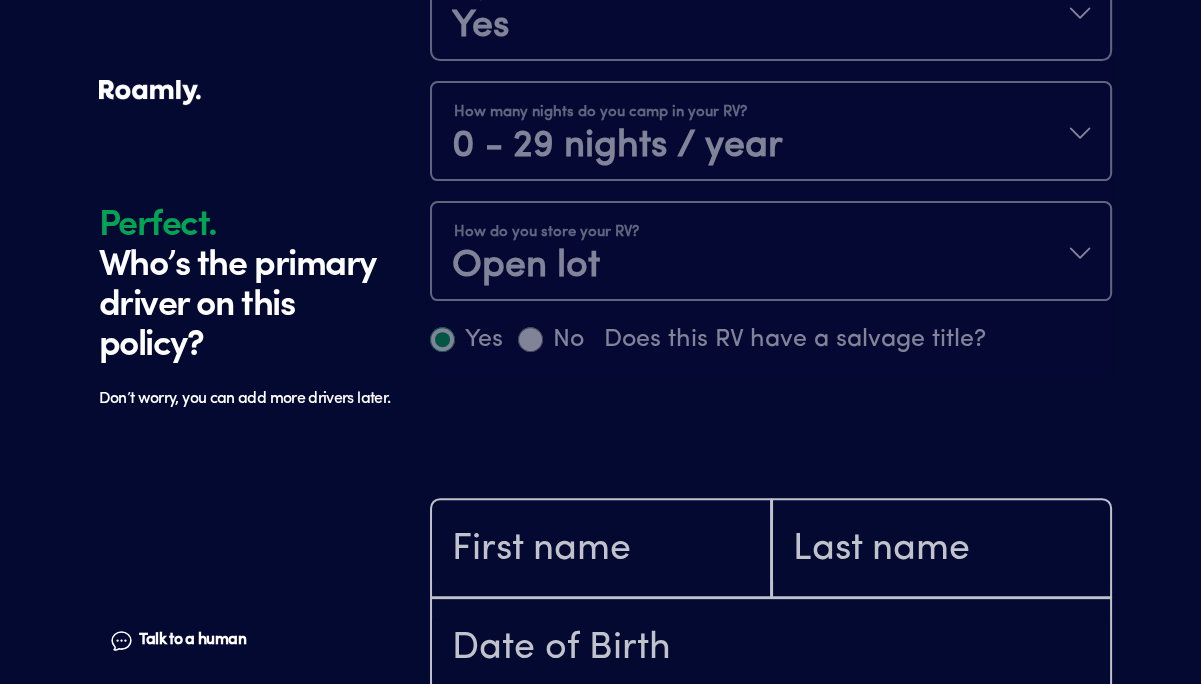 scroll, scrollTop: 1384, scrollLeft: 0, axis: vertical 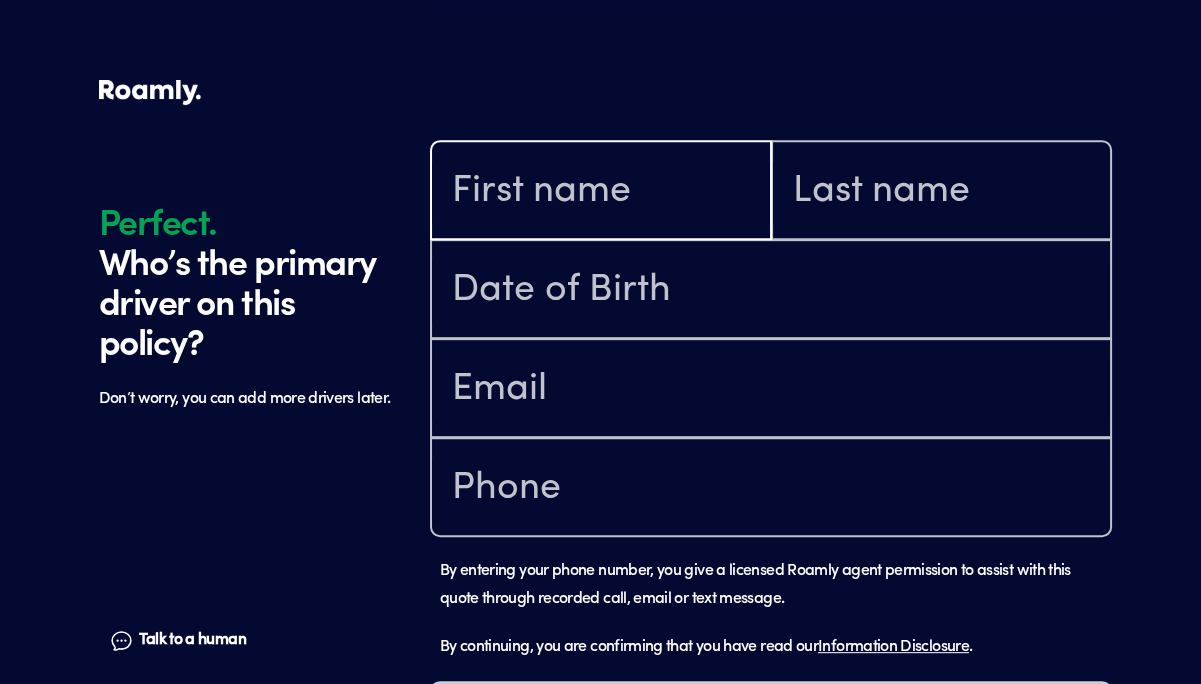 click at bounding box center (601, 192) 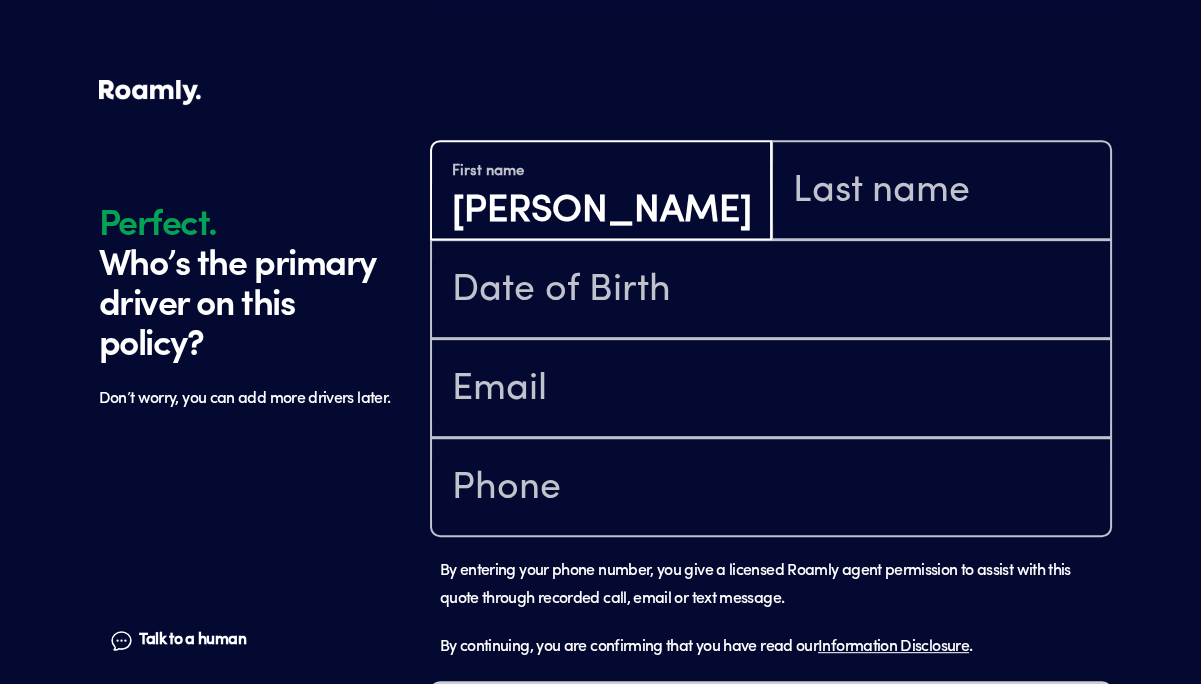 type on "[PERSON_NAME]" 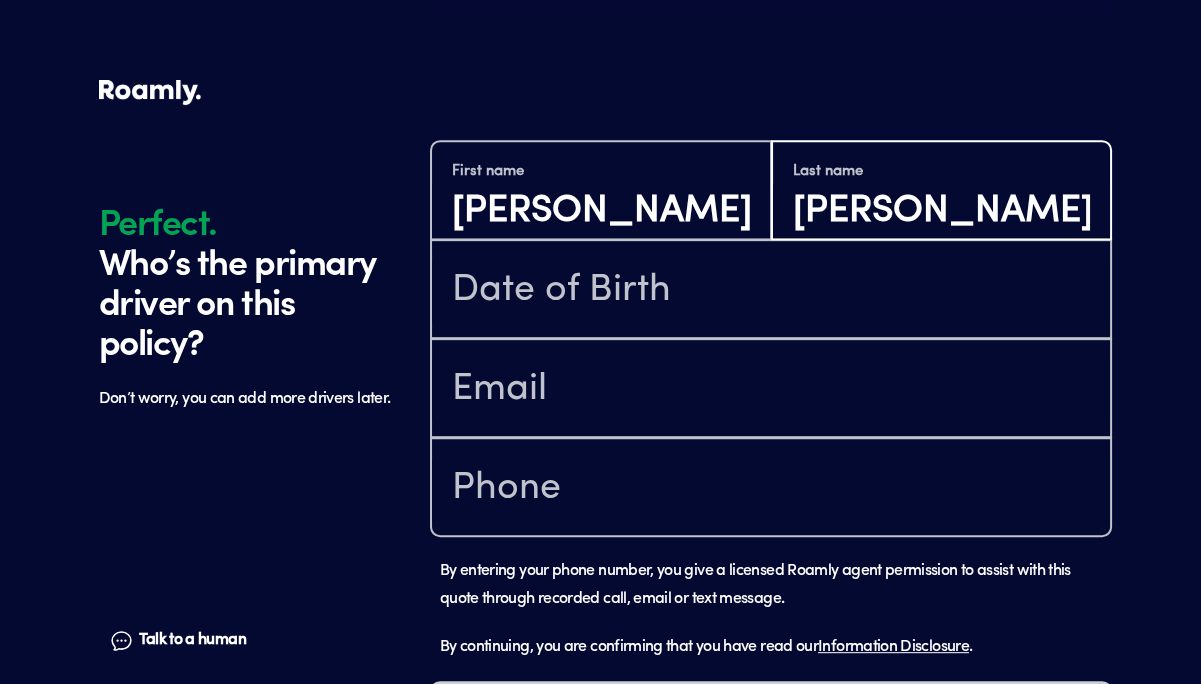 type on "[PERSON_NAME]" 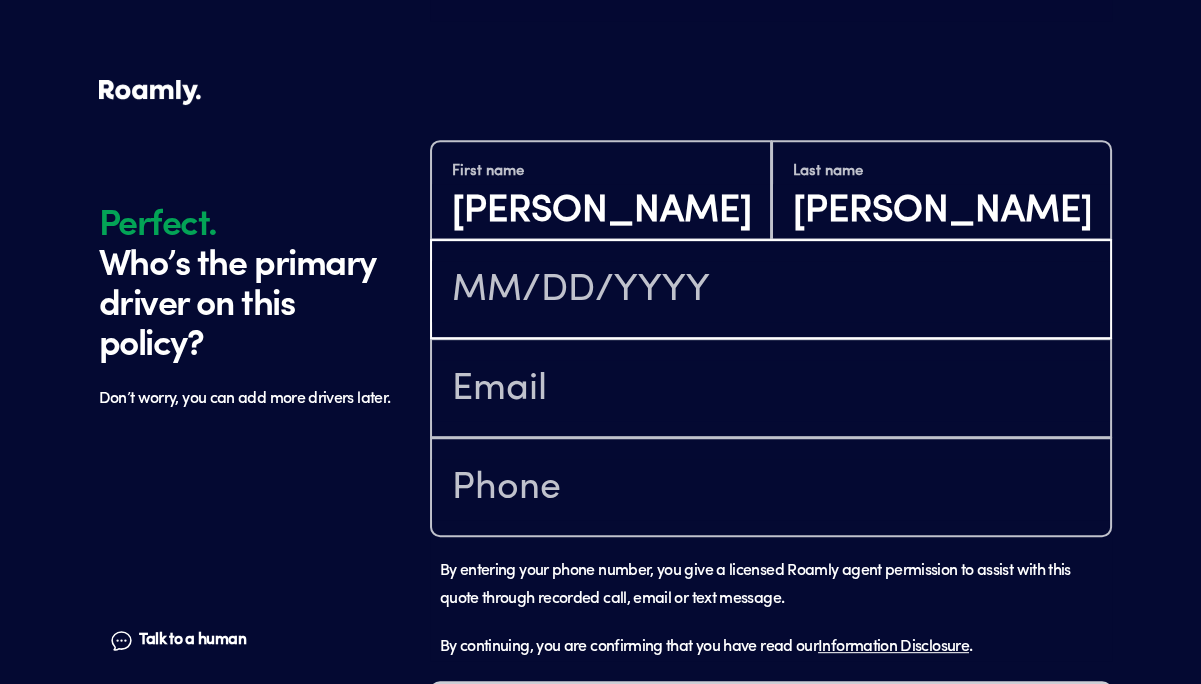 click at bounding box center (771, 291) 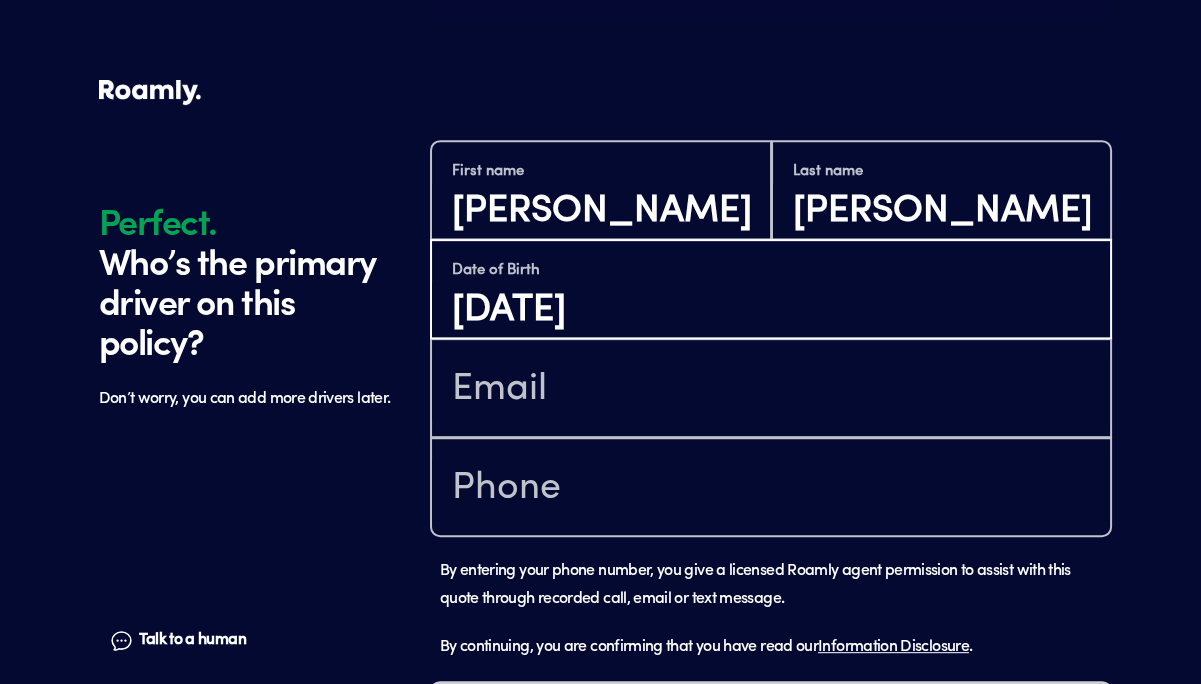 type on "[DATE]" 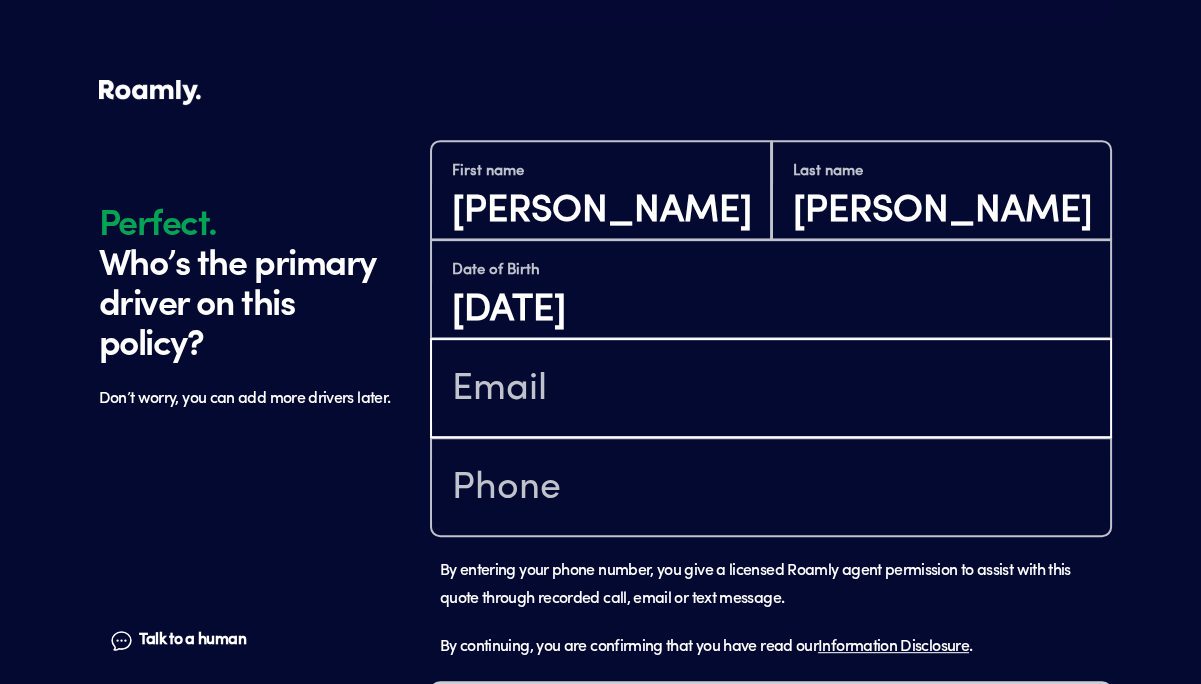 click at bounding box center (771, 390) 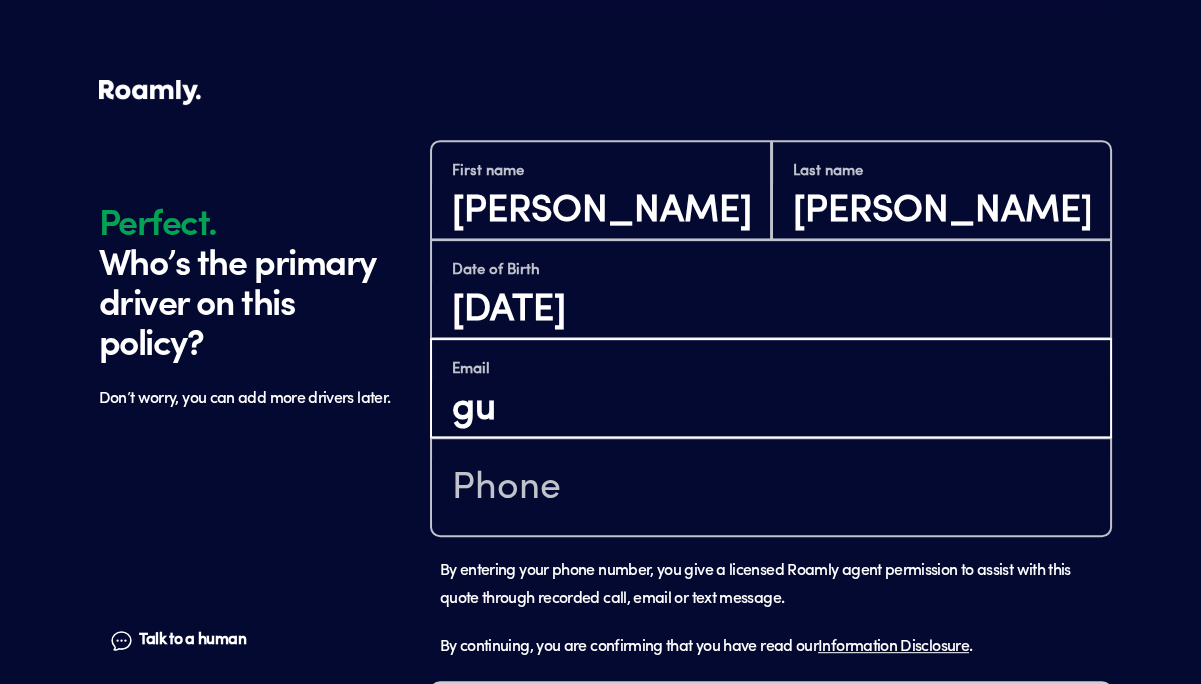 type on "g" 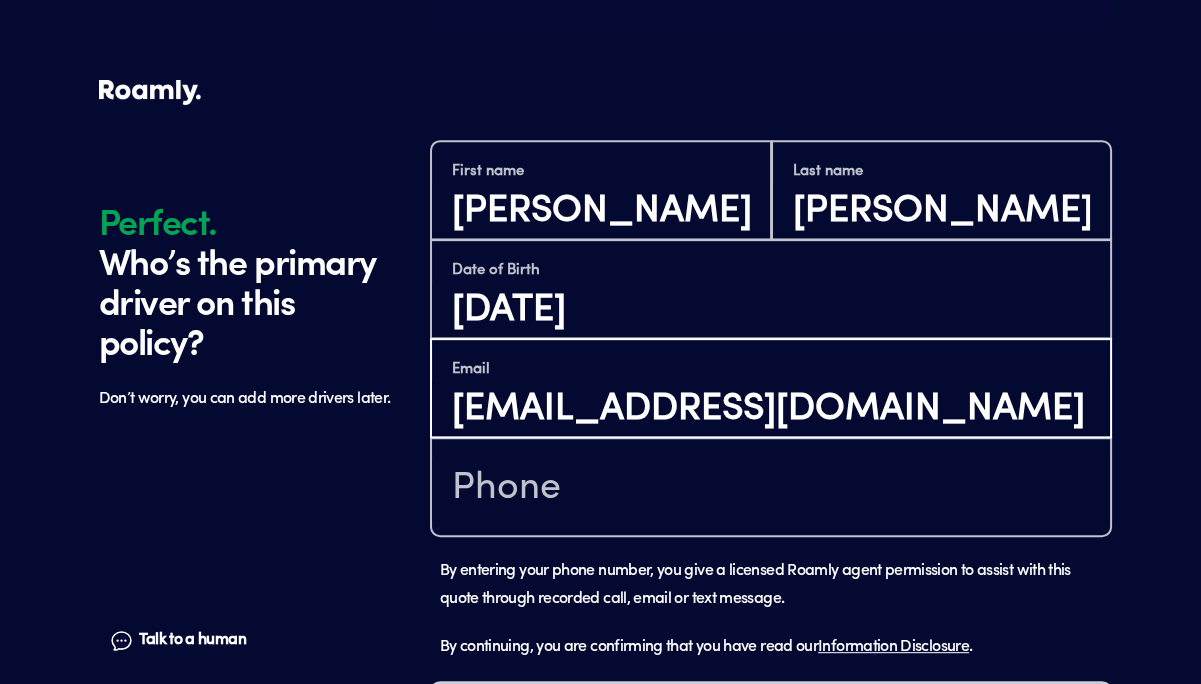 type on "[EMAIL_ADDRESS][DOMAIN_NAME]" 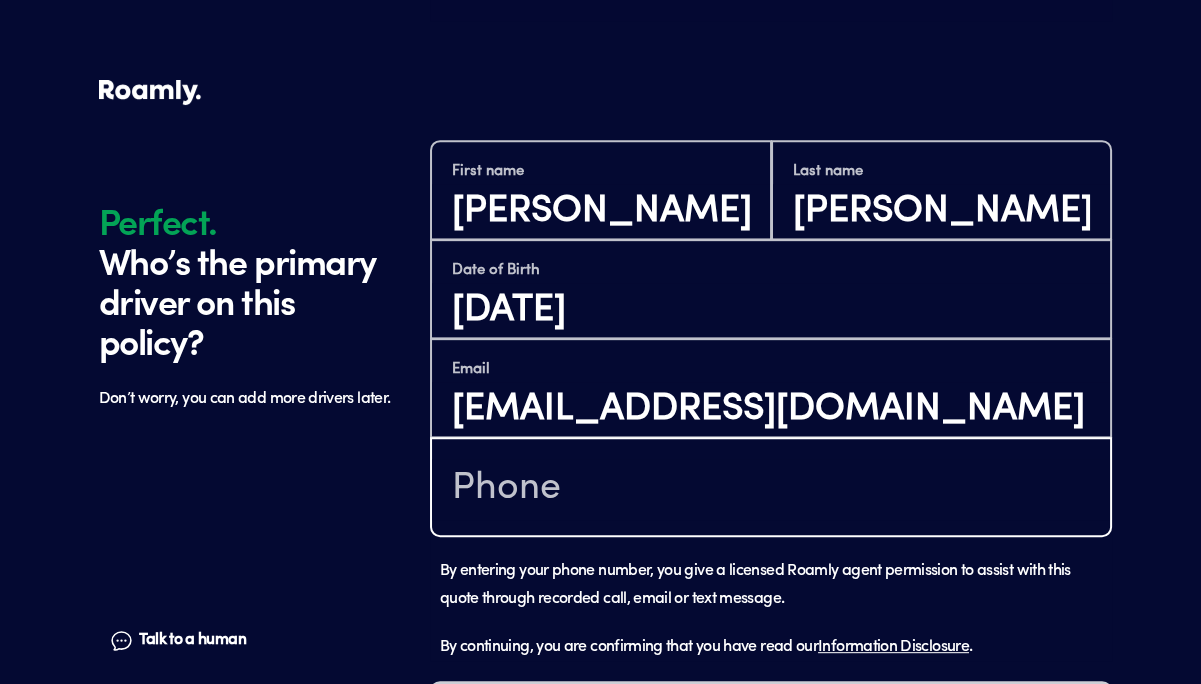 click at bounding box center [771, 489] 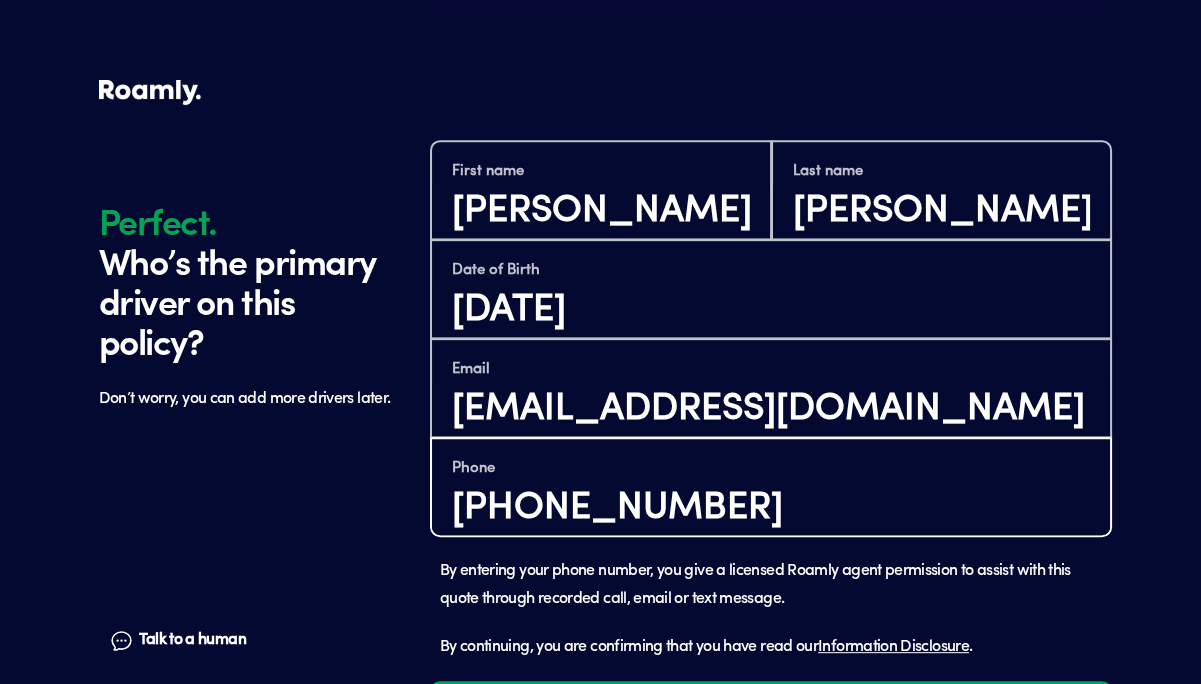 type on "[PHONE_NUMBER]" 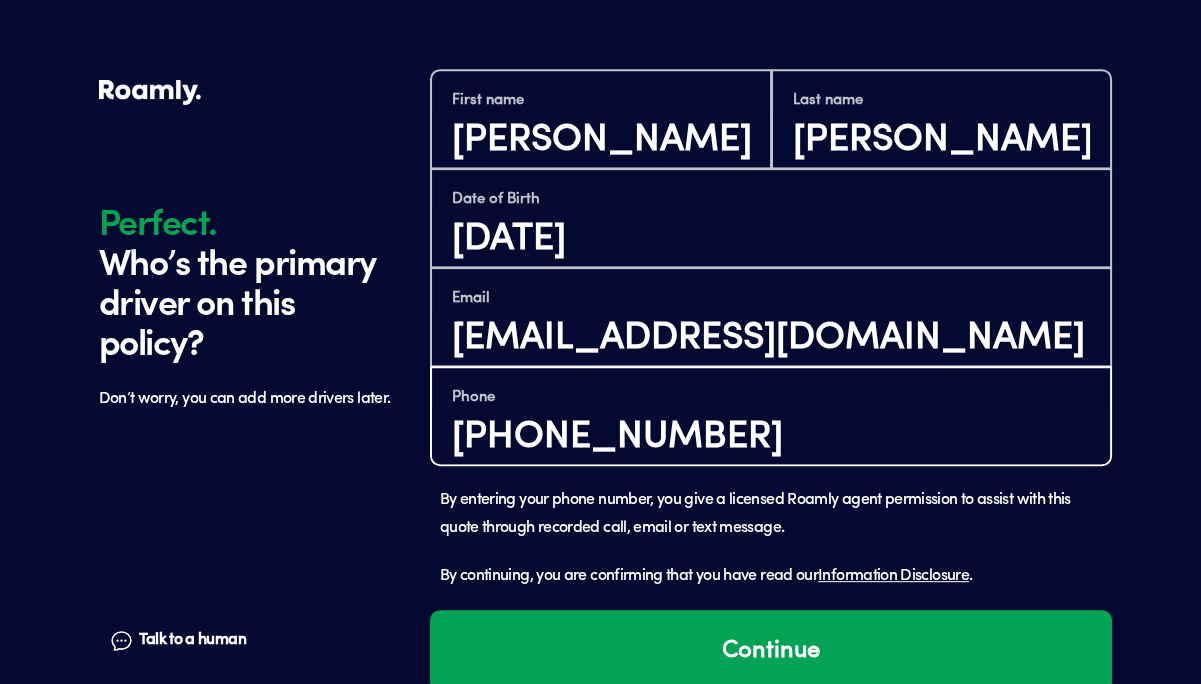 scroll, scrollTop: 1492, scrollLeft: 0, axis: vertical 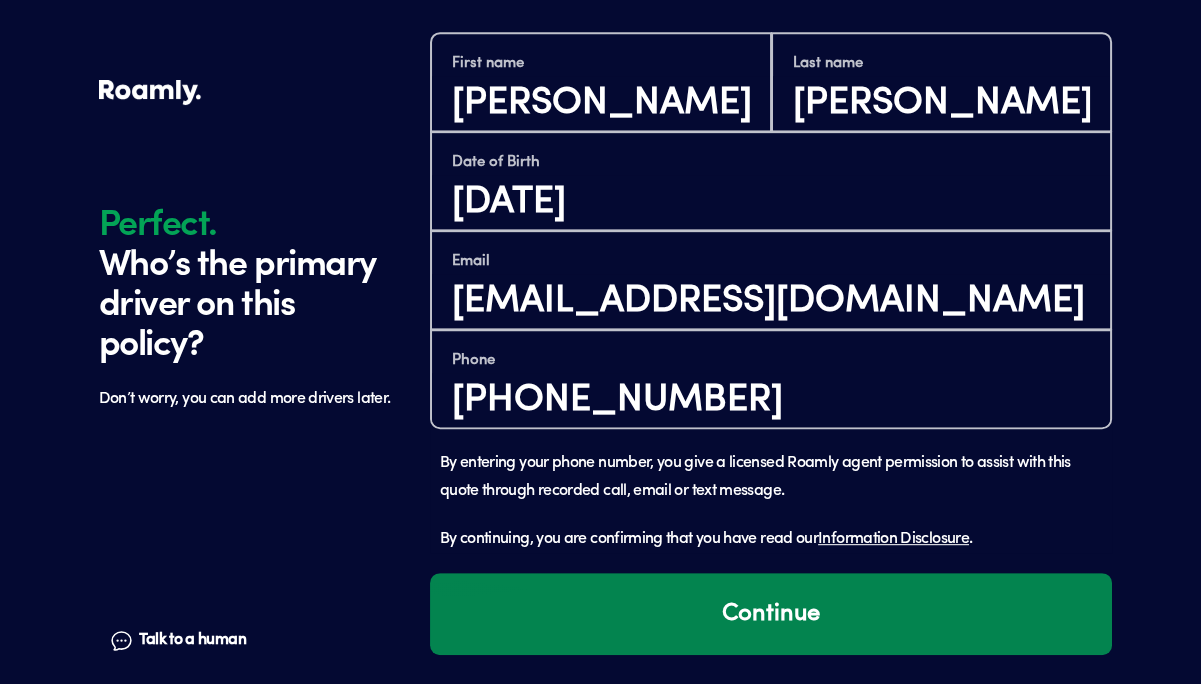 click on "Continue" at bounding box center [771, 614] 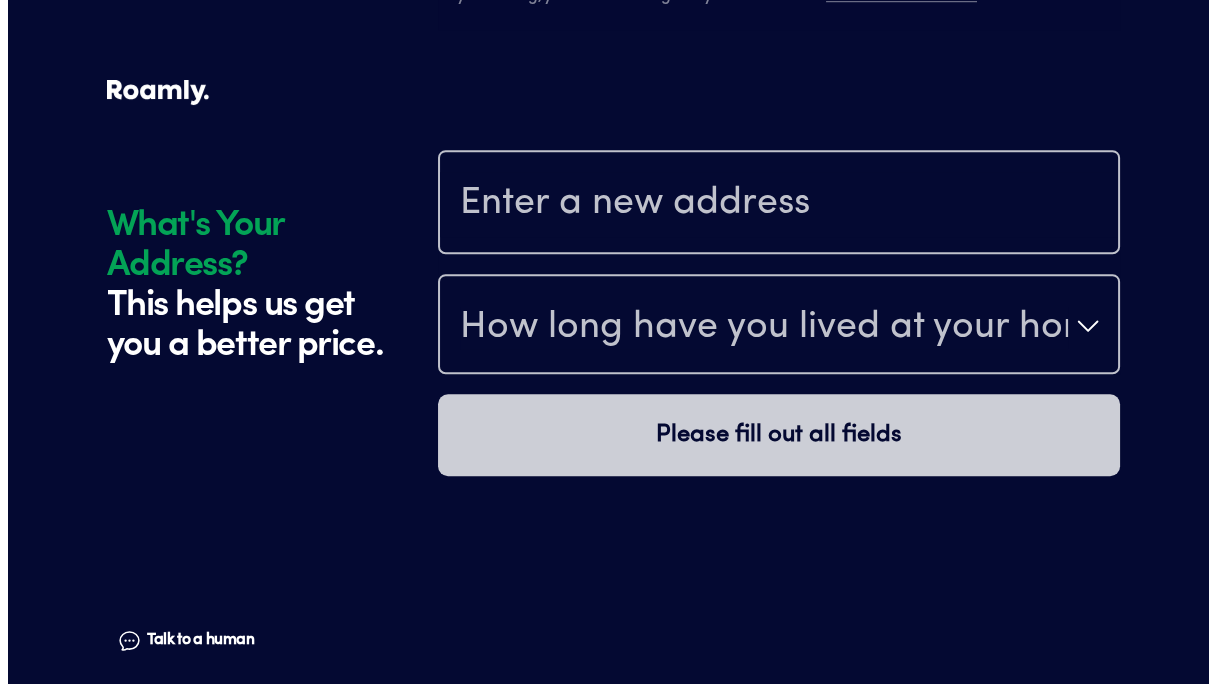 scroll, scrollTop: 2077, scrollLeft: 0, axis: vertical 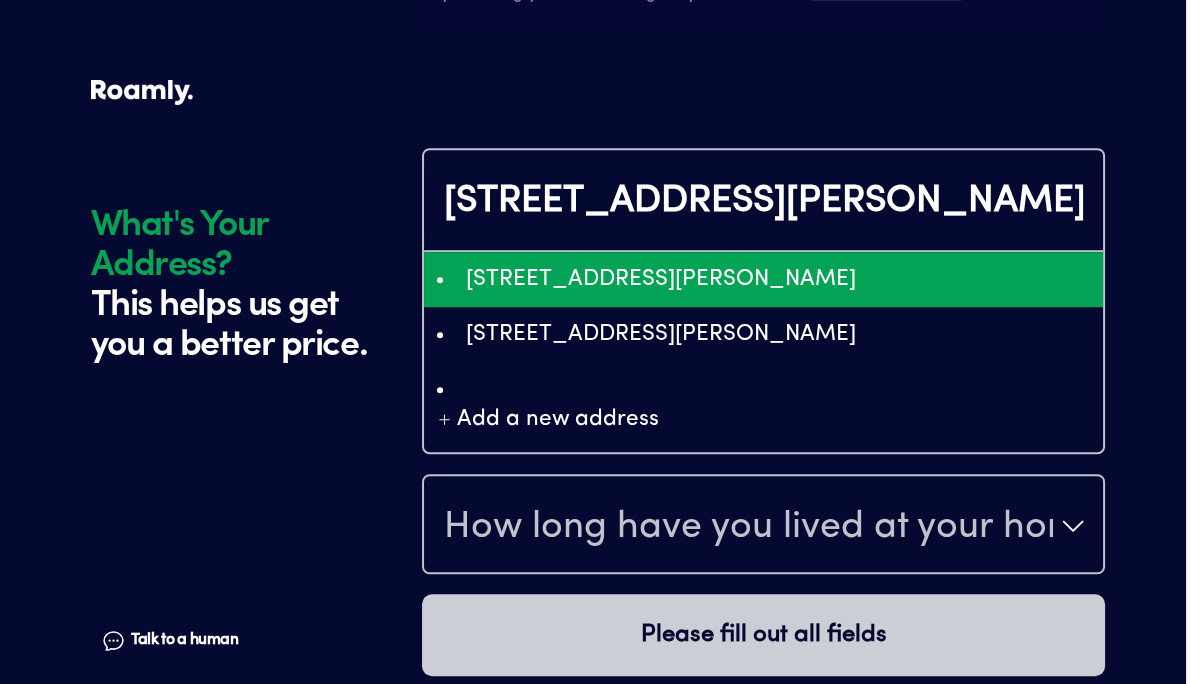 type on "ChIJdQUSYAqM1oYR8zdHFoqNNiw" 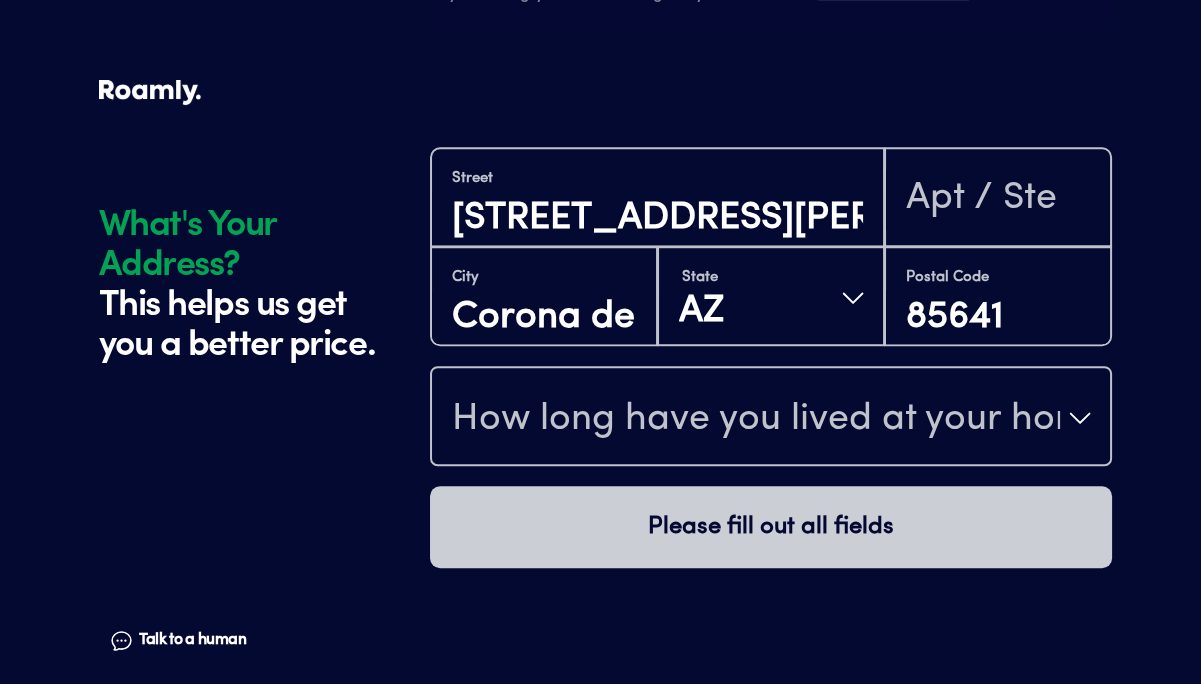 click on "How long have you lived at your home address?" at bounding box center [756, 420] 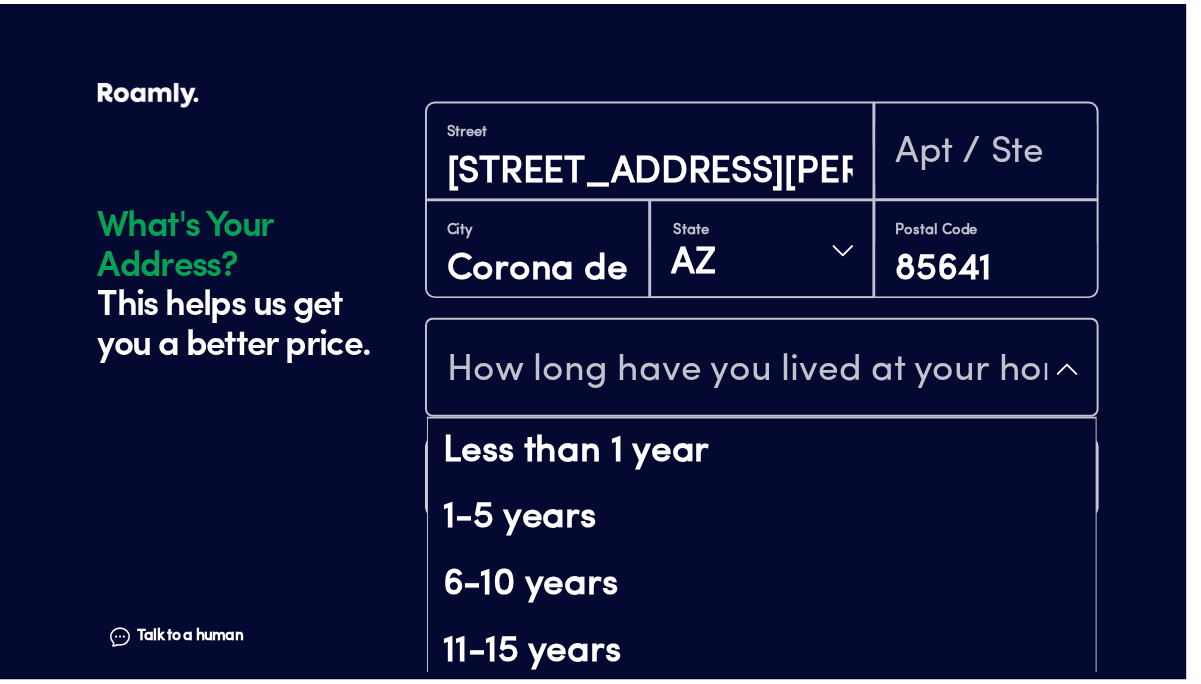scroll, scrollTop: 49, scrollLeft: 0, axis: vertical 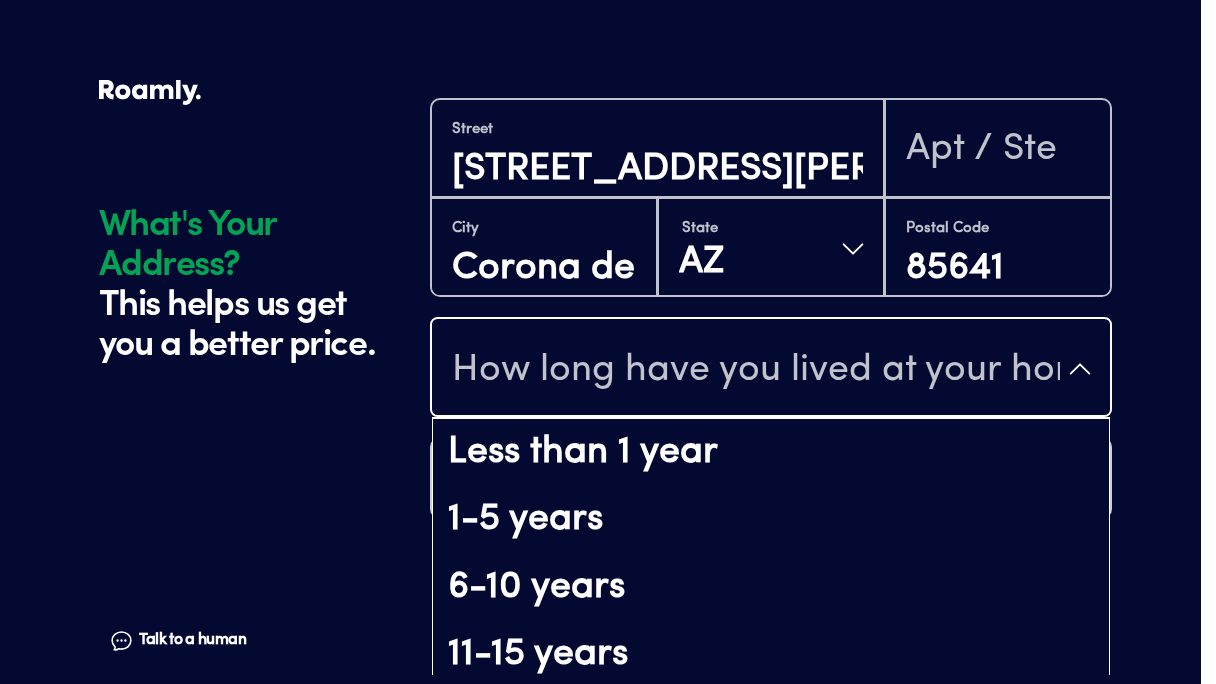 click on "6-10 years" at bounding box center (771, 588) 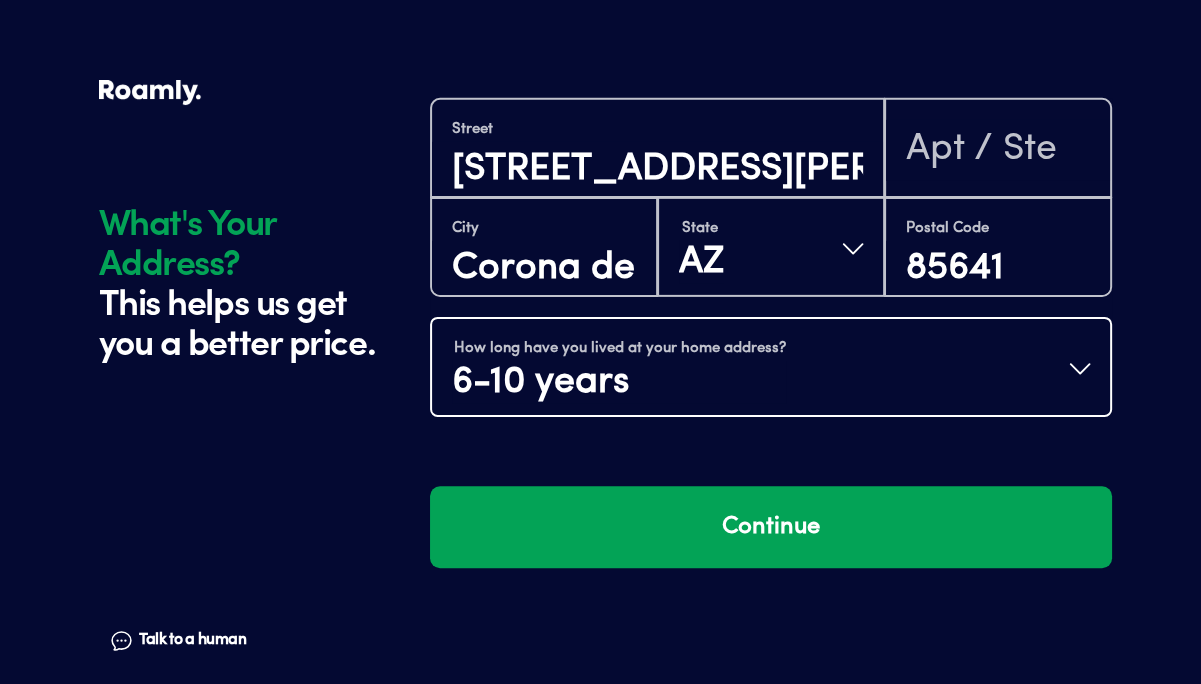 scroll, scrollTop: 0, scrollLeft: 0, axis: both 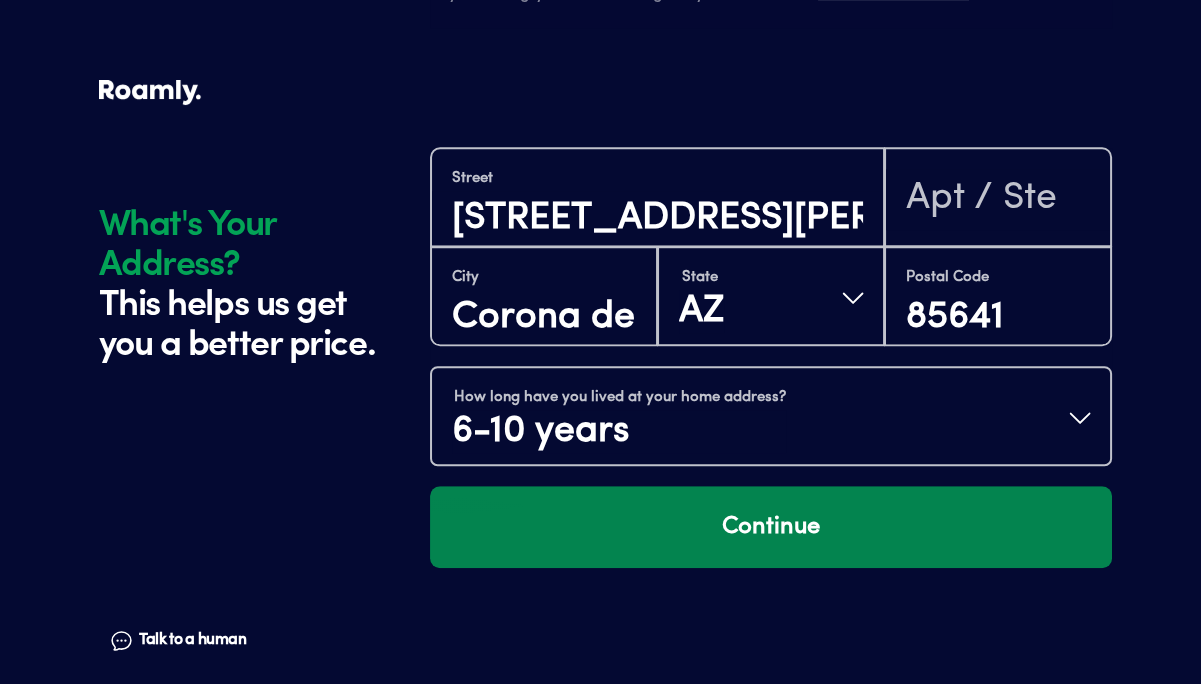 click on "Continue" at bounding box center [771, 527] 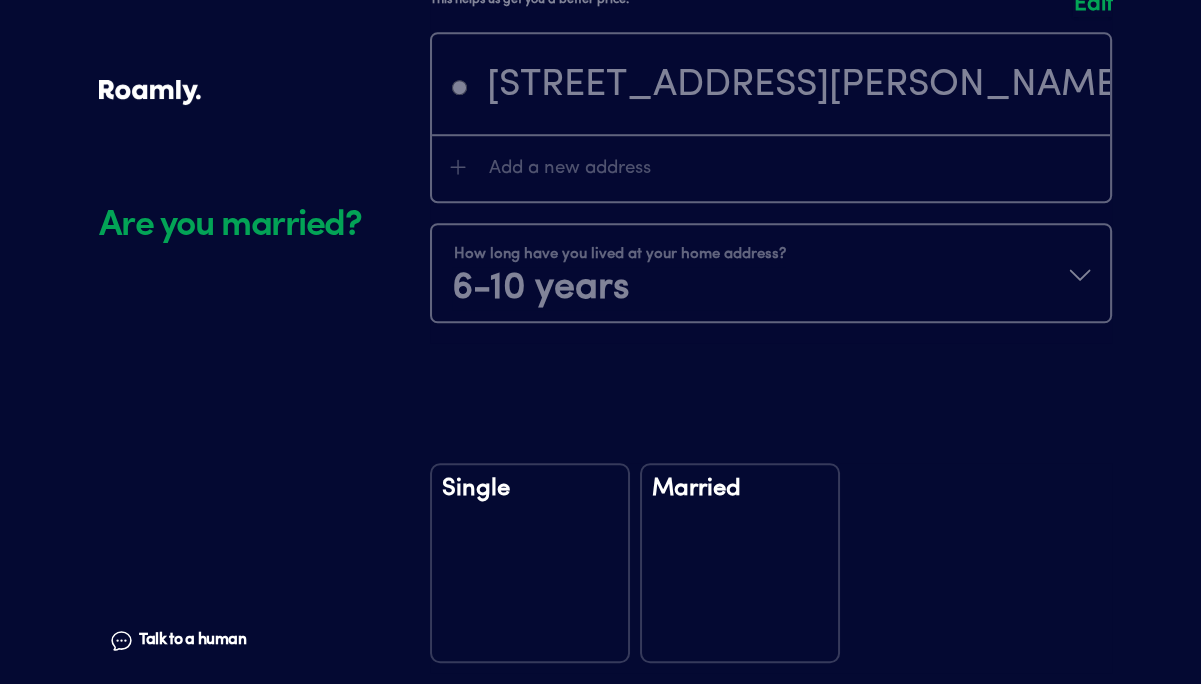 scroll, scrollTop: 2548, scrollLeft: 0, axis: vertical 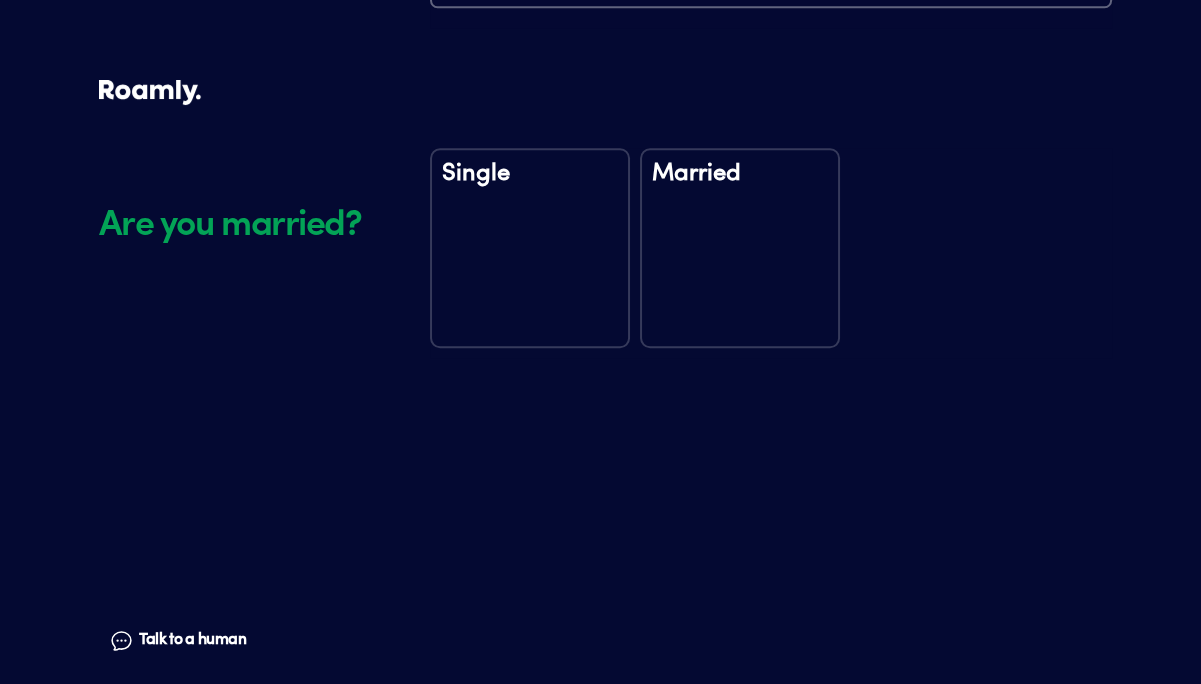 click on "Married" at bounding box center [740, 192] 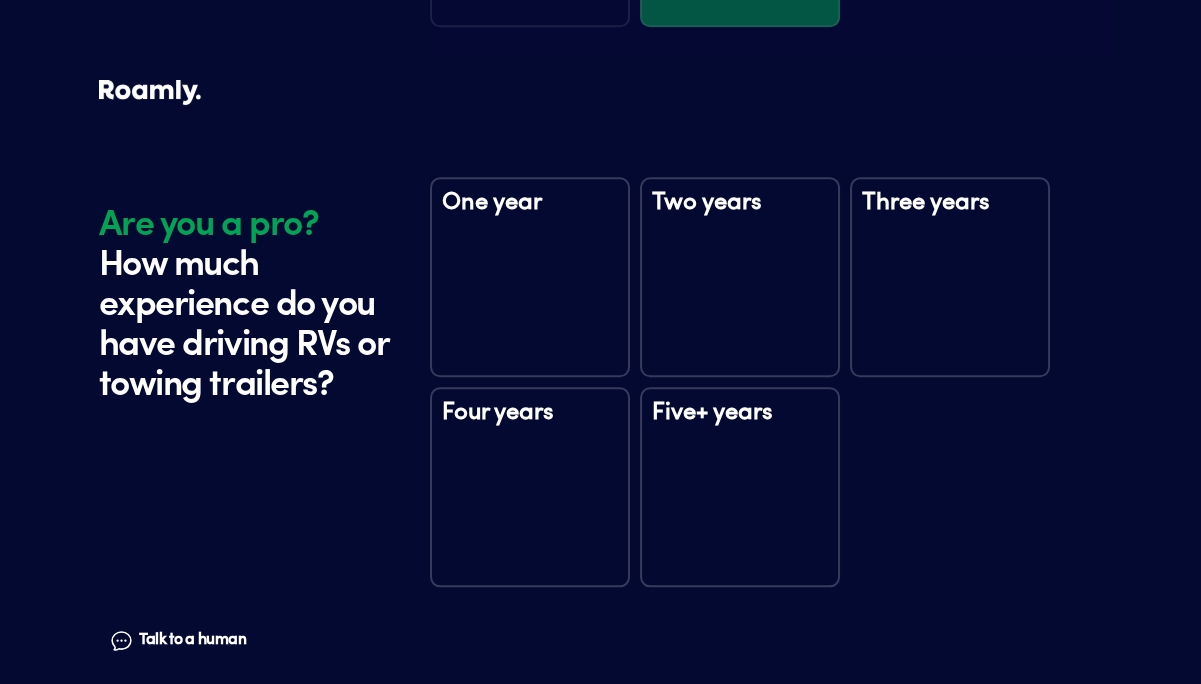 scroll, scrollTop: 2938, scrollLeft: 0, axis: vertical 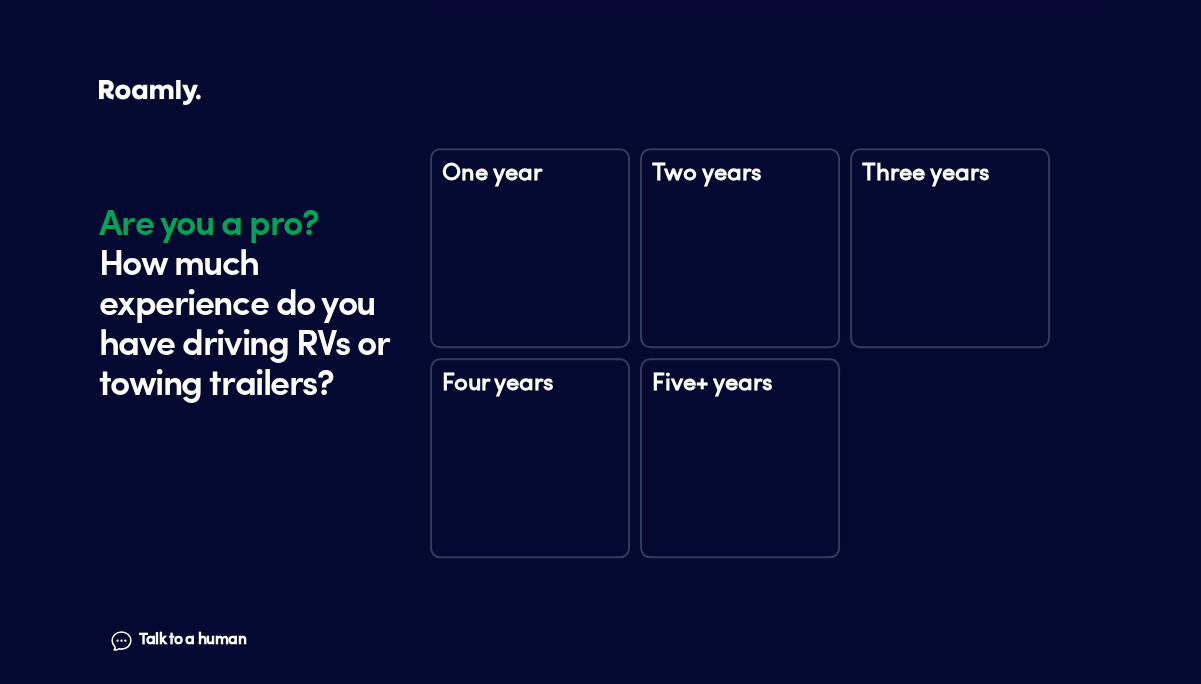 click on "Five+ years" at bounding box center (740, 402) 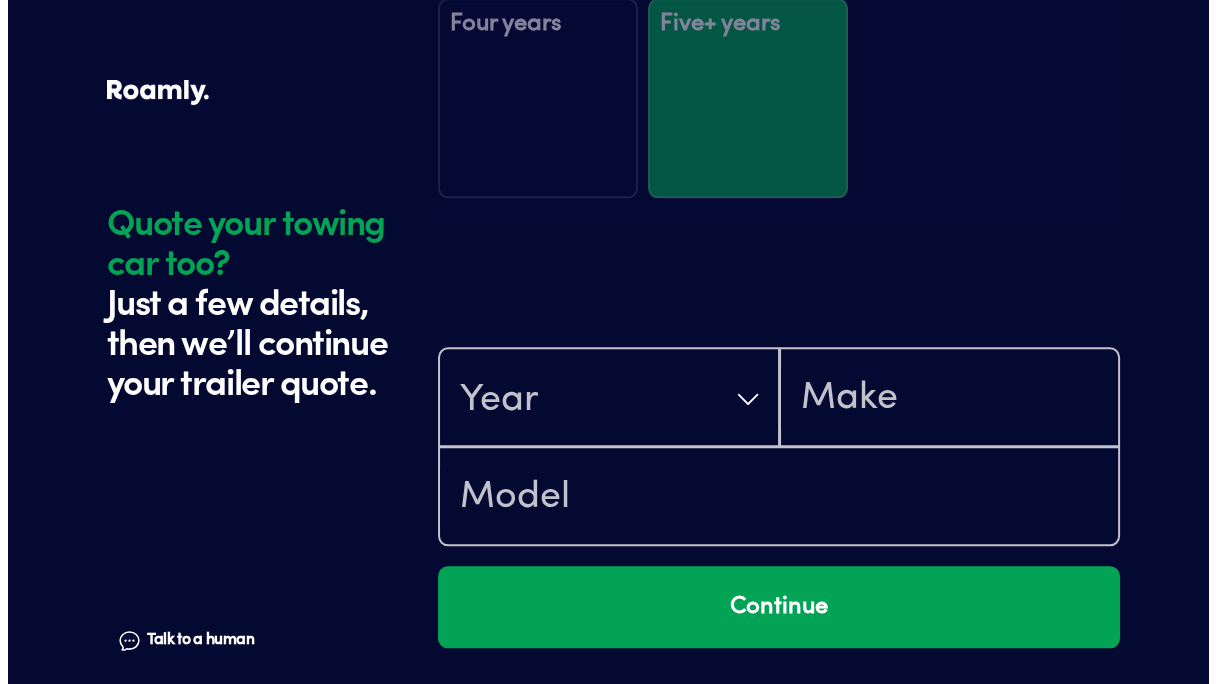 scroll, scrollTop: 3538, scrollLeft: 0, axis: vertical 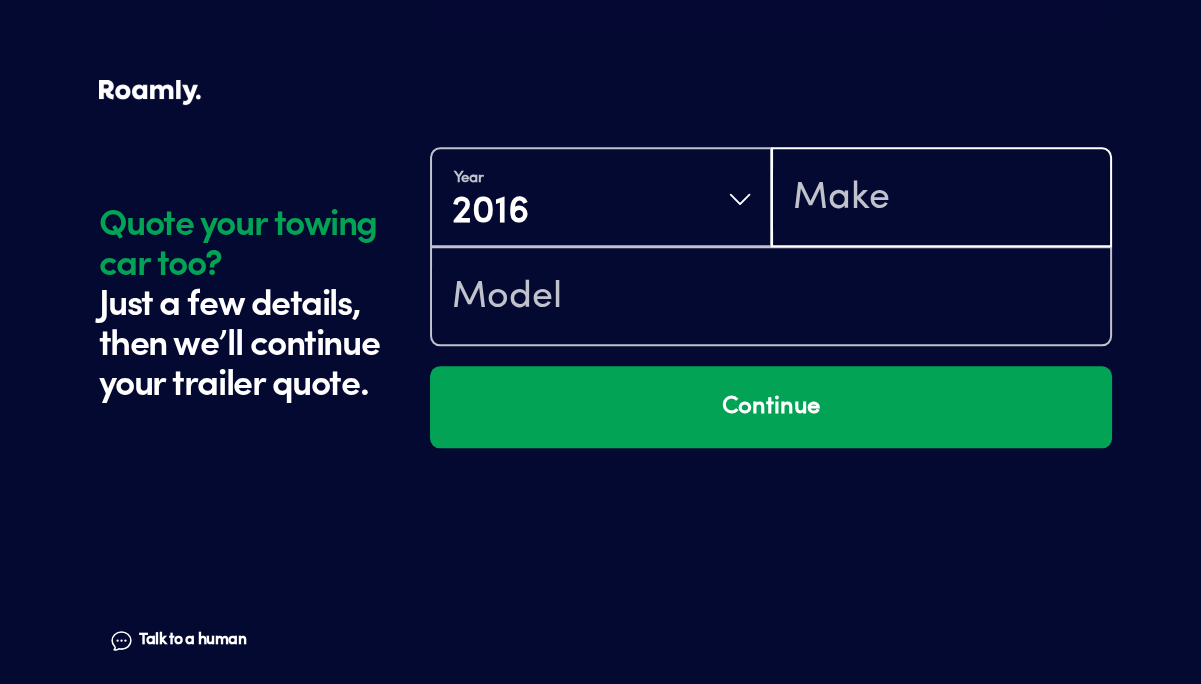 click at bounding box center (942, 199) 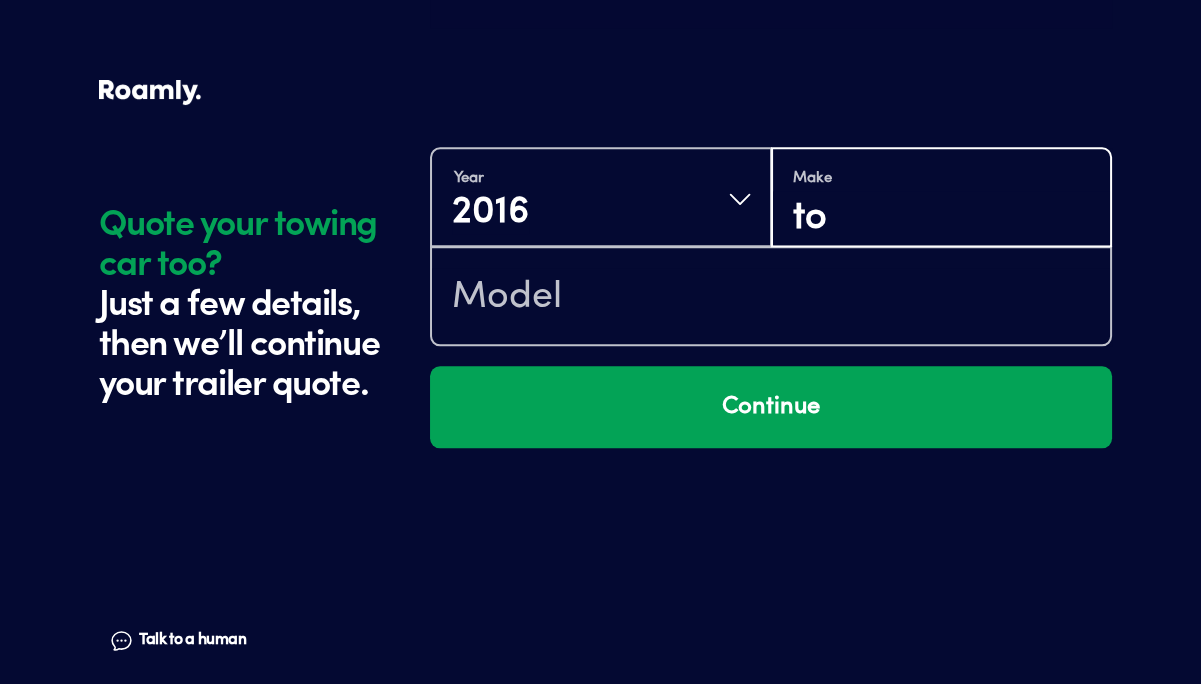 type on "t" 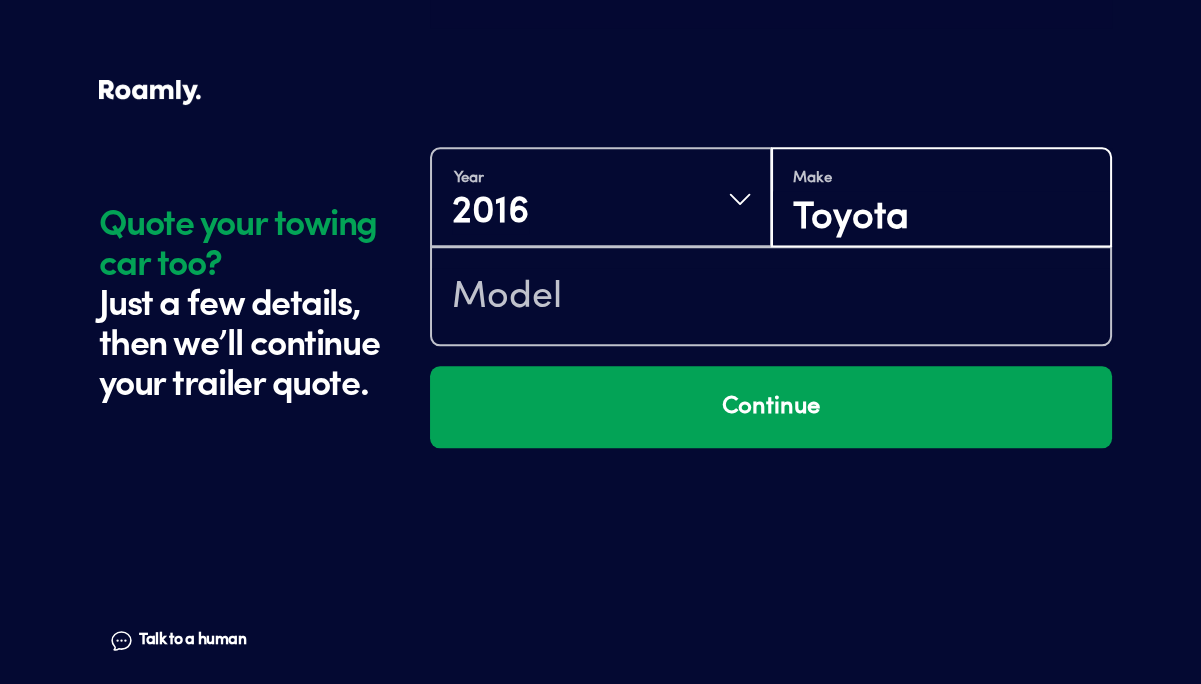type on "Toyota" 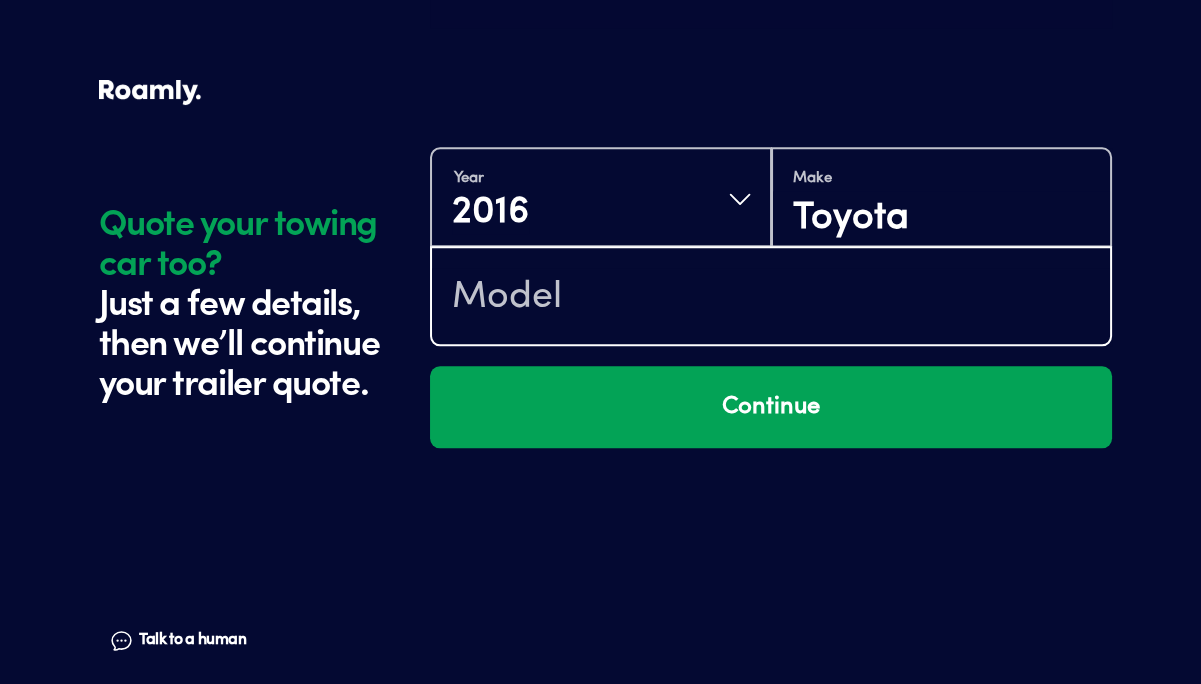 click at bounding box center [771, 298] 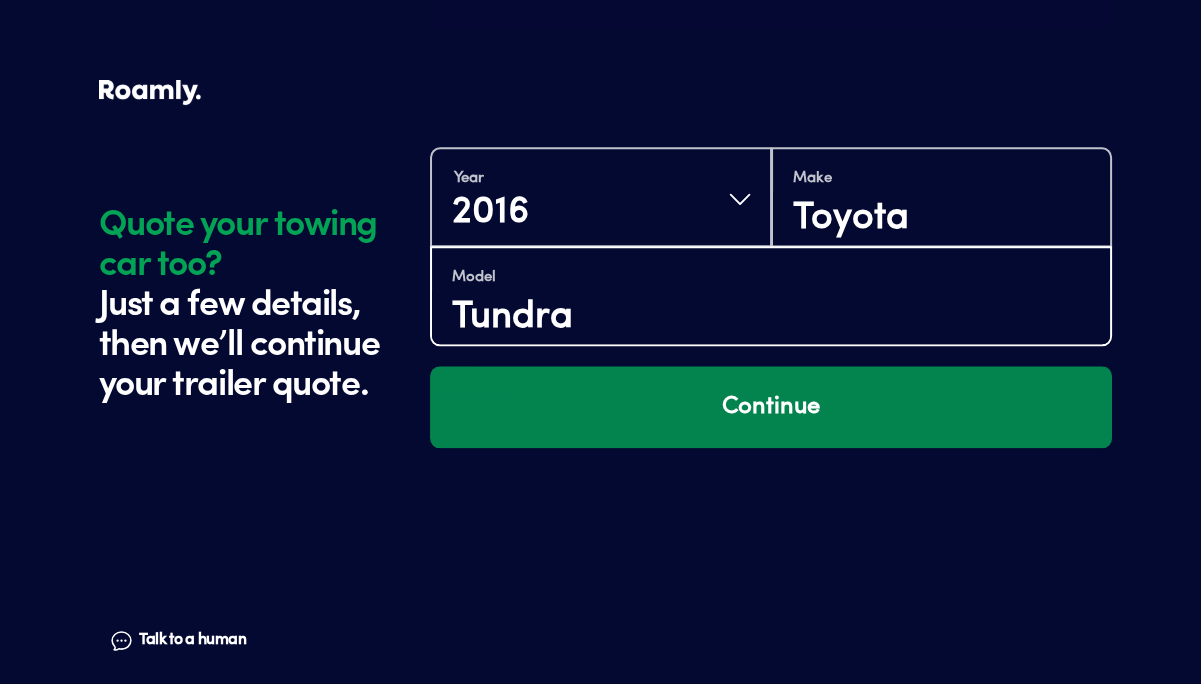 type on "Tundra" 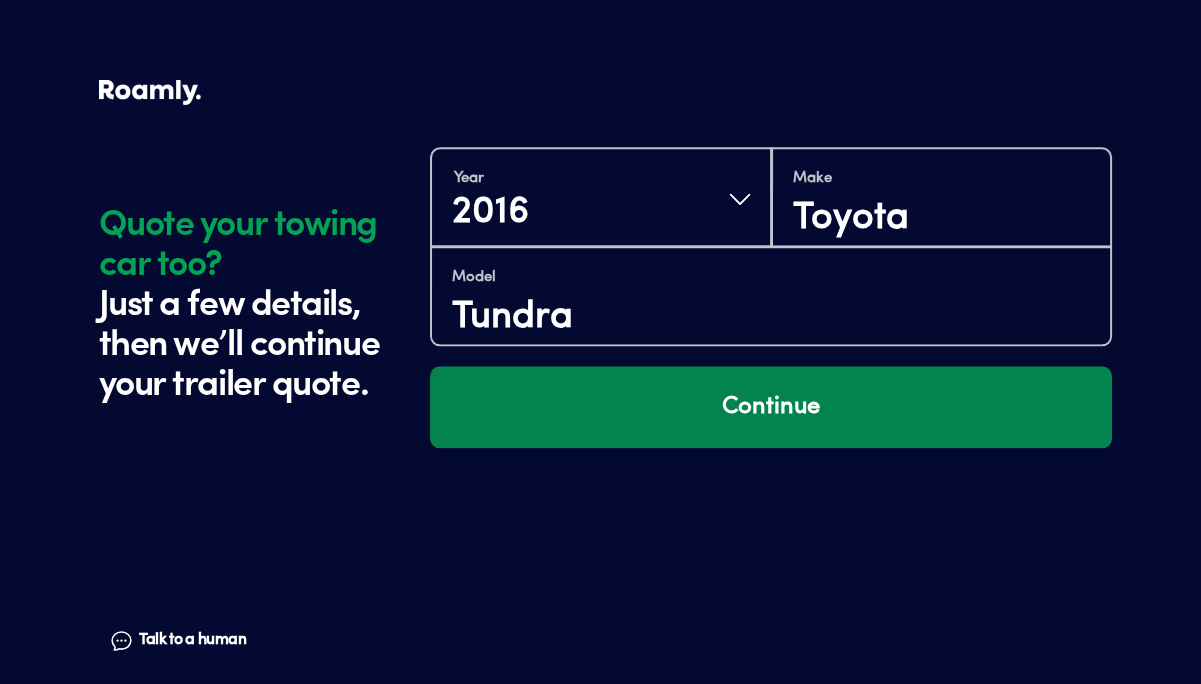 click on "Continue" at bounding box center [771, 407] 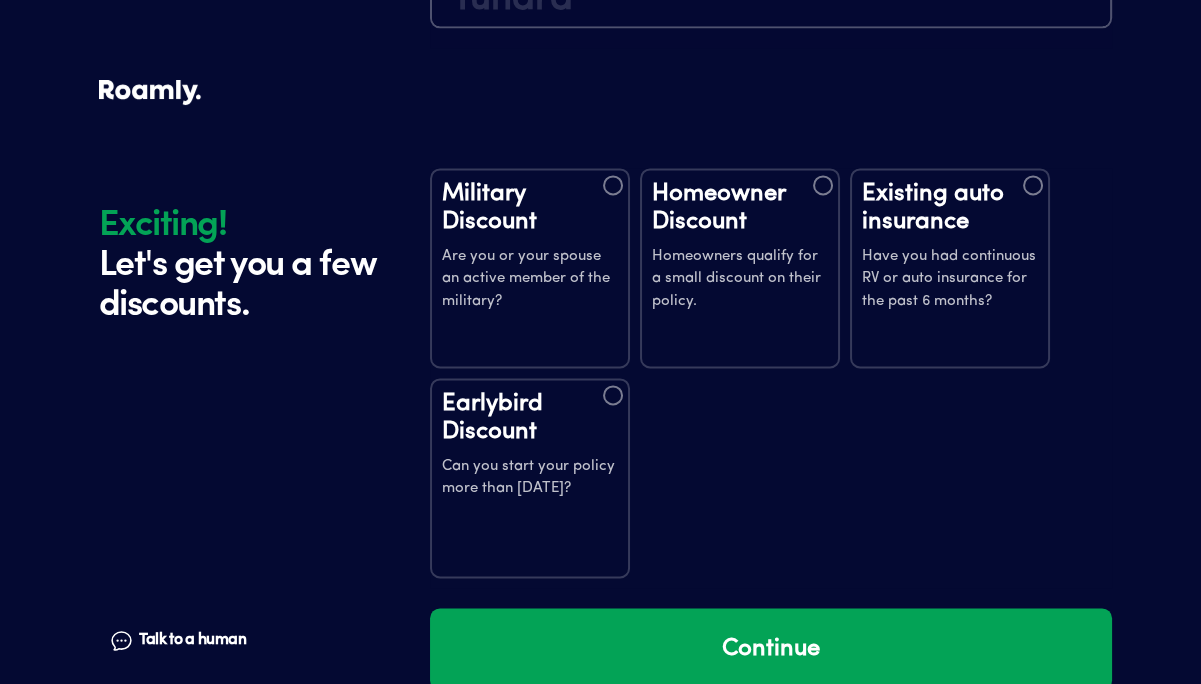 scroll, scrollTop: 3922, scrollLeft: 0, axis: vertical 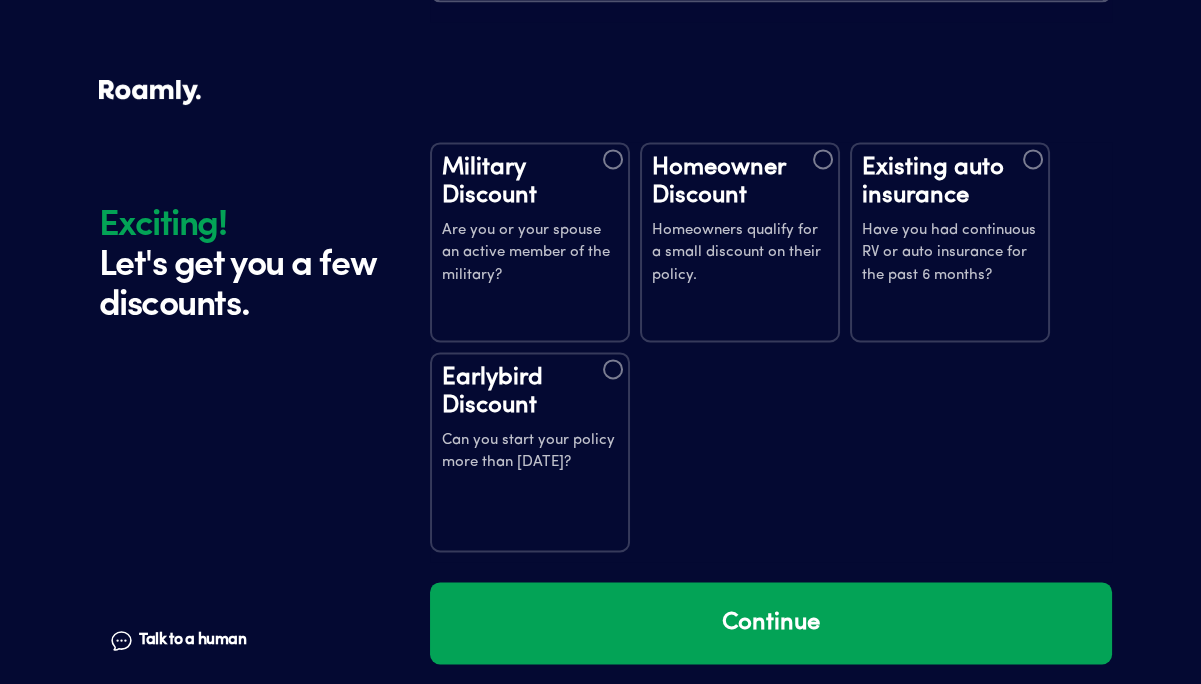 click on "Are you or your spouse an active member of the military?" at bounding box center (530, 254) 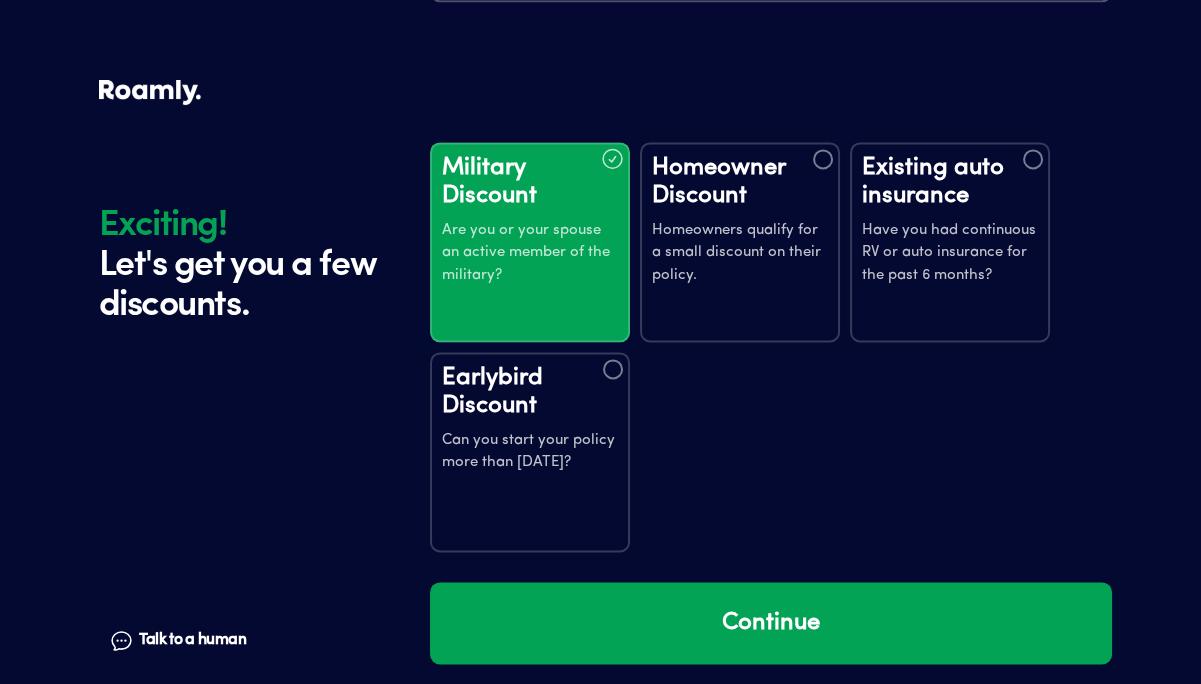 click on "Homeowners qualify for a small discount on their policy." at bounding box center (740, 254) 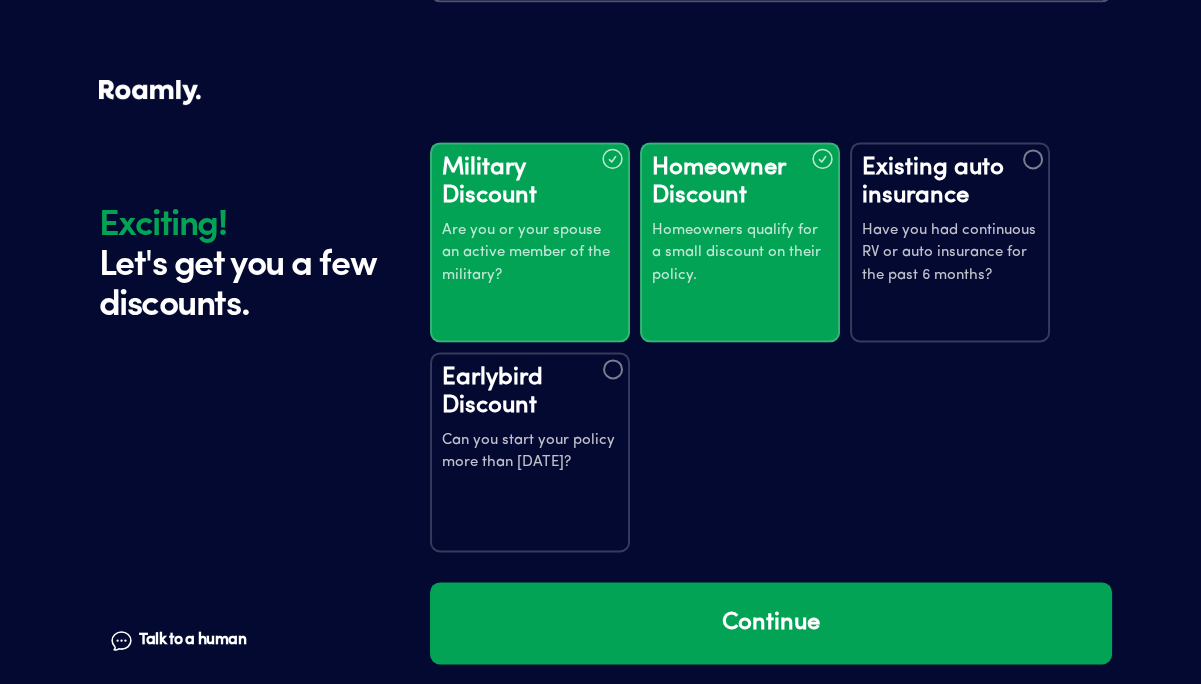 click on "Have you had continuous RV or auto insurance for the past 6 months?" at bounding box center (950, 254) 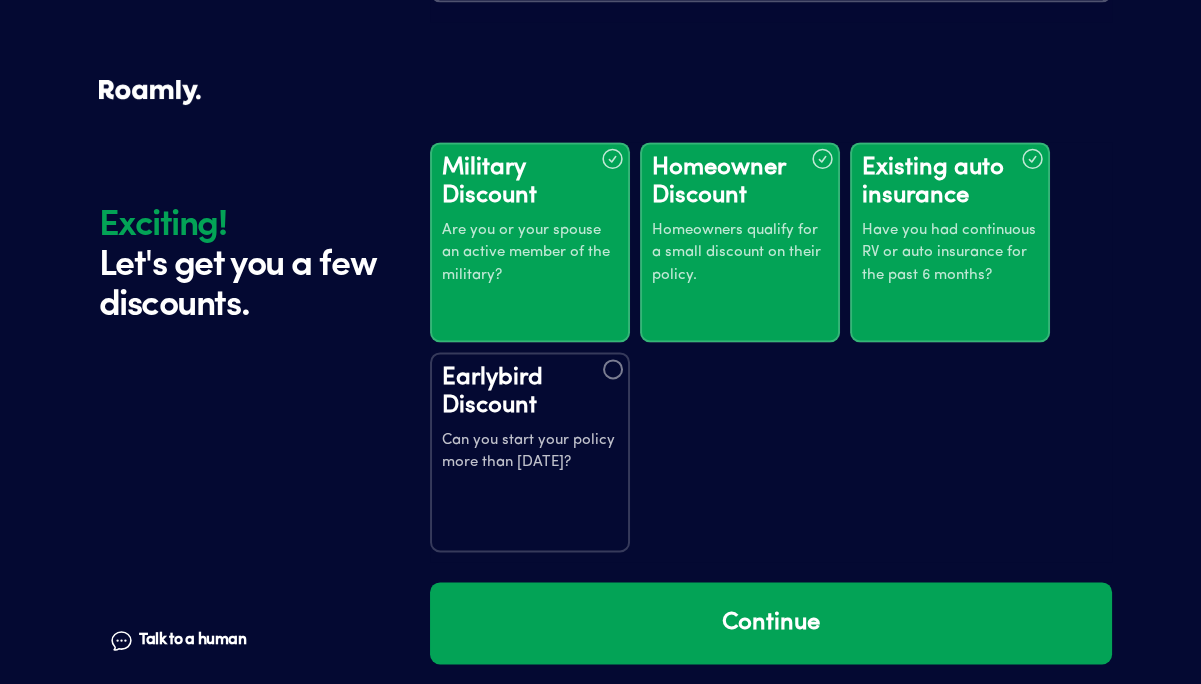 click on "Can you start your policy more than [DATE]?" at bounding box center [530, 452] 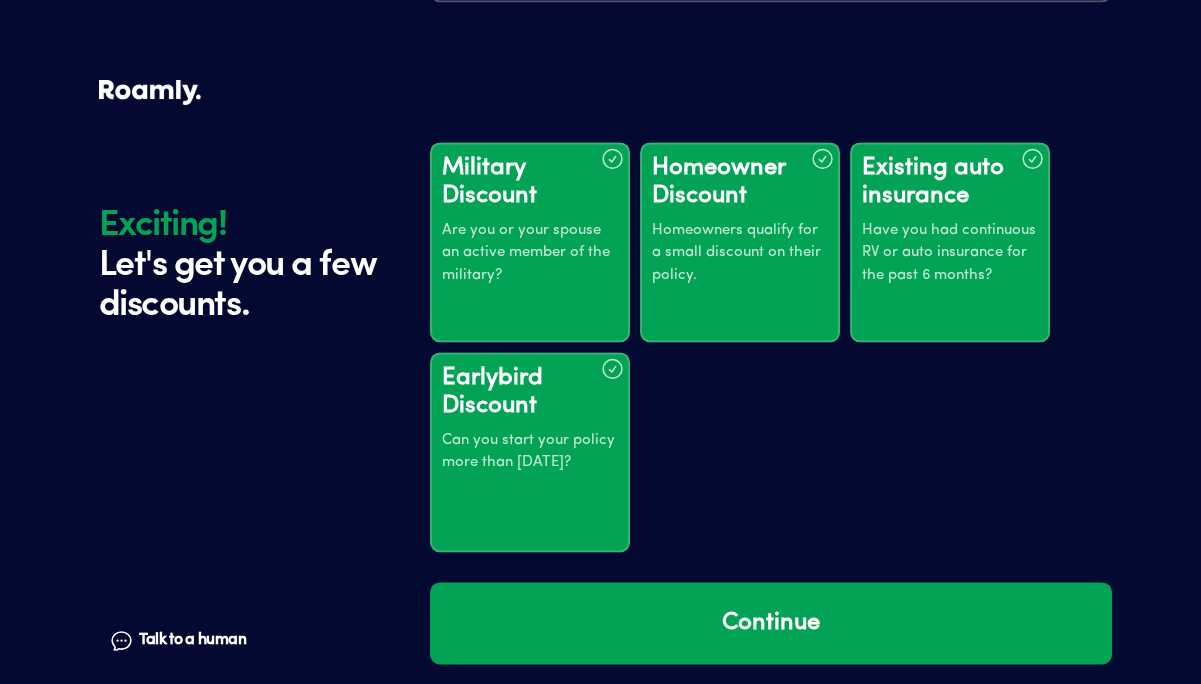 scroll, scrollTop: 3930, scrollLeft: 0, axis: vertical 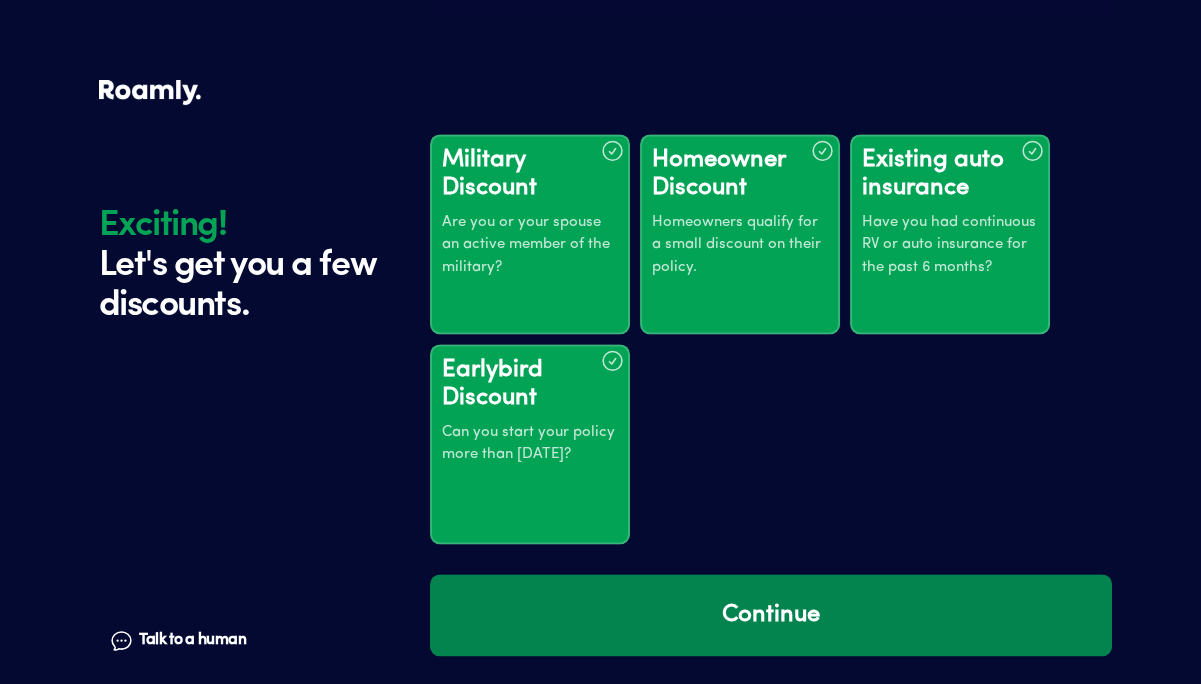 click on "Continue" at bounding box center [771, 615] 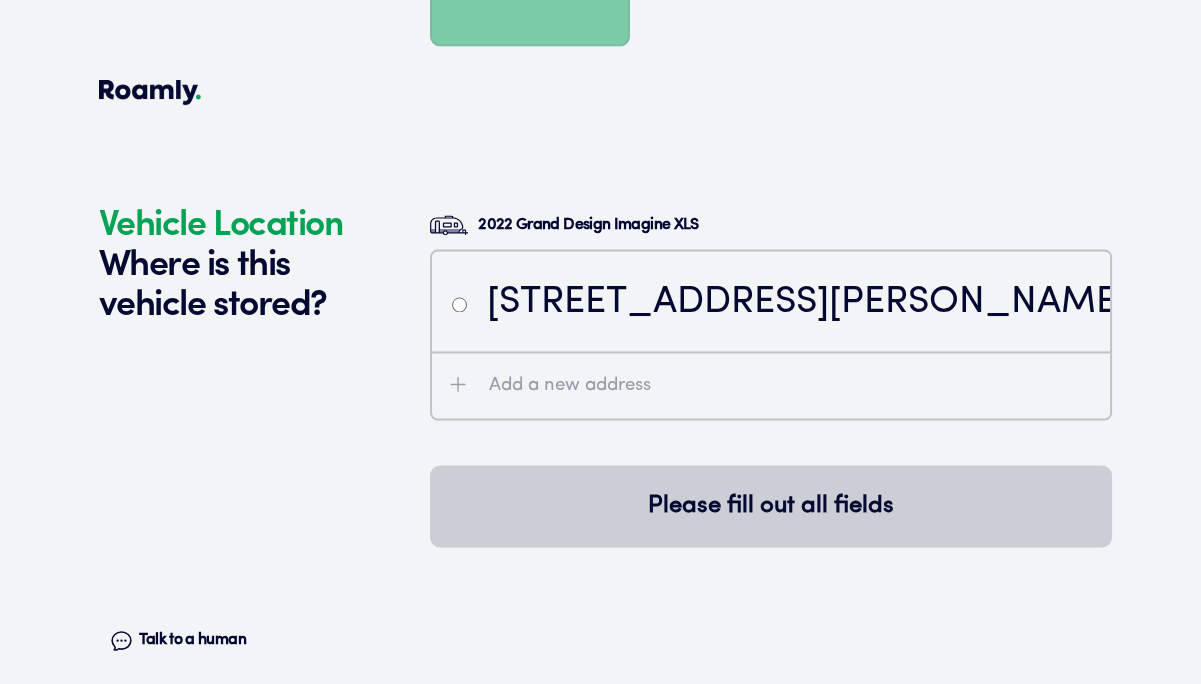 scroll, scrollTop: 4516, scrollLeft: 0, axis: vertical 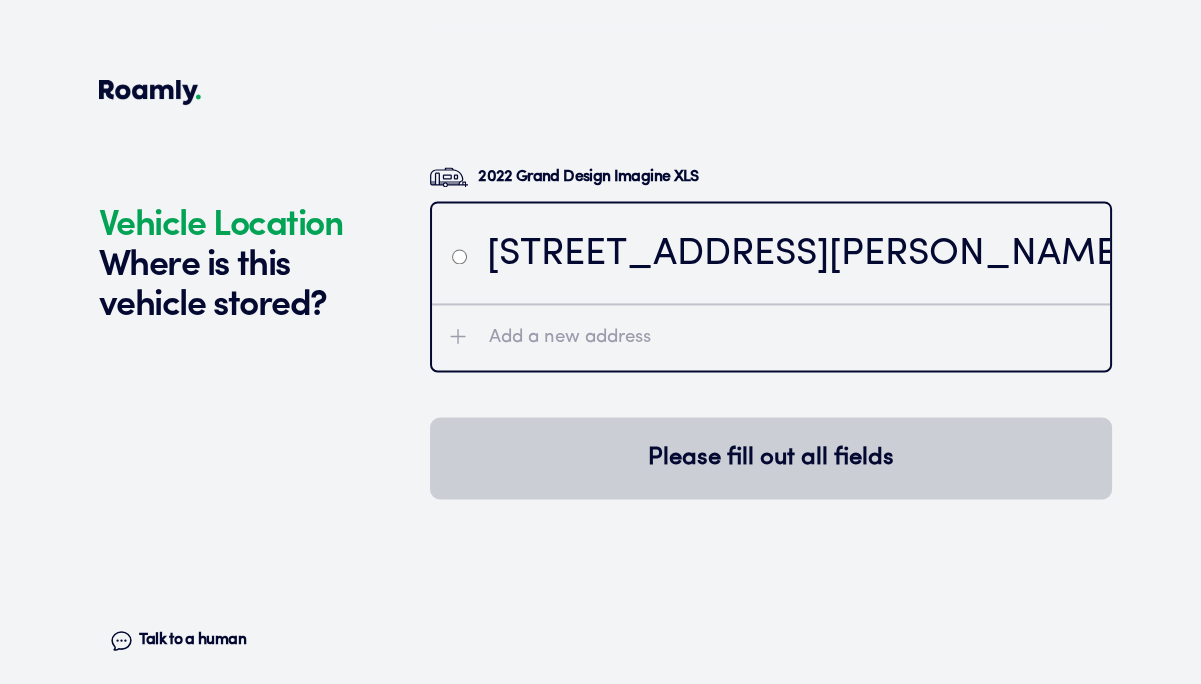 click at bounding box center [459, 256] 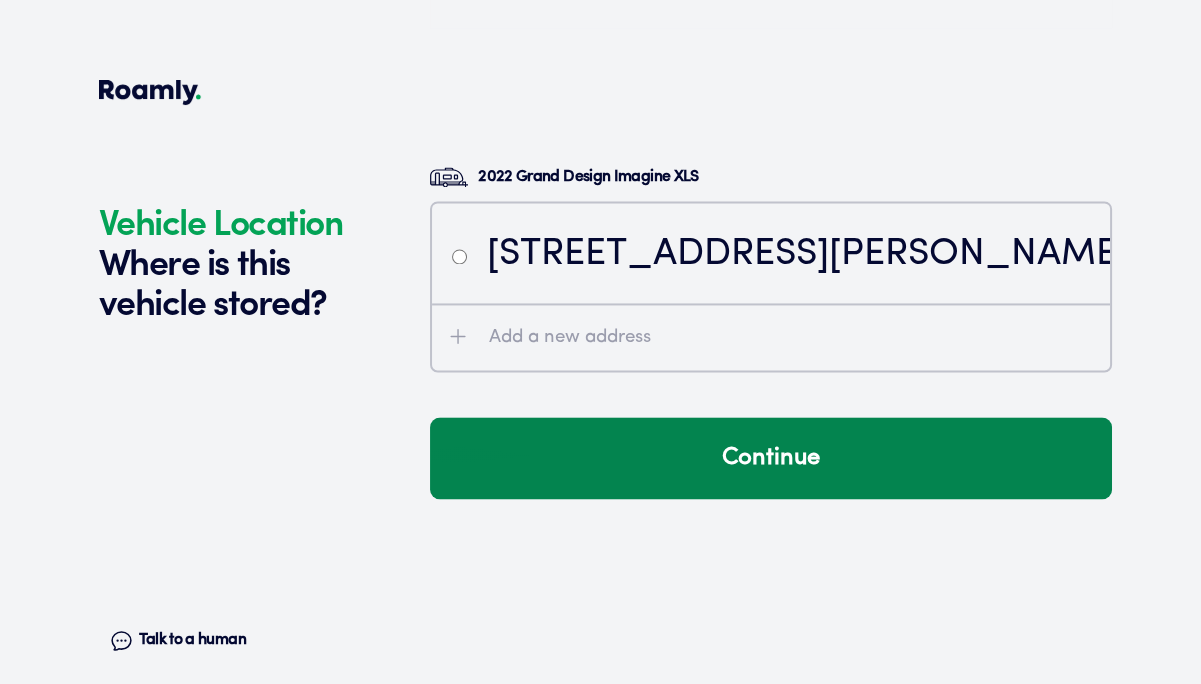 click on "Continue" at bounding box center (771, 458) 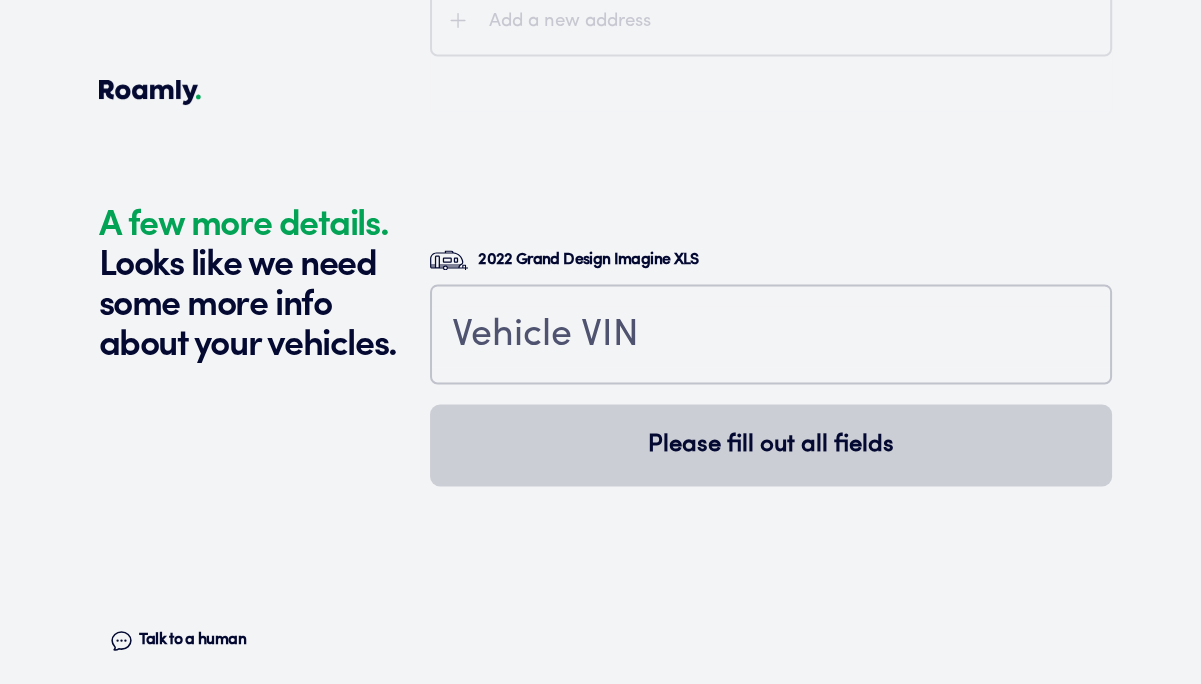 scroll, scrollTop: 4954, scrollLeft: 0, axis: vertical 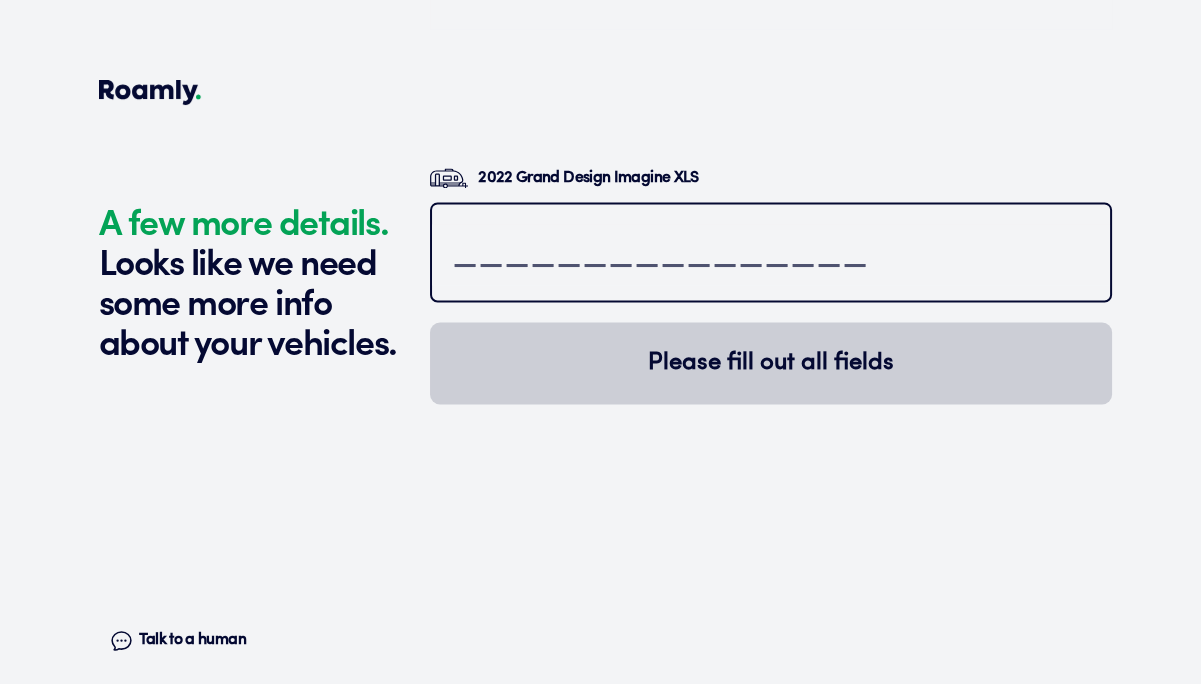 click at bounding box center (771, 254) 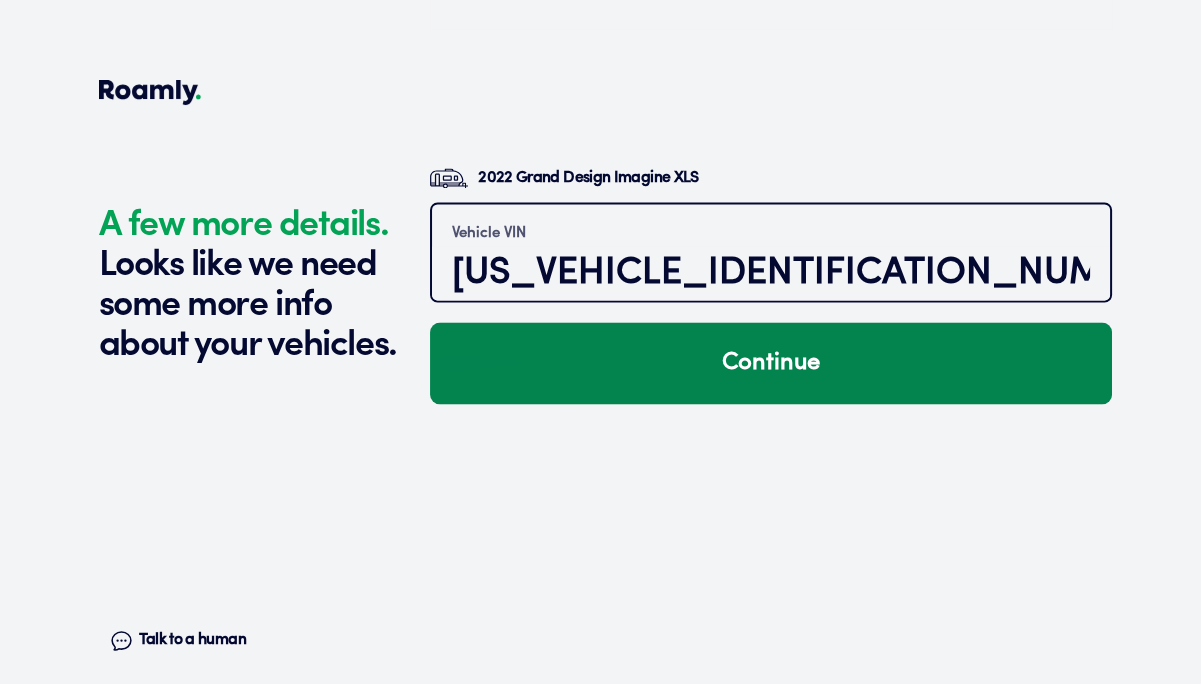 type on "[US_VEHICLE_IDENTIFICATION_NUMBER]" 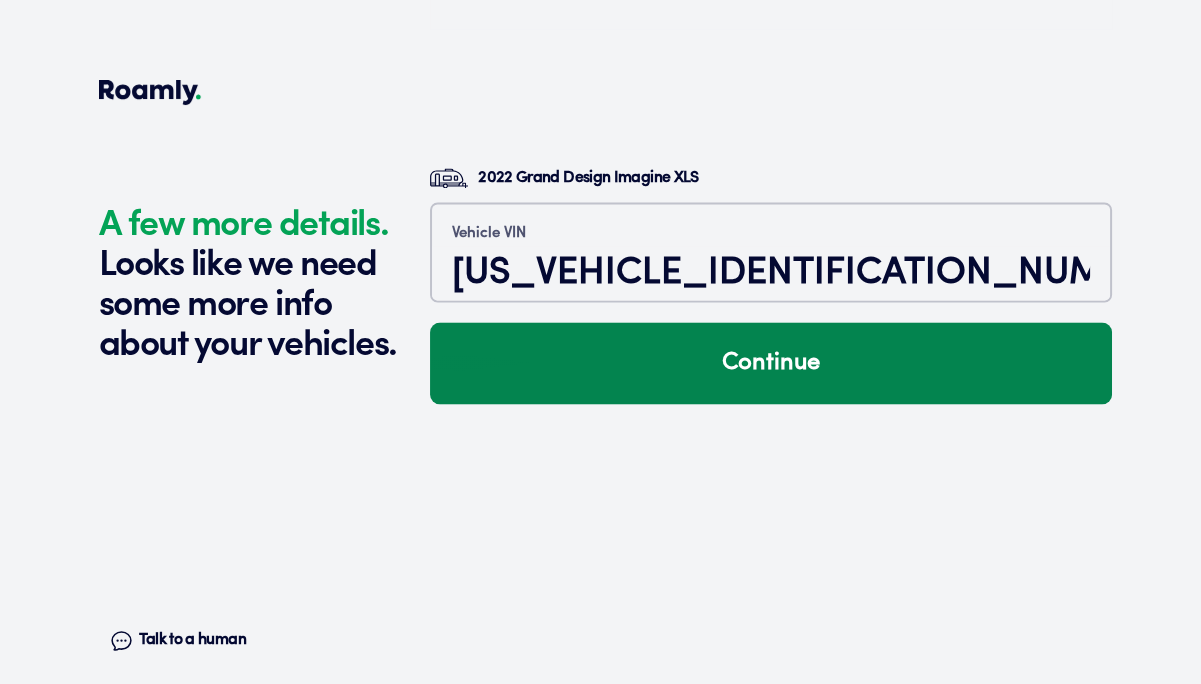 click on "Continue" at bounding box center (771, 363) 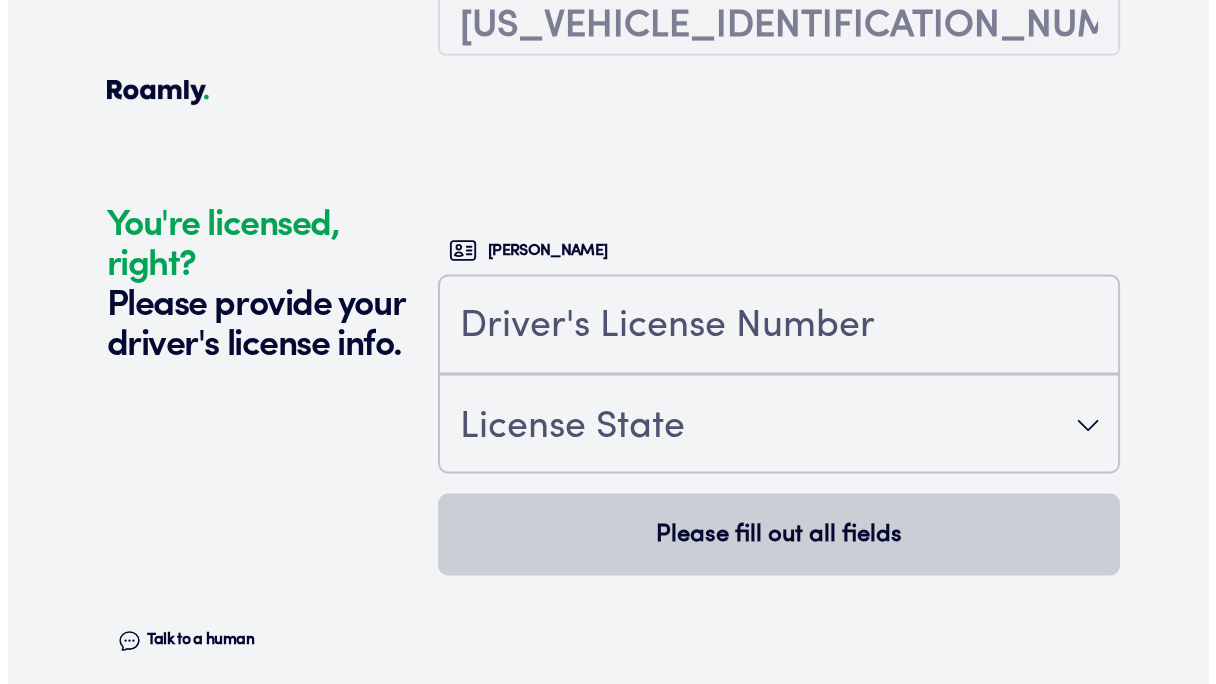scroll, scrollTop: 5297, scrollLeft: 0, axis: vertical 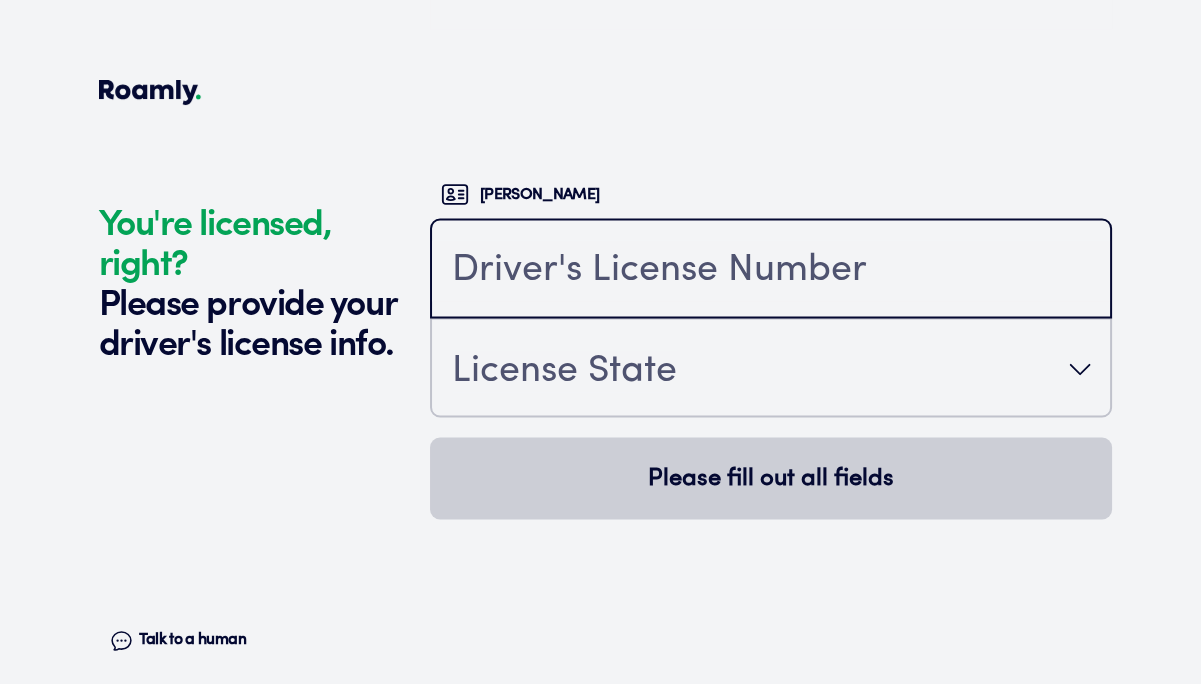 click at bounding box center (771, 270) 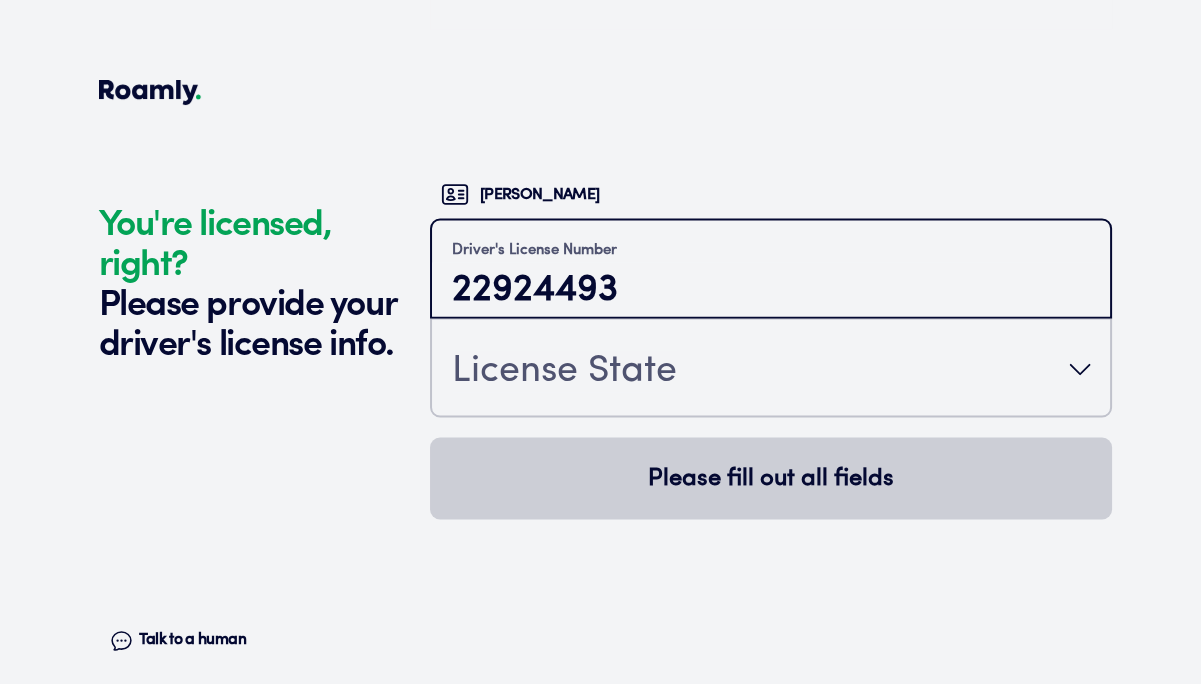 type on "22924493" 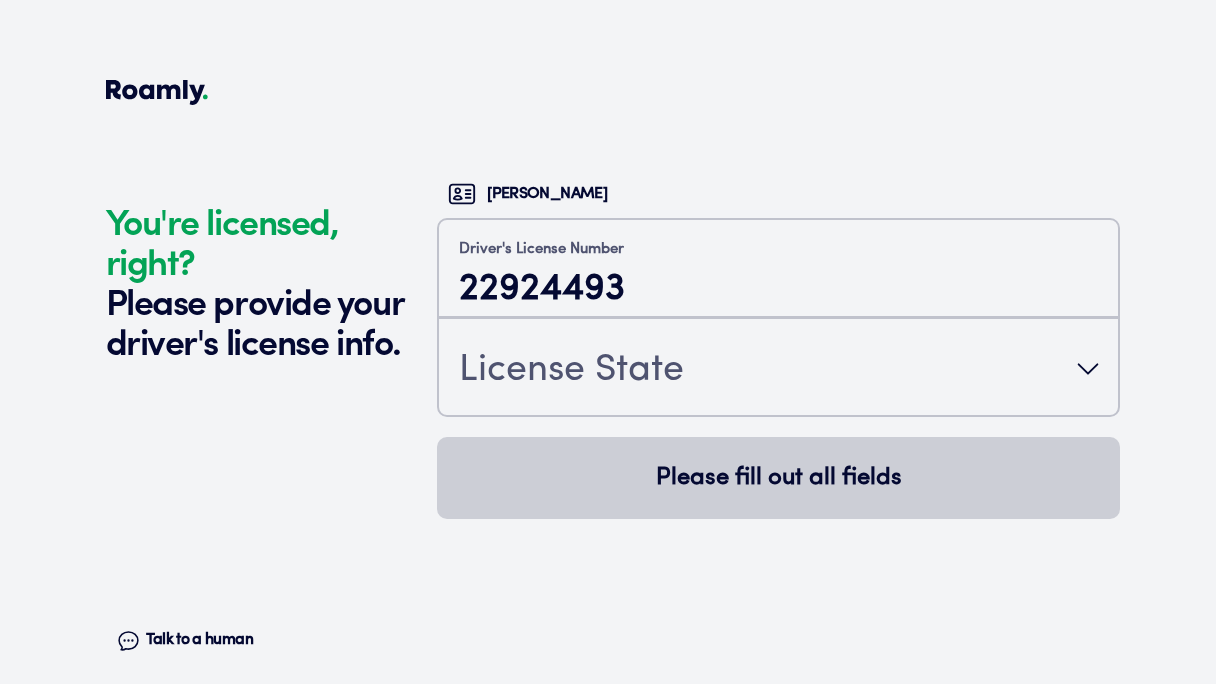 click on "License State" at bounding box center [778, 369] 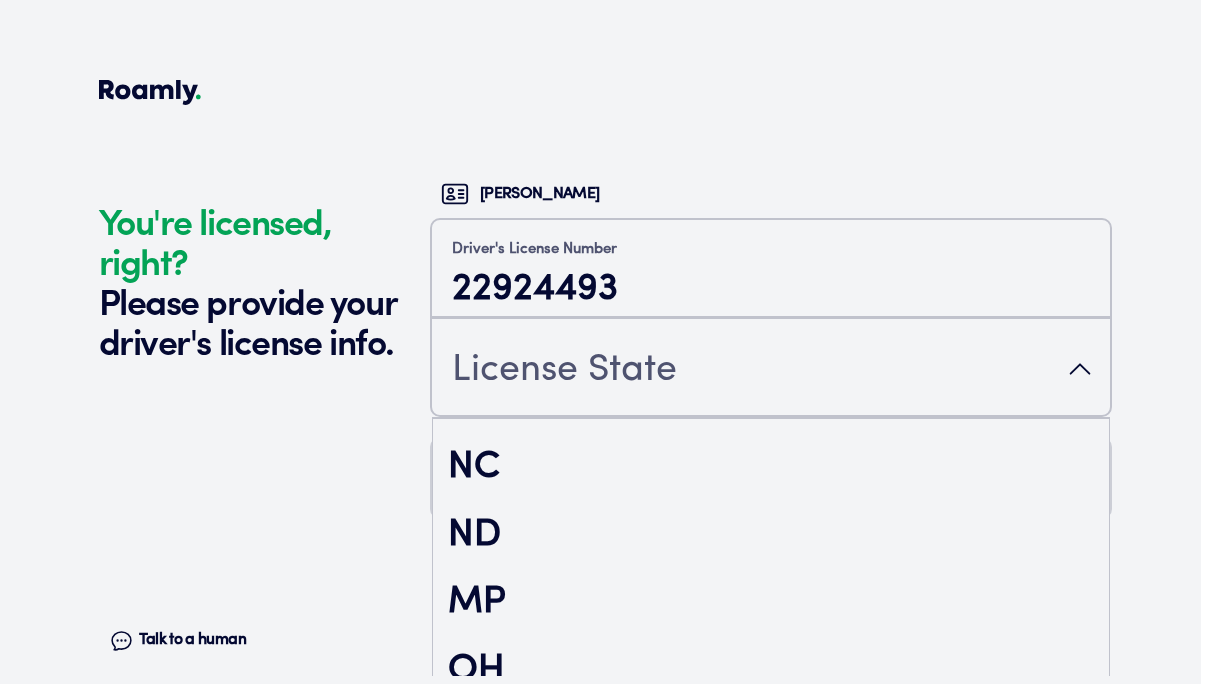 scroll, scrollTop: 3485, scrollLeft: 0, axis: vertical 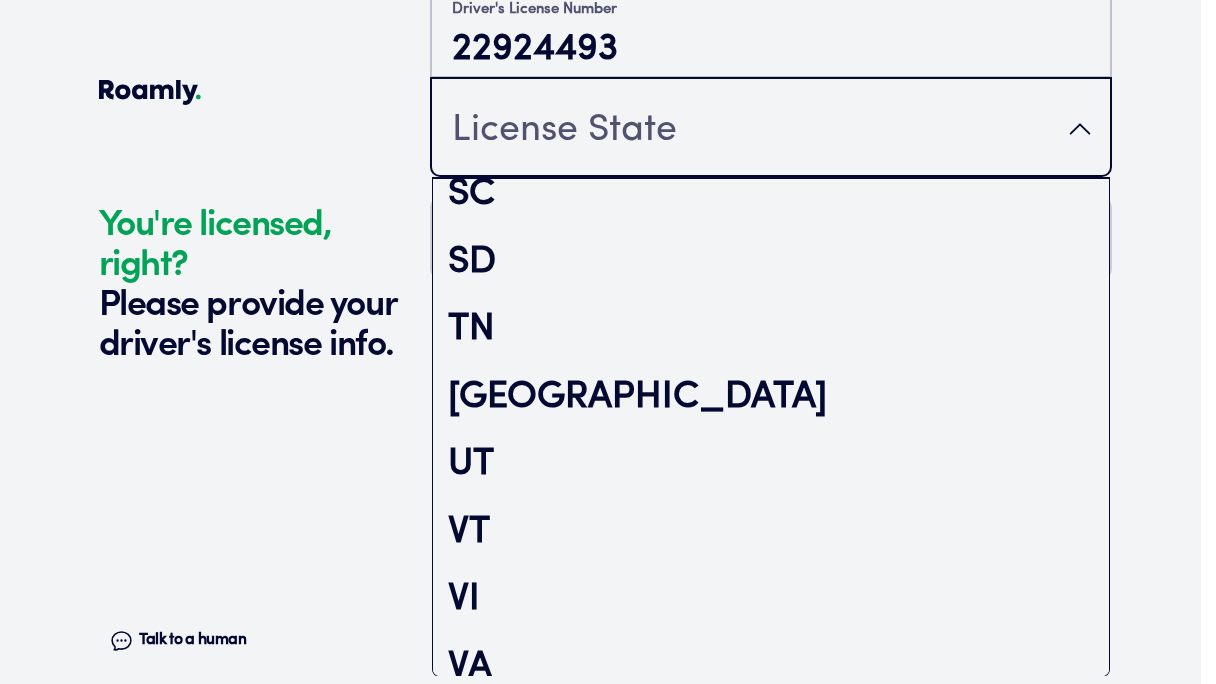 click on "[GEOGRAPHIC_DATA]" at bounding box center [771, 398] 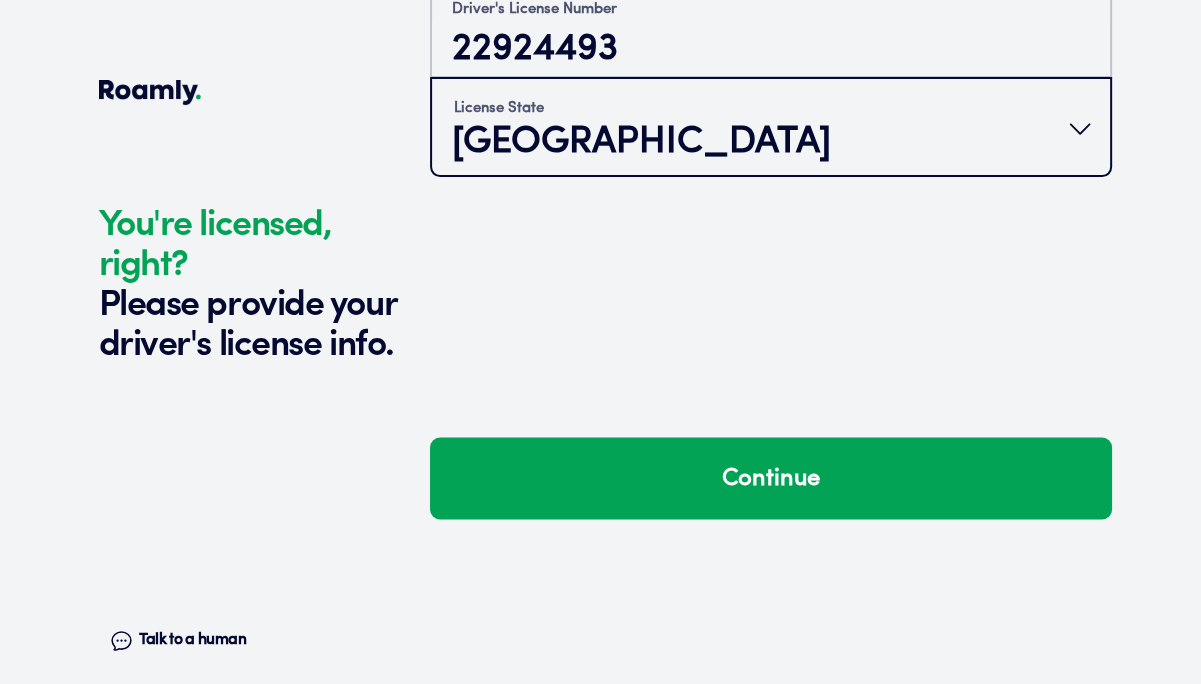 scroll, scrollTop: 0, scrollLeft: 0, axis: both 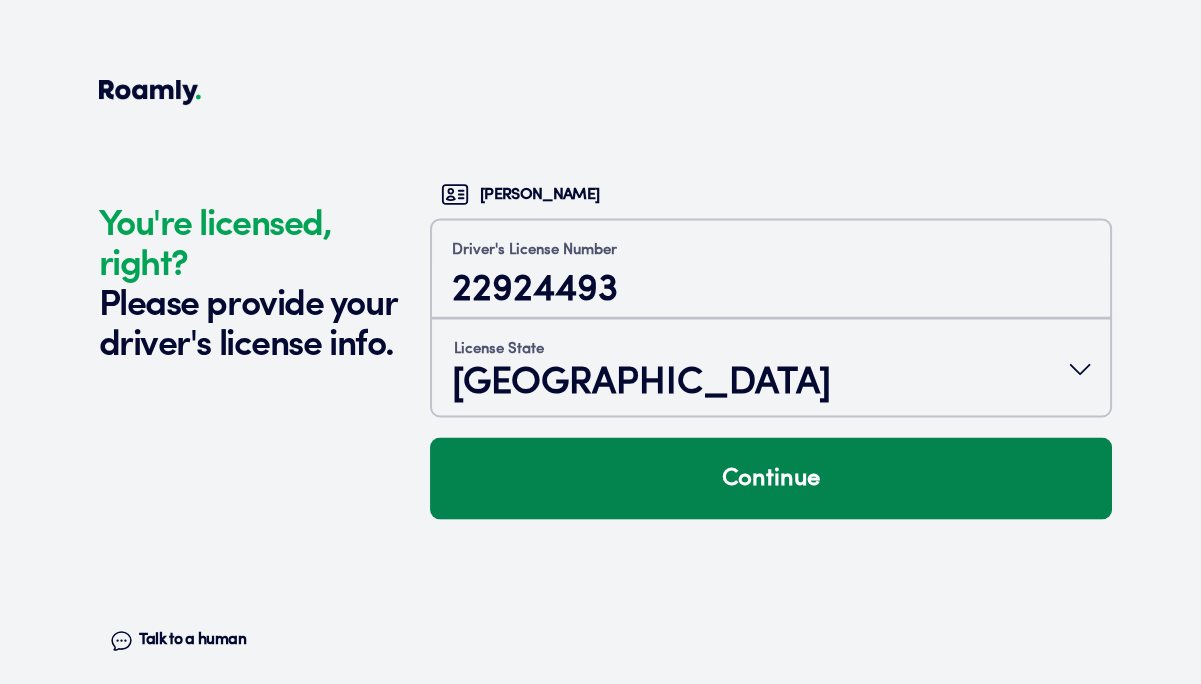 click on "Continue" at bounding box center [771, 478] 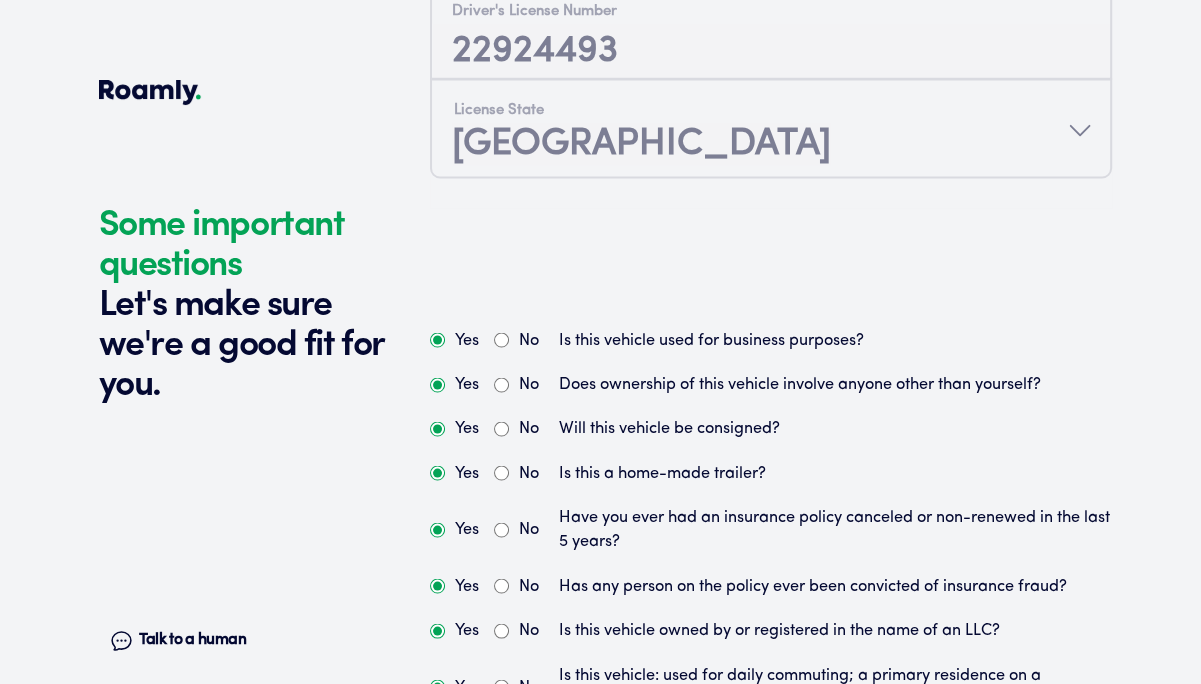 scroll, scrollTop: 5762, scrollLeft: 0, axis: vertical 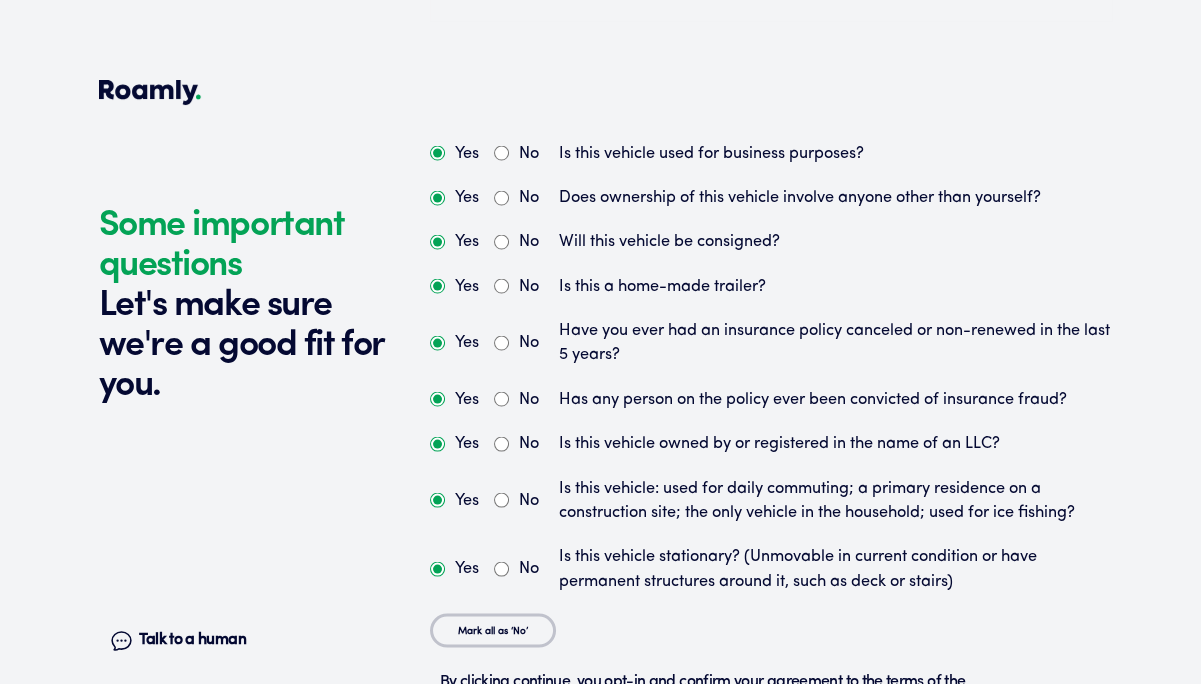 click on "No" at bounding box center [501, 198] 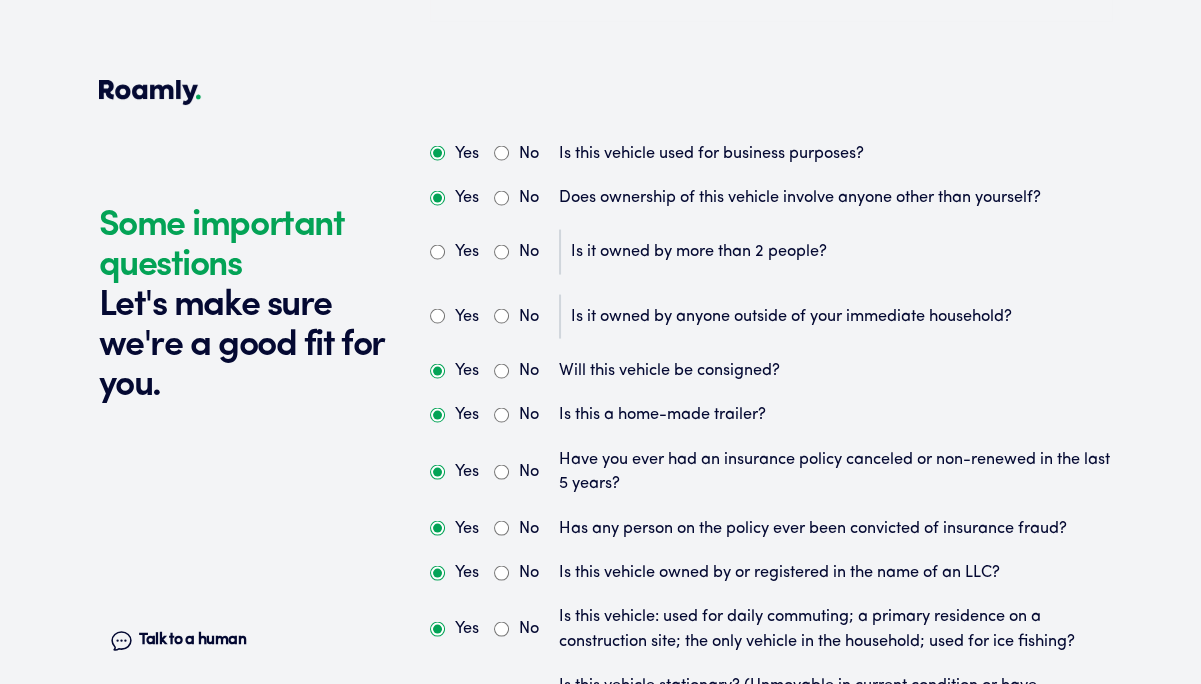 click on "No" at bounding box center (501, 252) 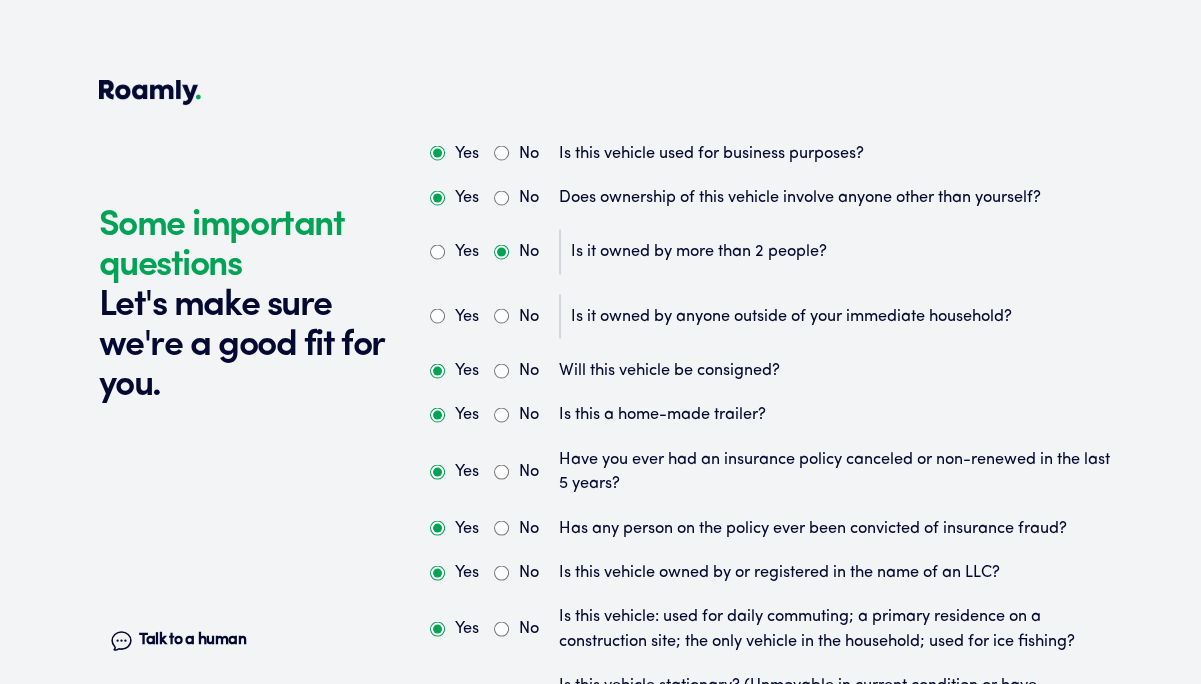 radio on "true" 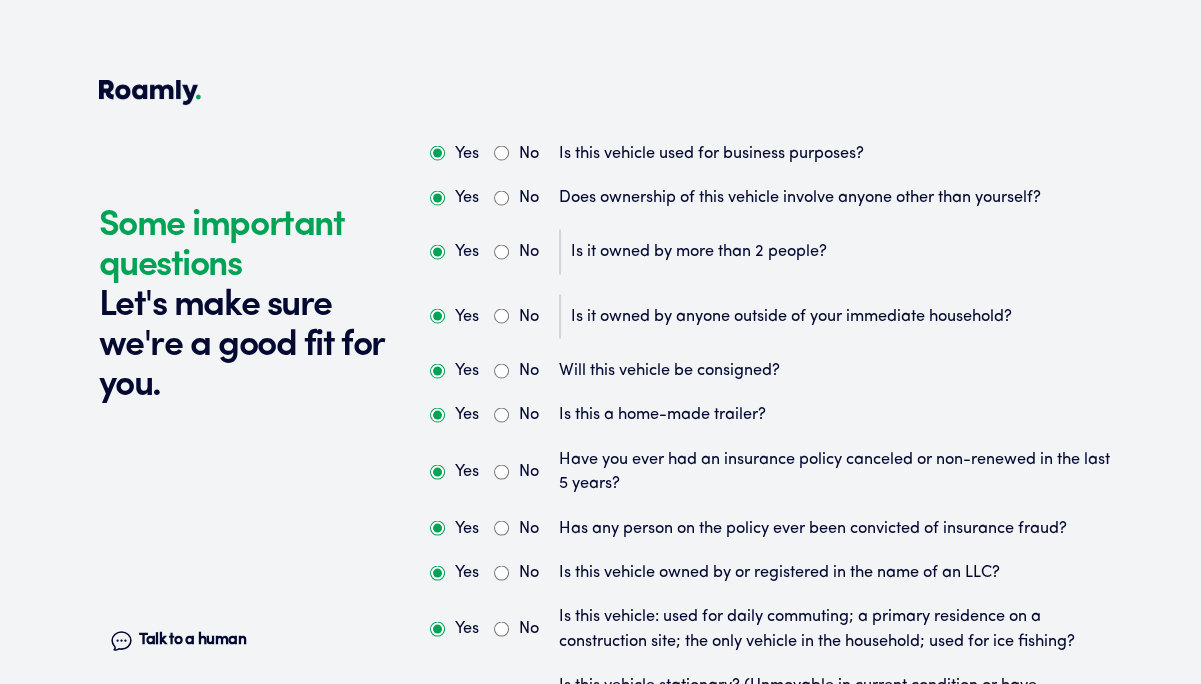 click on "No" at bounding box center [501, 316] 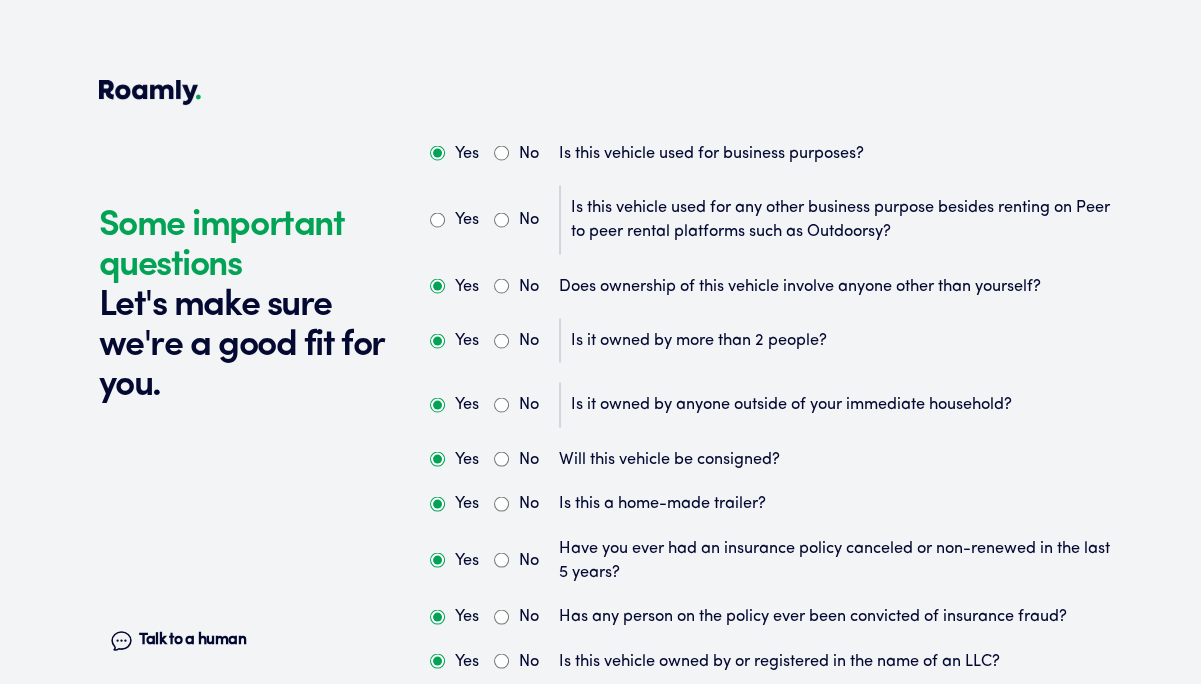 click on "No" at bounding box center [501, 220] 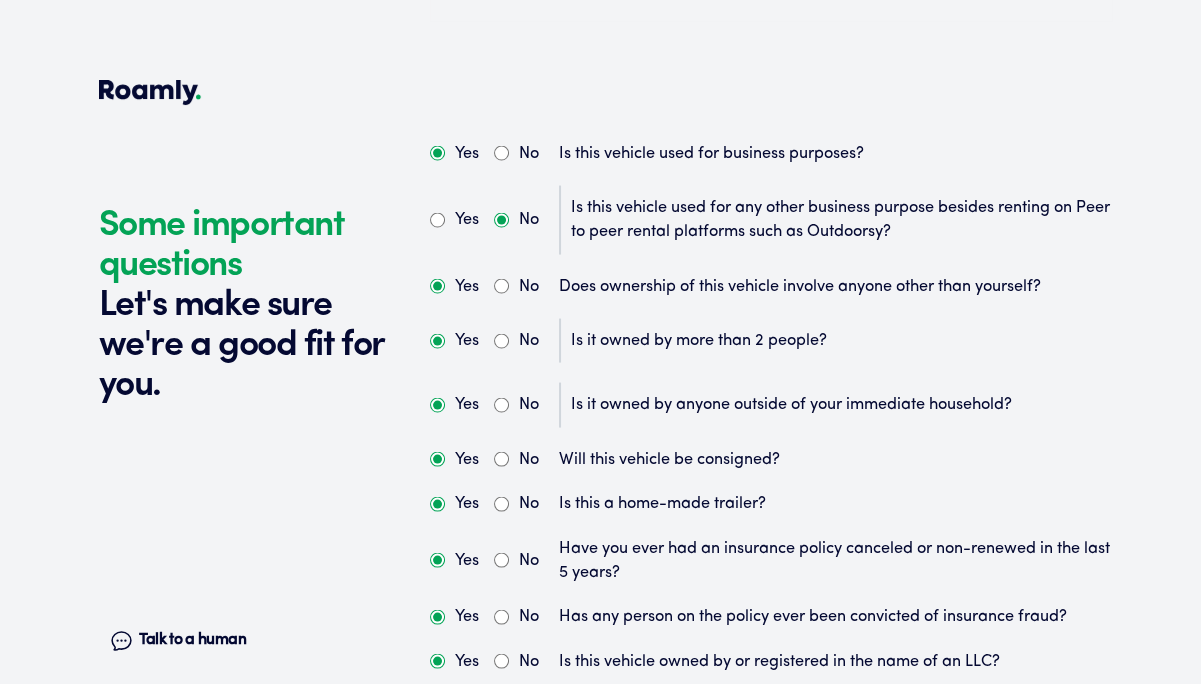 radio on "true" 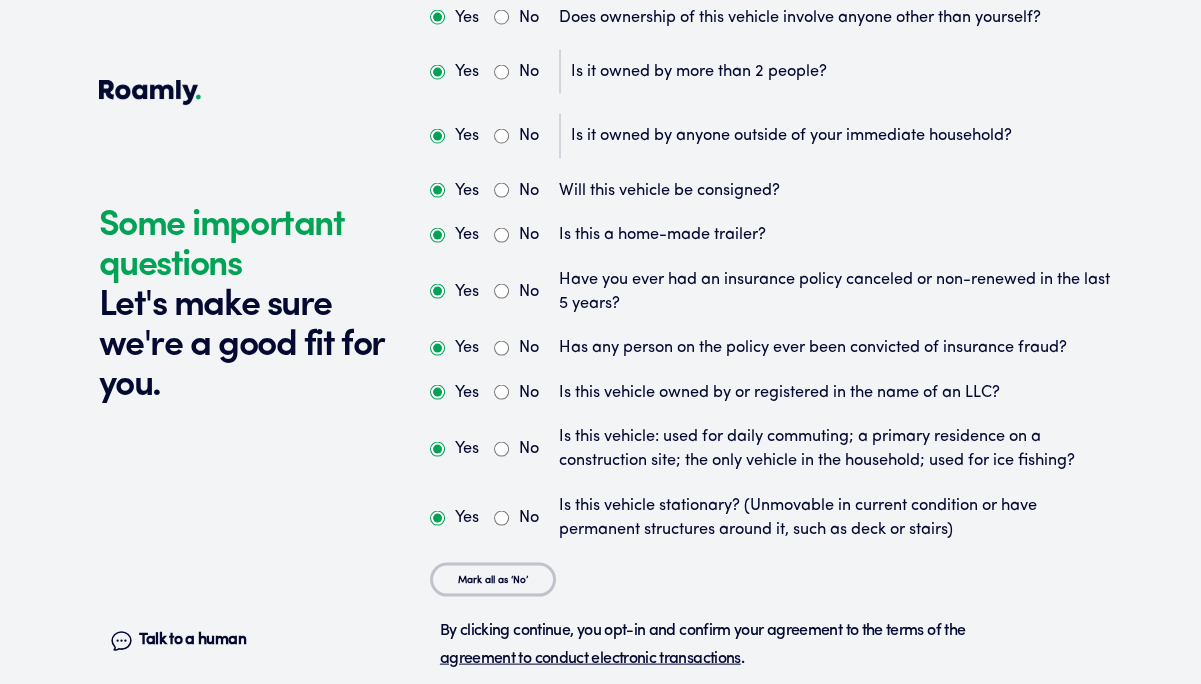 scroll, scrollTop: 6032, scrollLeft: 0, axis: vertical 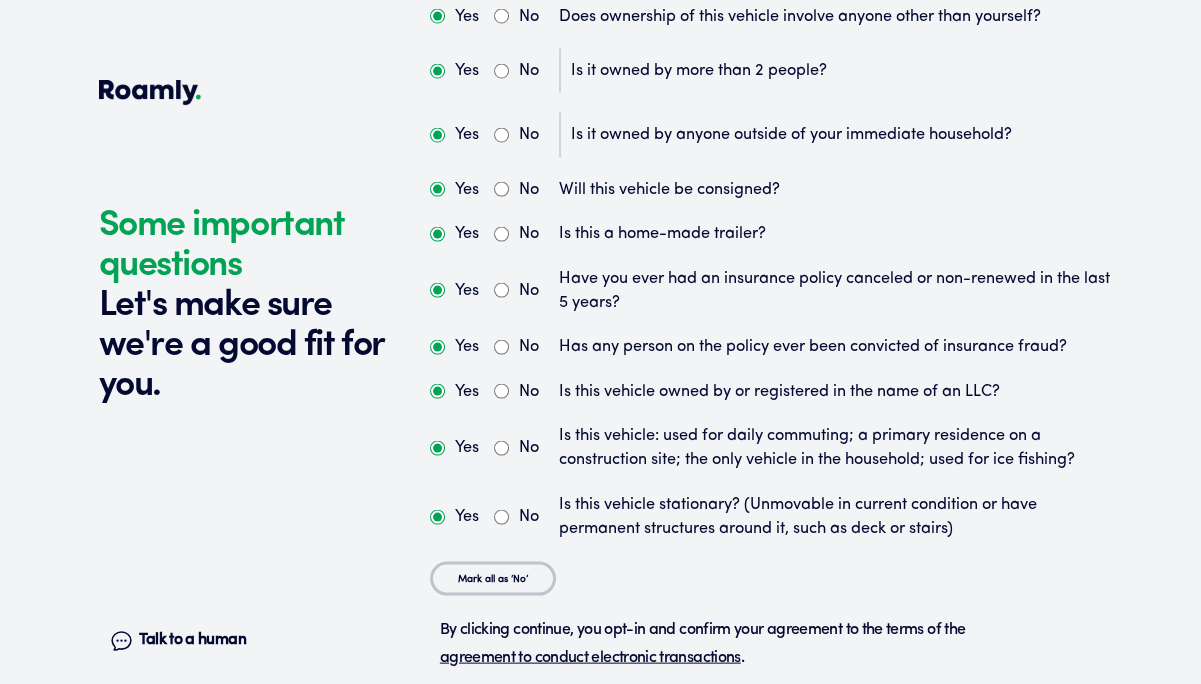 click on "No" at bounding box center [501, 290] 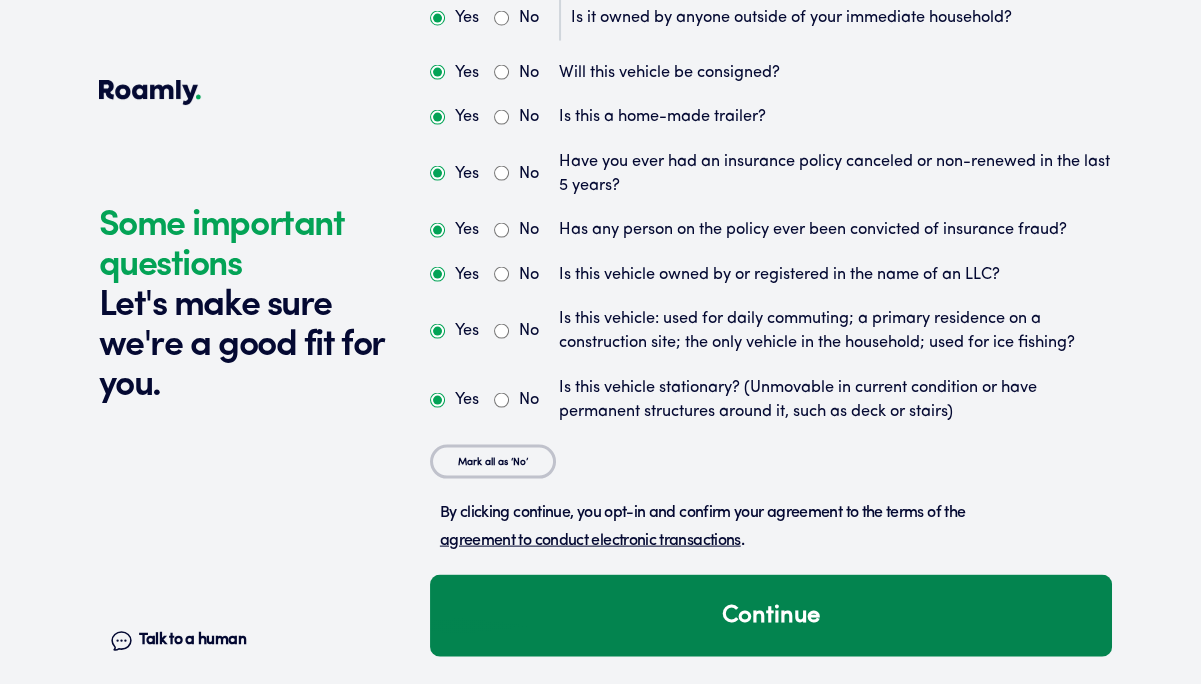 click on "Continue" at bounding box center [771, 616] 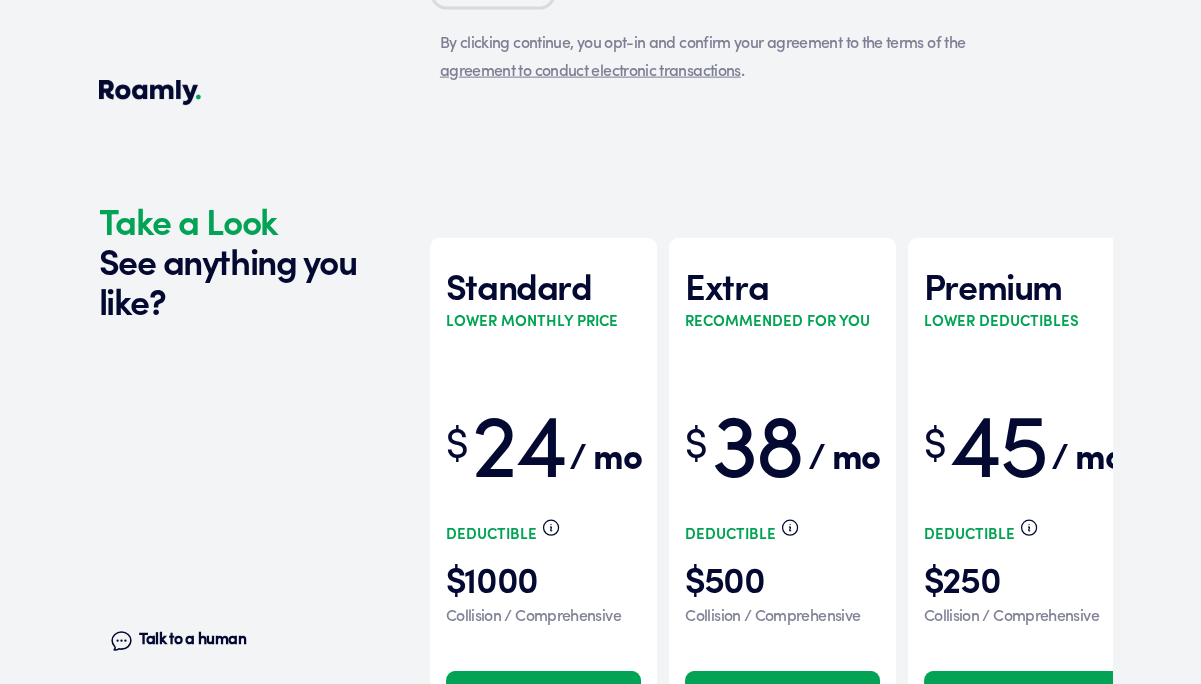 scroll, scrollTop: 6741, scrollLeft: 0, axis: vertical 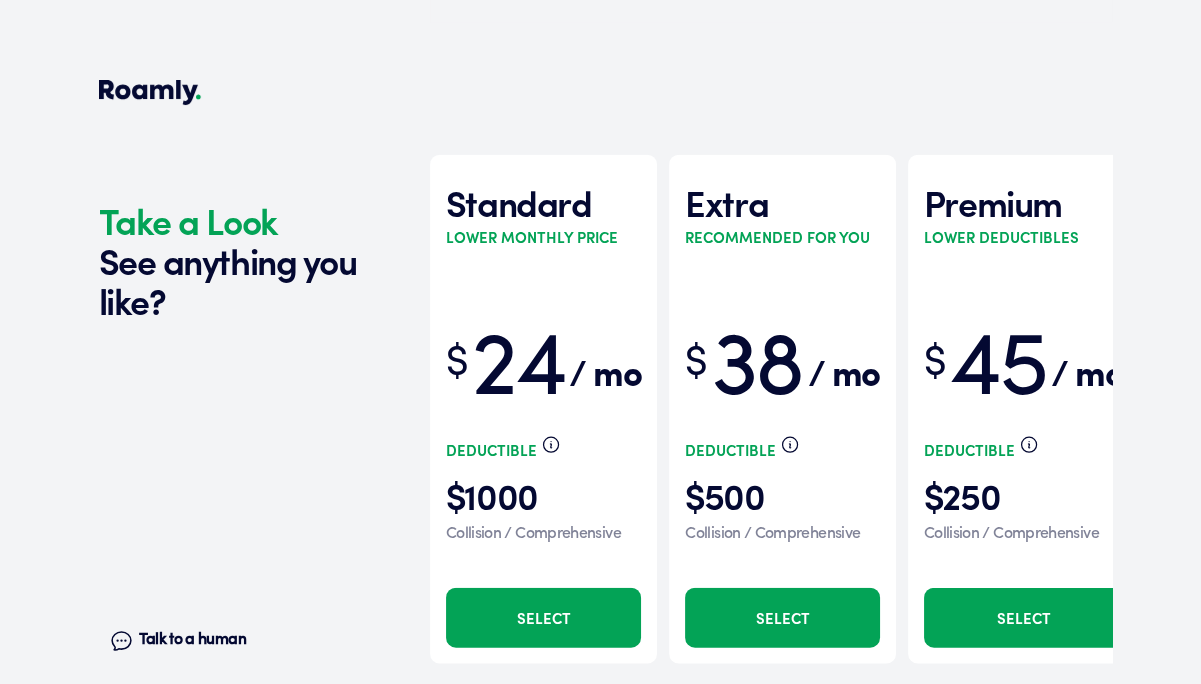 click on "Select" at bounding box center [543, 618] 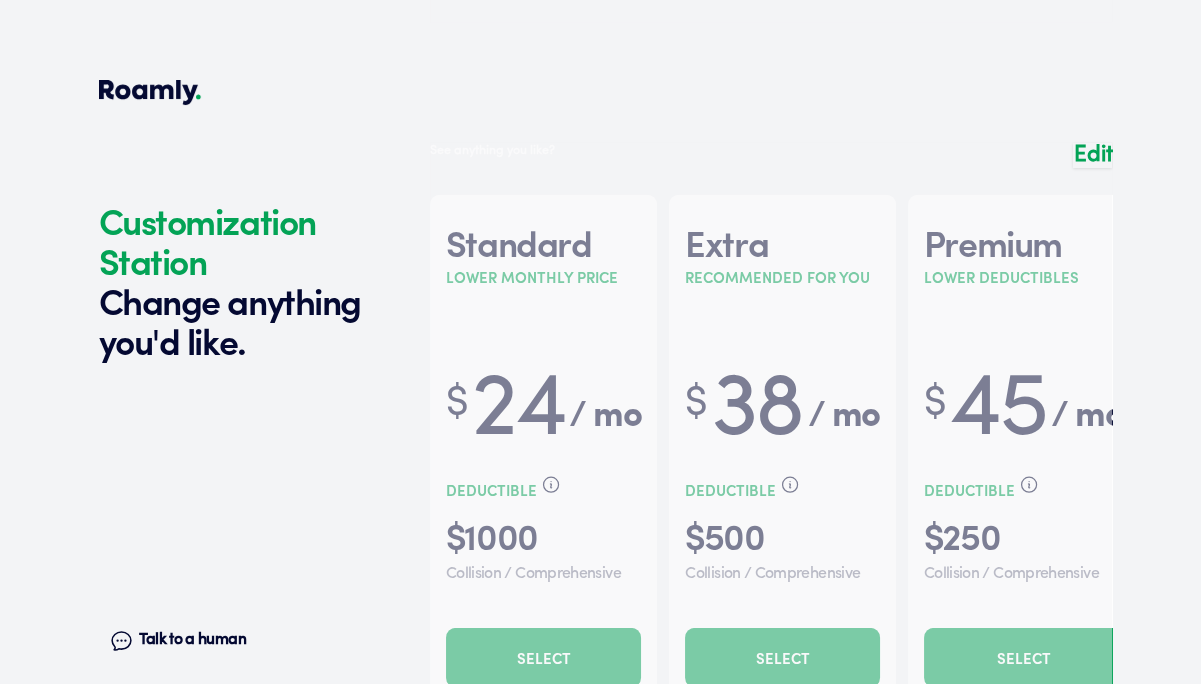 scroll, scrollTop: 6853, scrollLeft: 0, axis: vertical 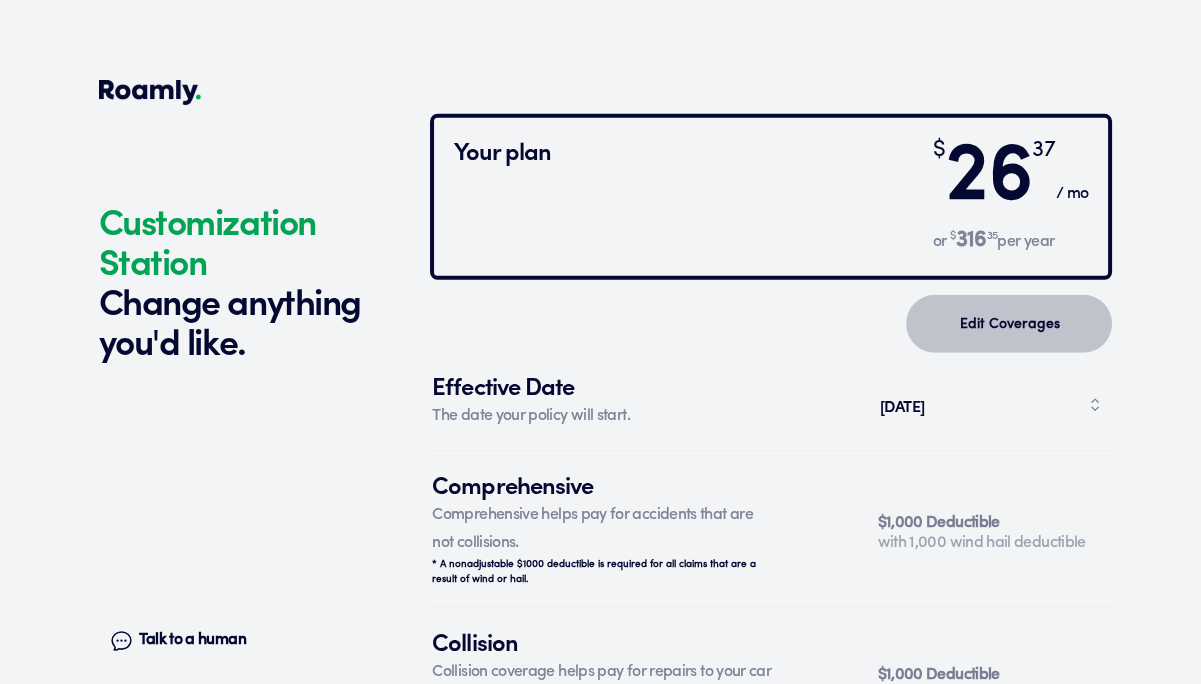 click on "Edit Coverages" at bounding box center (1009, 324) 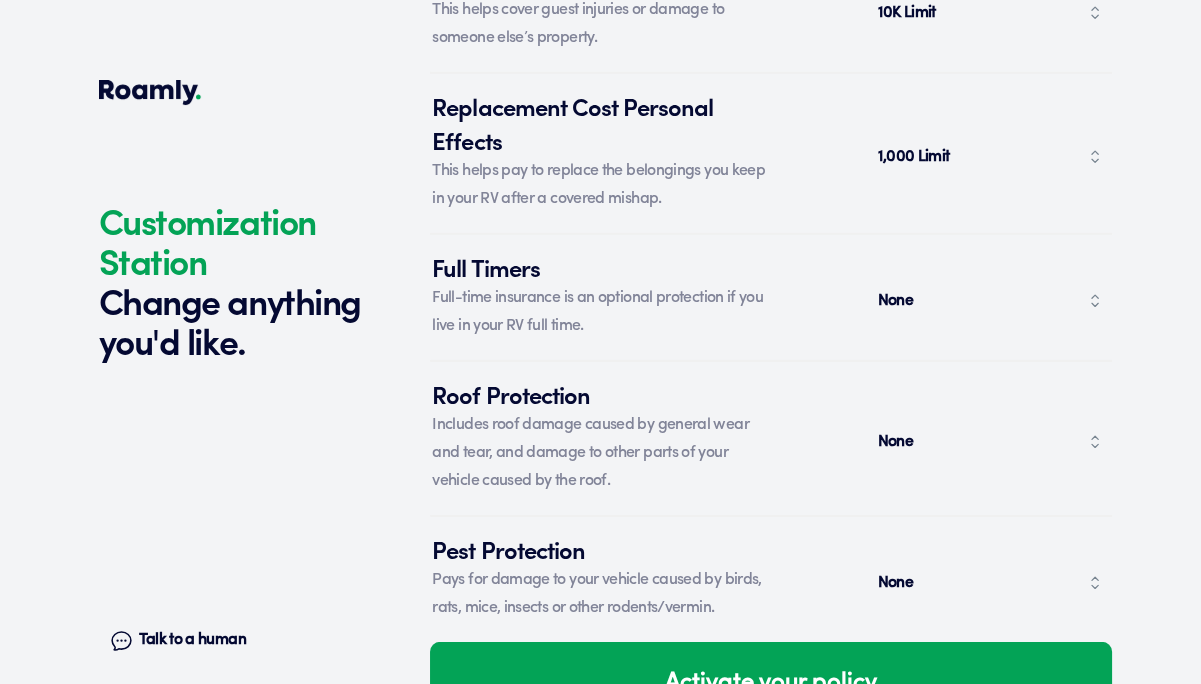 scroll, scrollTop: 8496, scrollLeft: 0, axis: vertical 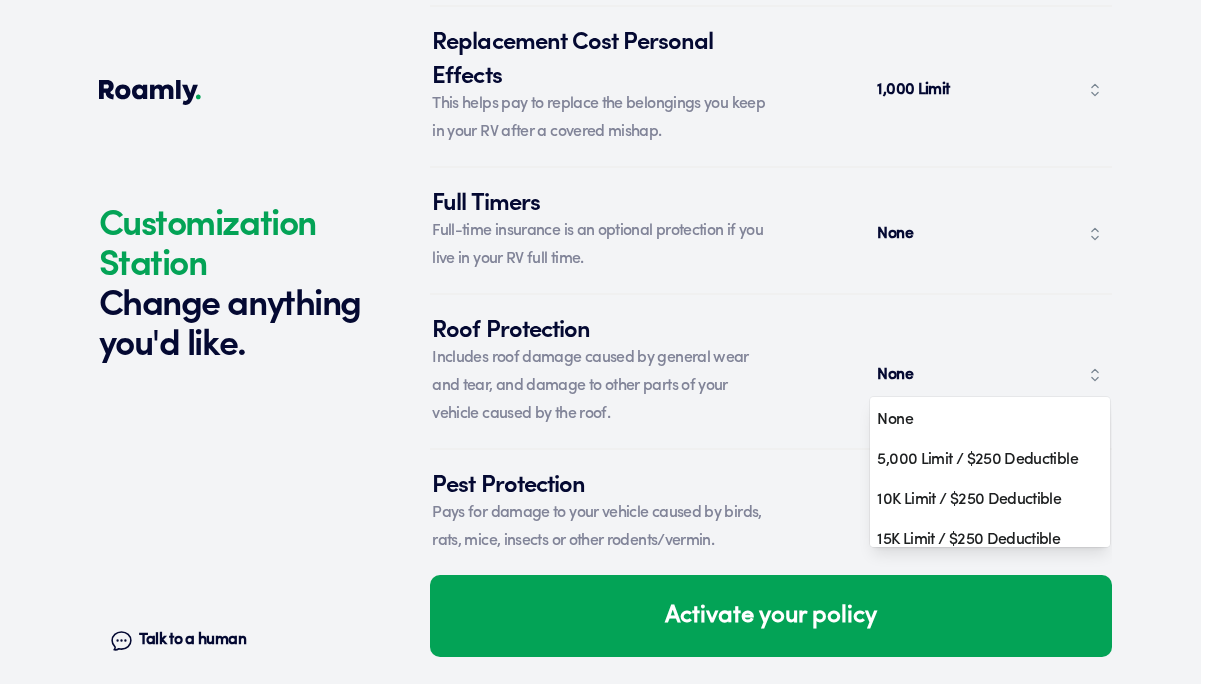 click on "None" at bounding box center [897, 375] 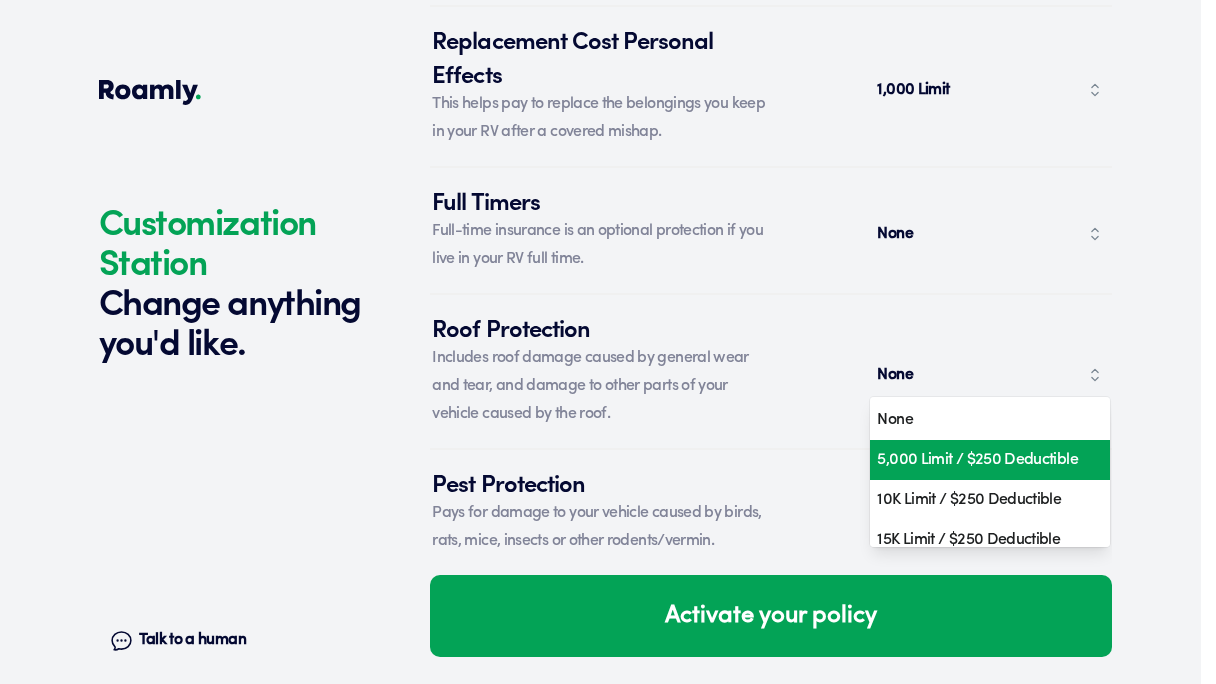 click on "5,000 Limit / $250 Deductible" at bounding box center [990, 460] 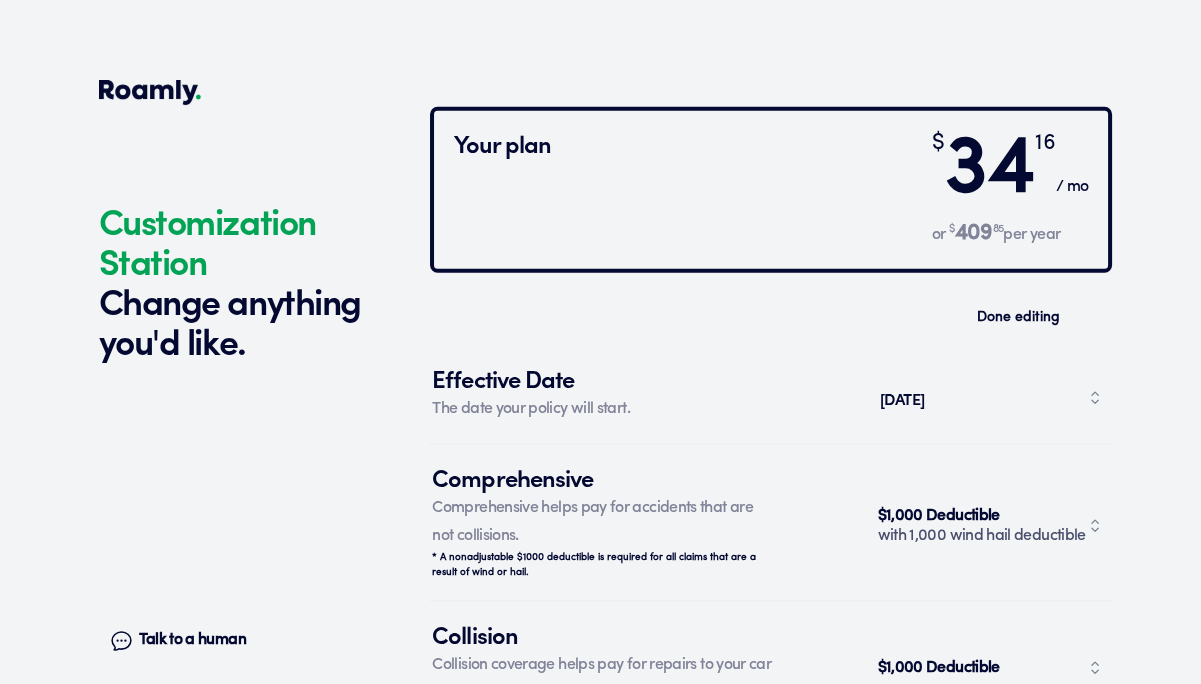 scroll, scrollTop: 7544, scrollLeft: 0, axis: vertical 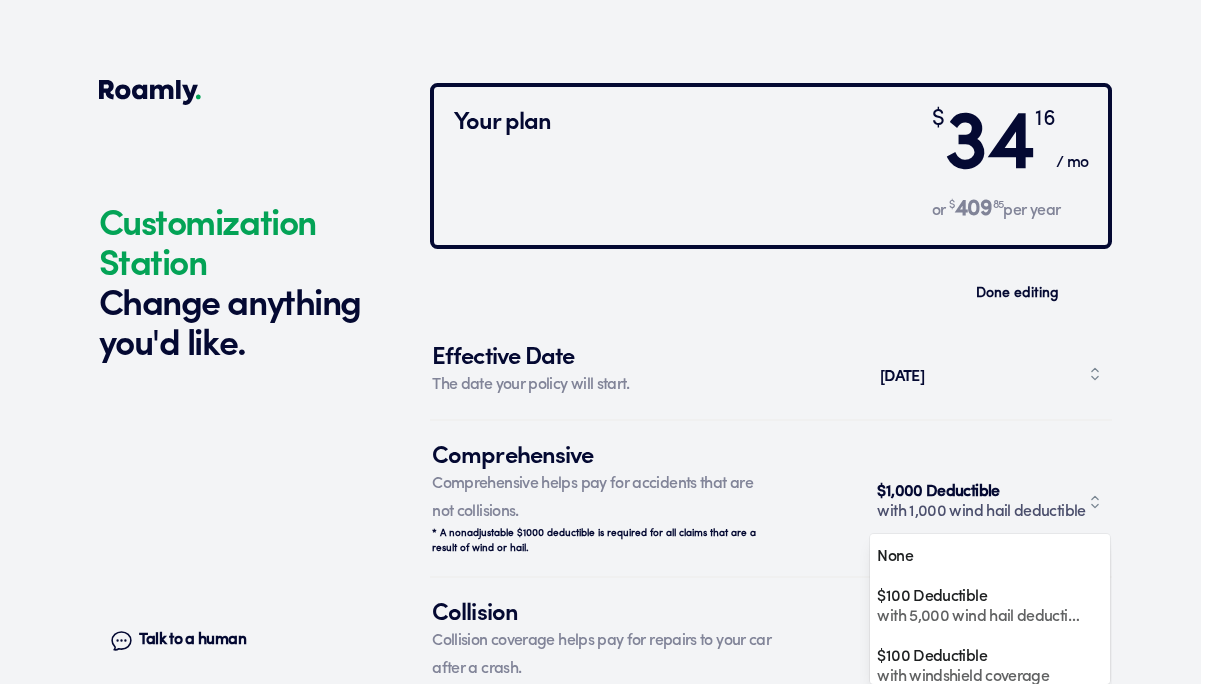 click at bounding box center [236, 488] 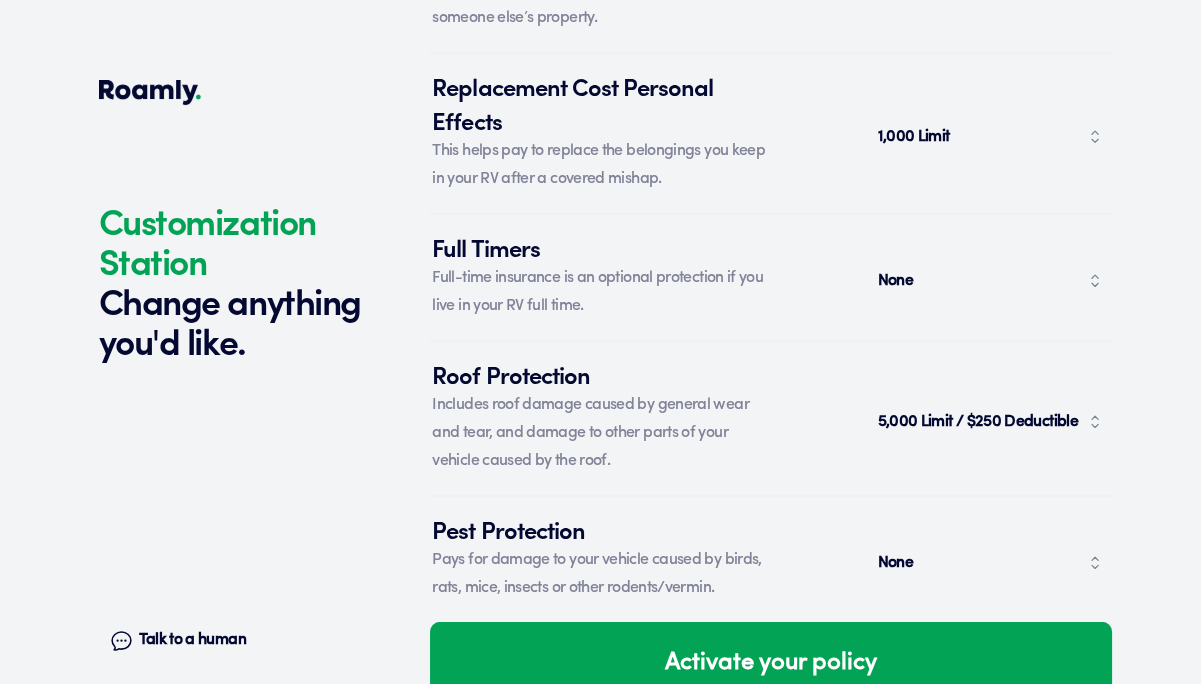 scroll, scrollTop: 8496, scrollLeft: 0, axis: vertical 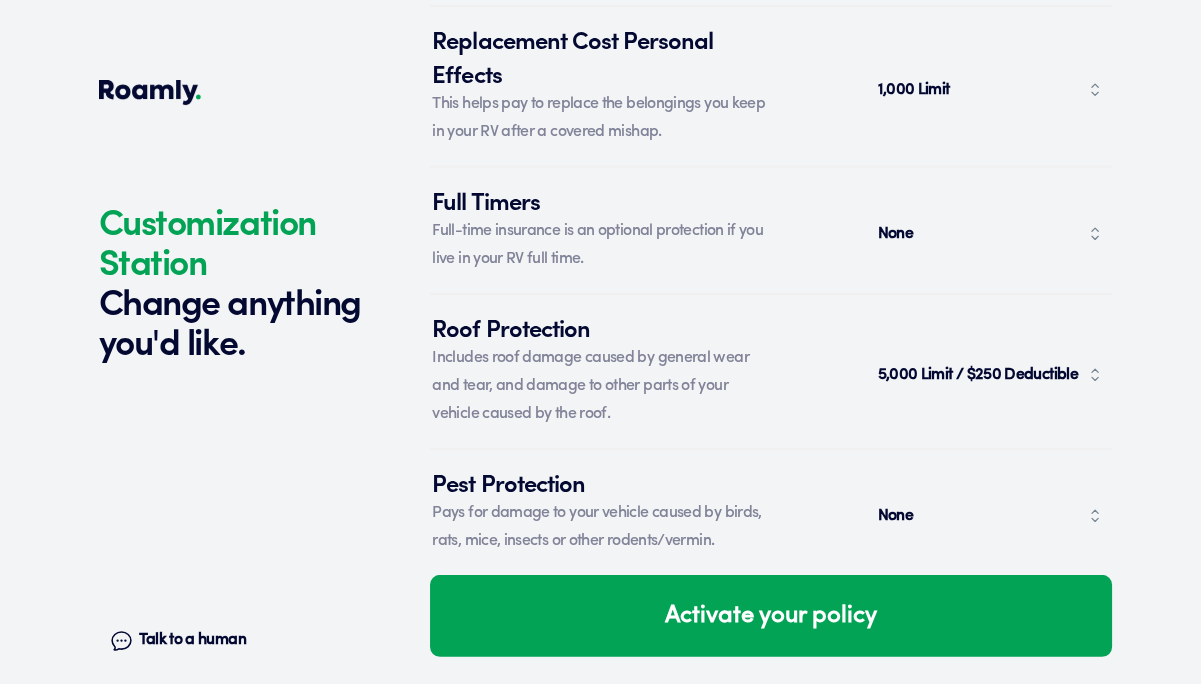 click on "5,000 Limit / $250 Deductible" at bounding box center (979, 375) 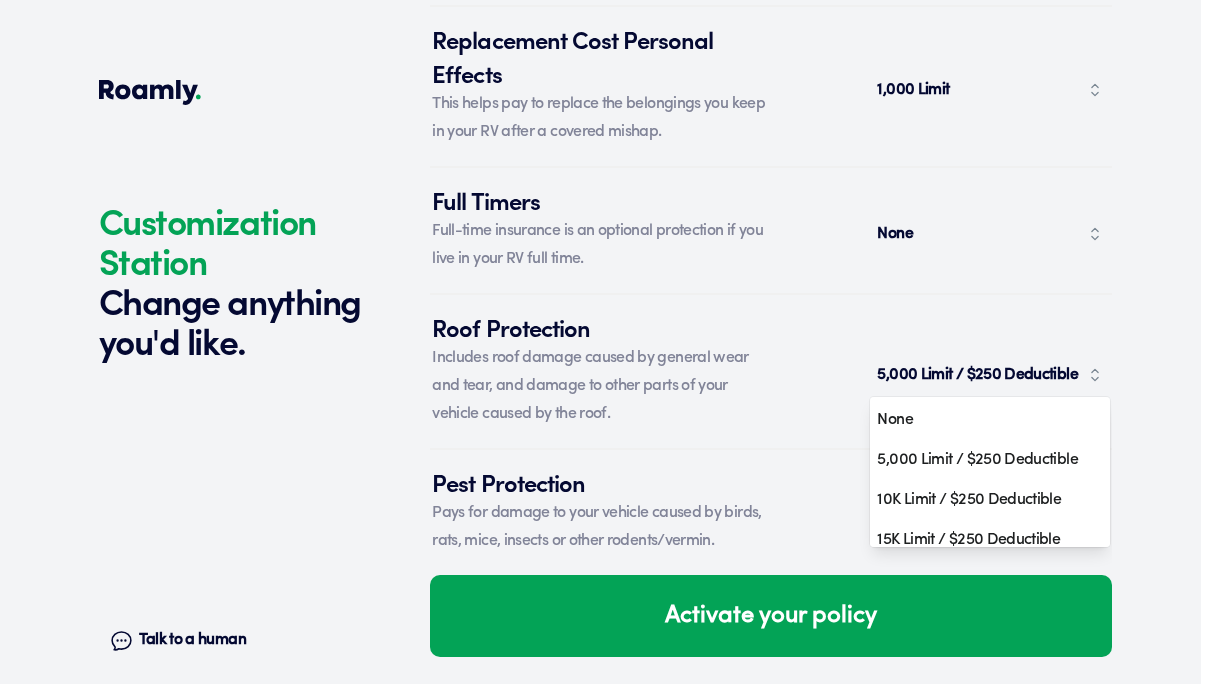 click on "None" at bounding box center (982, 420) 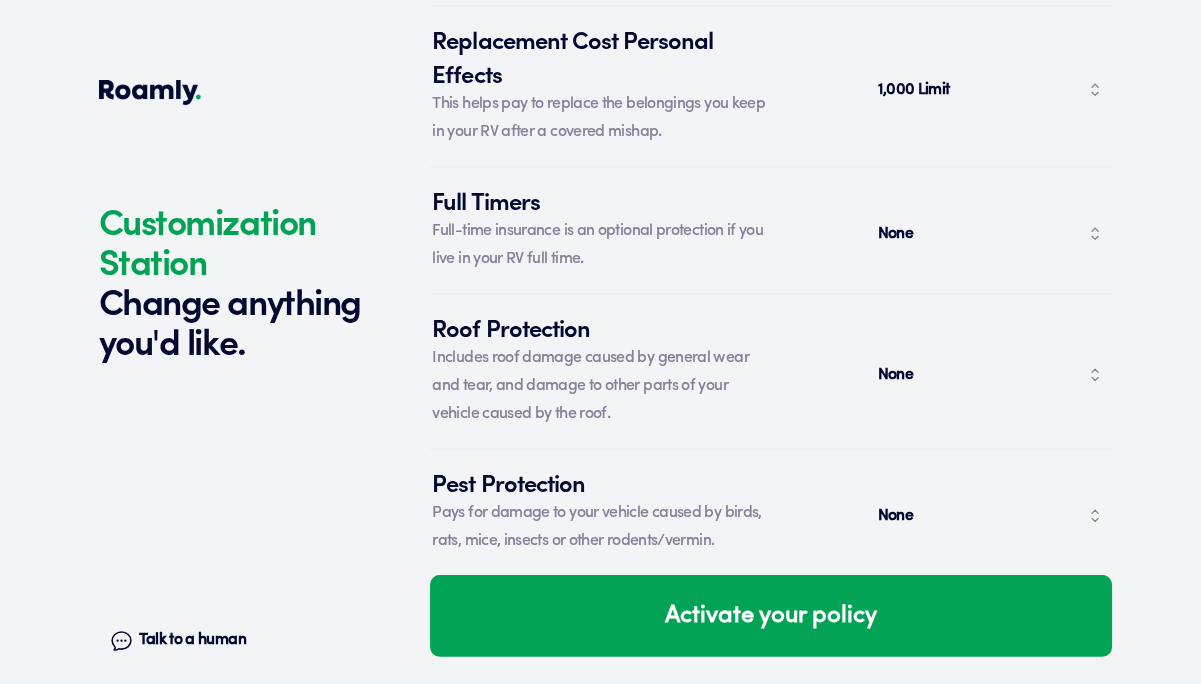 click on "None" at bounding box center (990, 516) 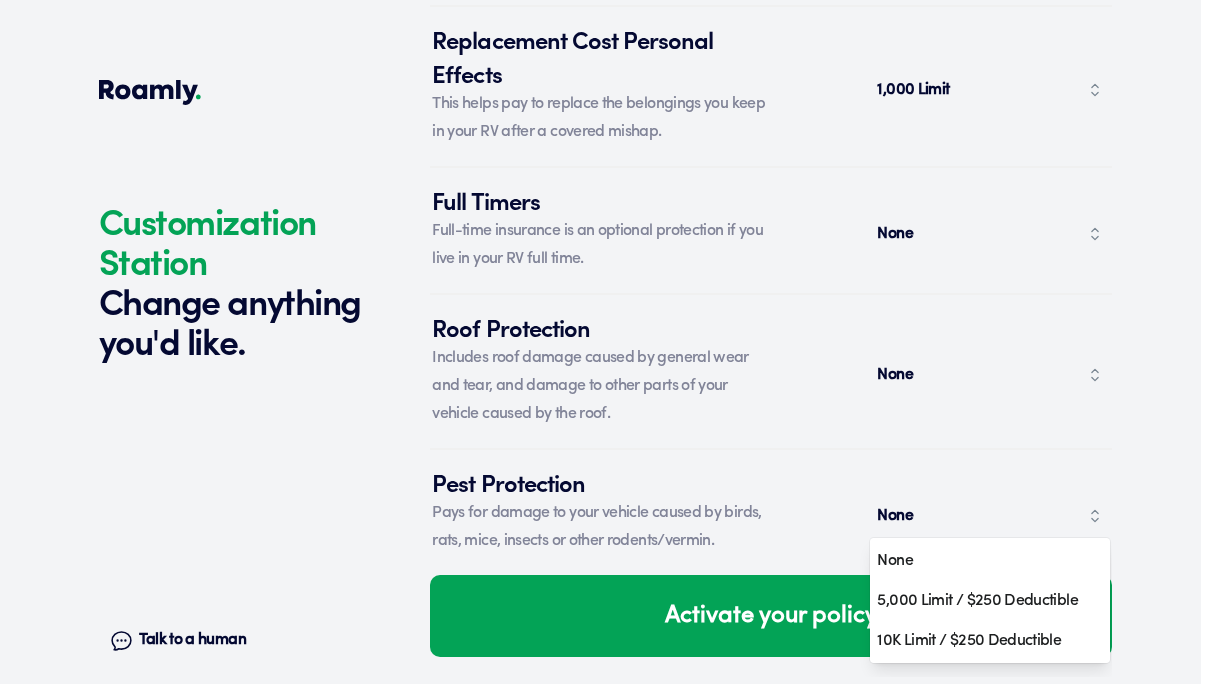 click on "None" at bounding box center (982, 561) 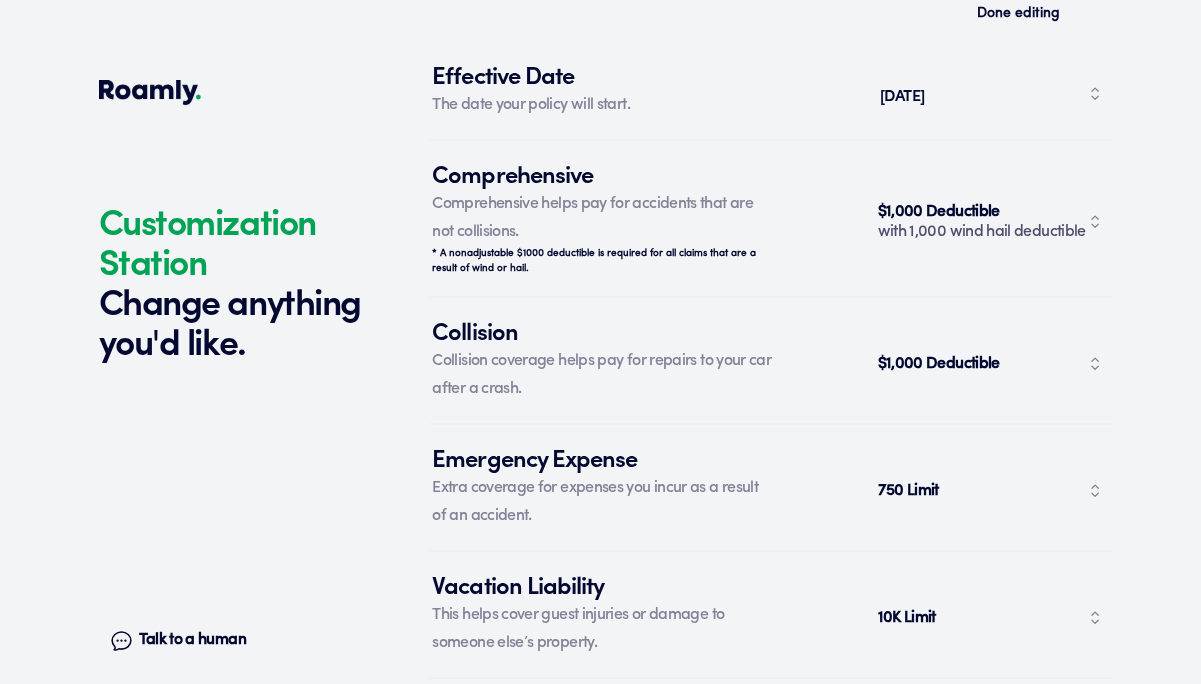 scroll, scrollTop: 7819, scrollLeft: 0, axis: vertical 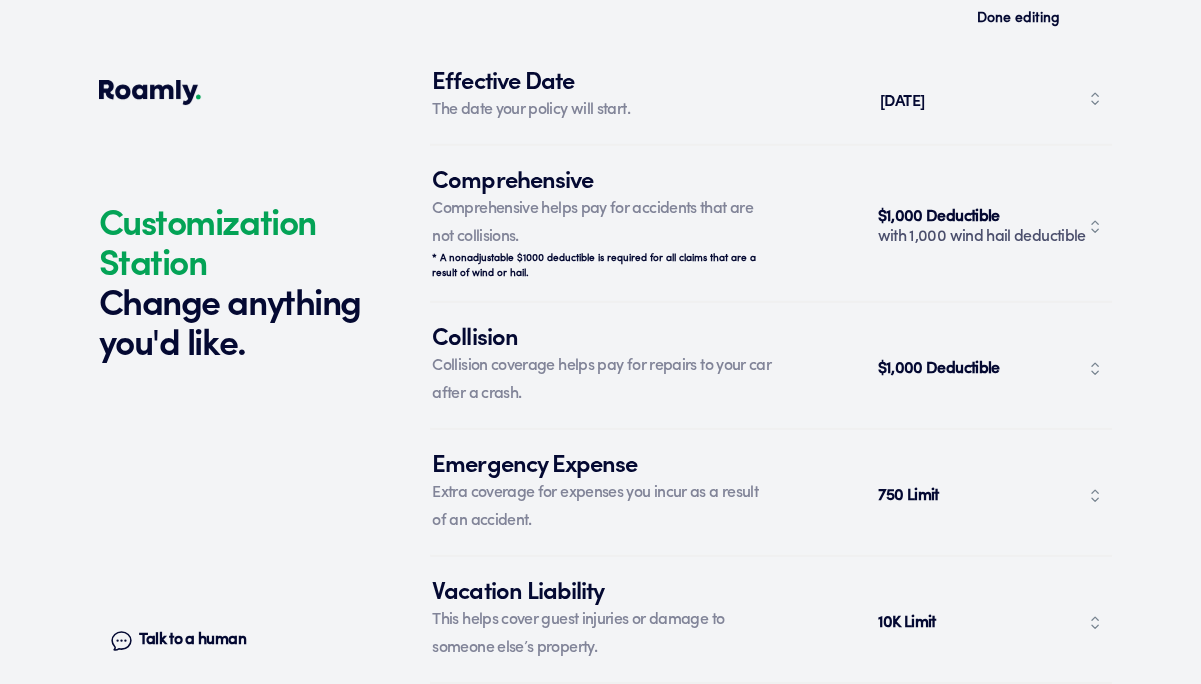 click on "750 Limit" at bounding box center [910, 496] 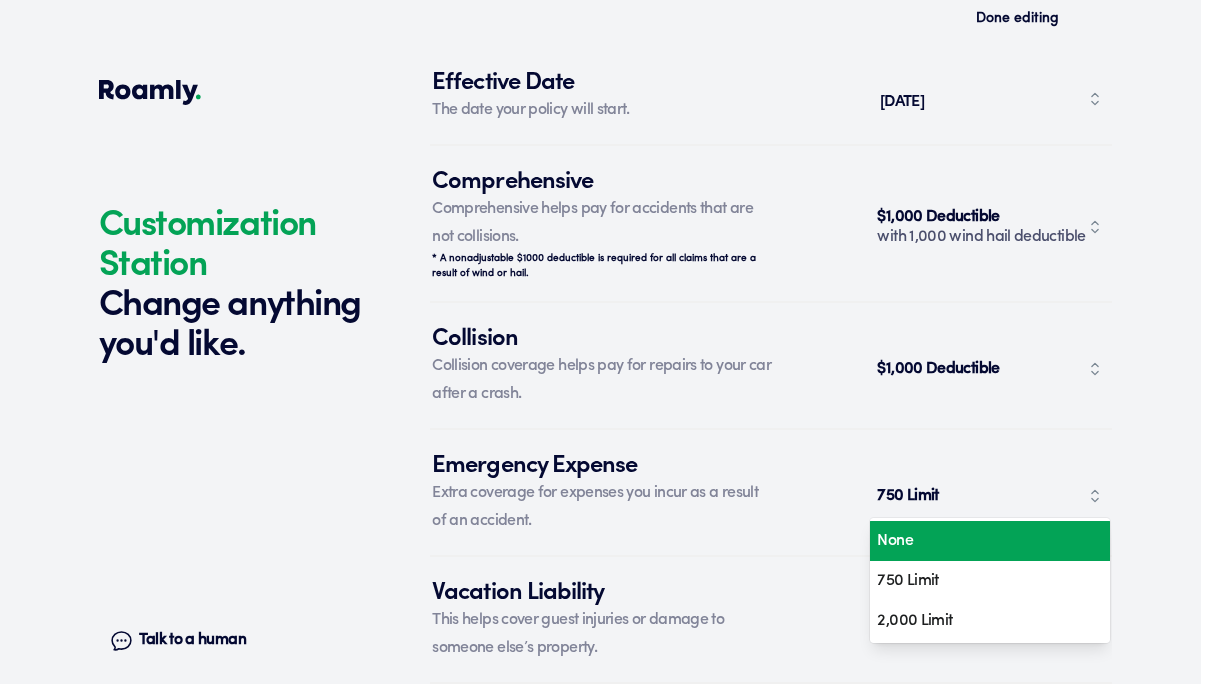 click on "None" at bounding box center (982, 541) 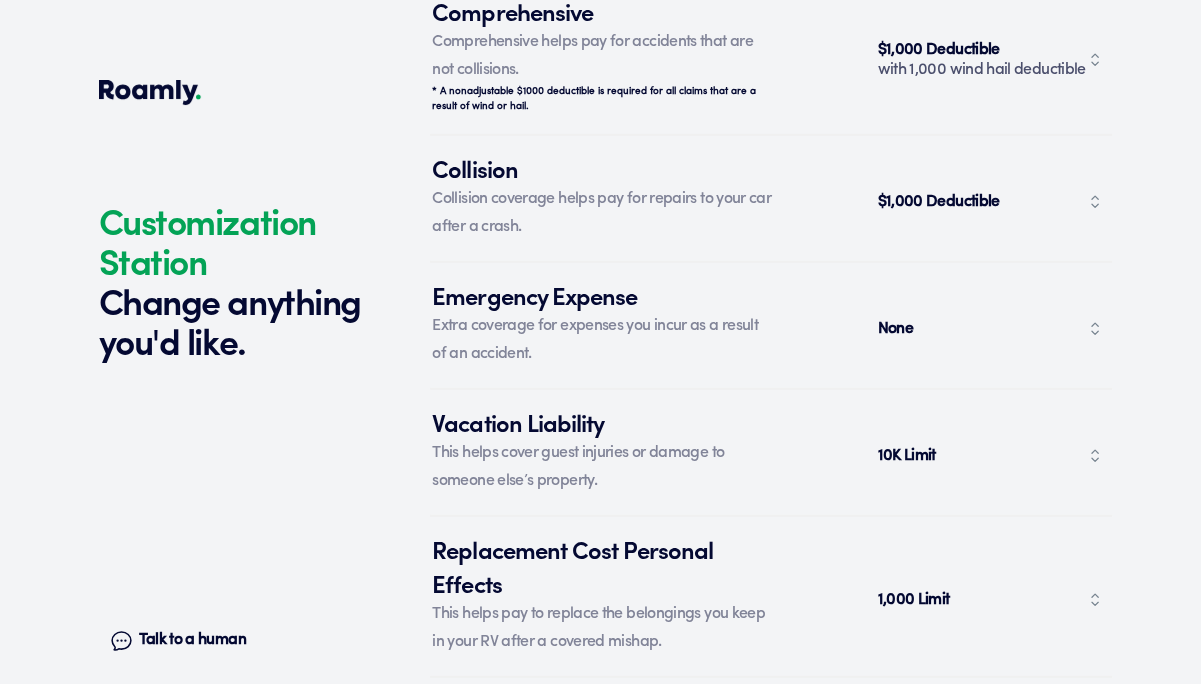 scroll, scrollTop: 7988, scrollLeft: 0, axis: vertical 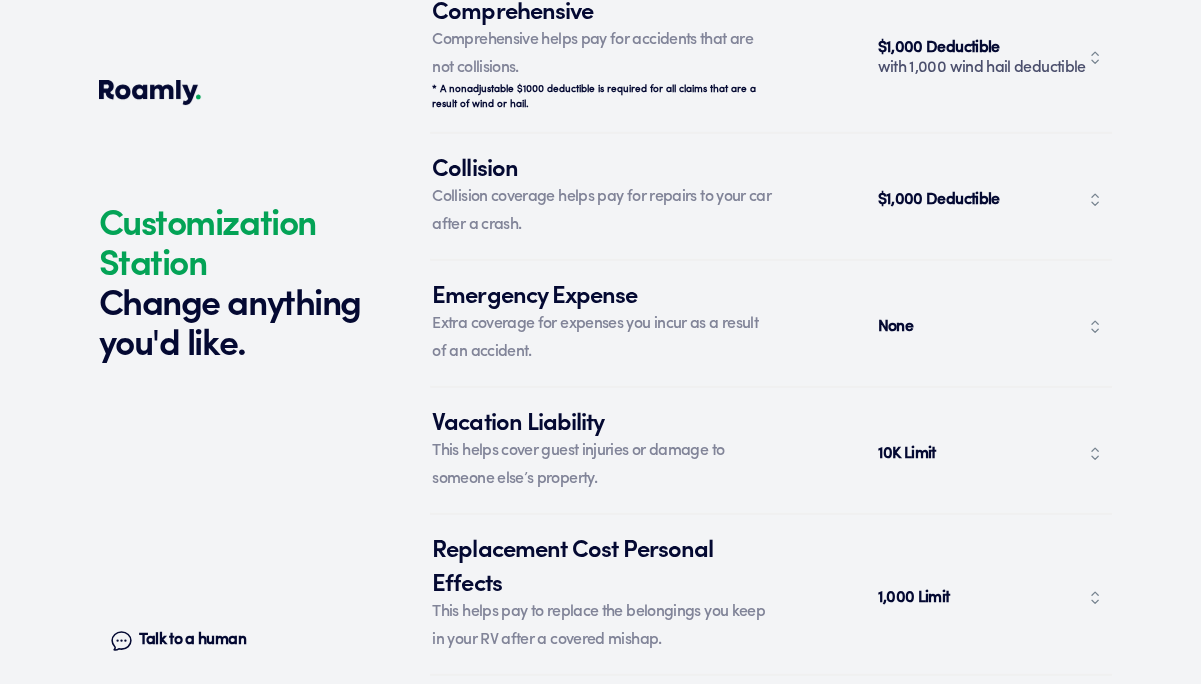 click on "10K Limit" at bounding box center [990, 454] 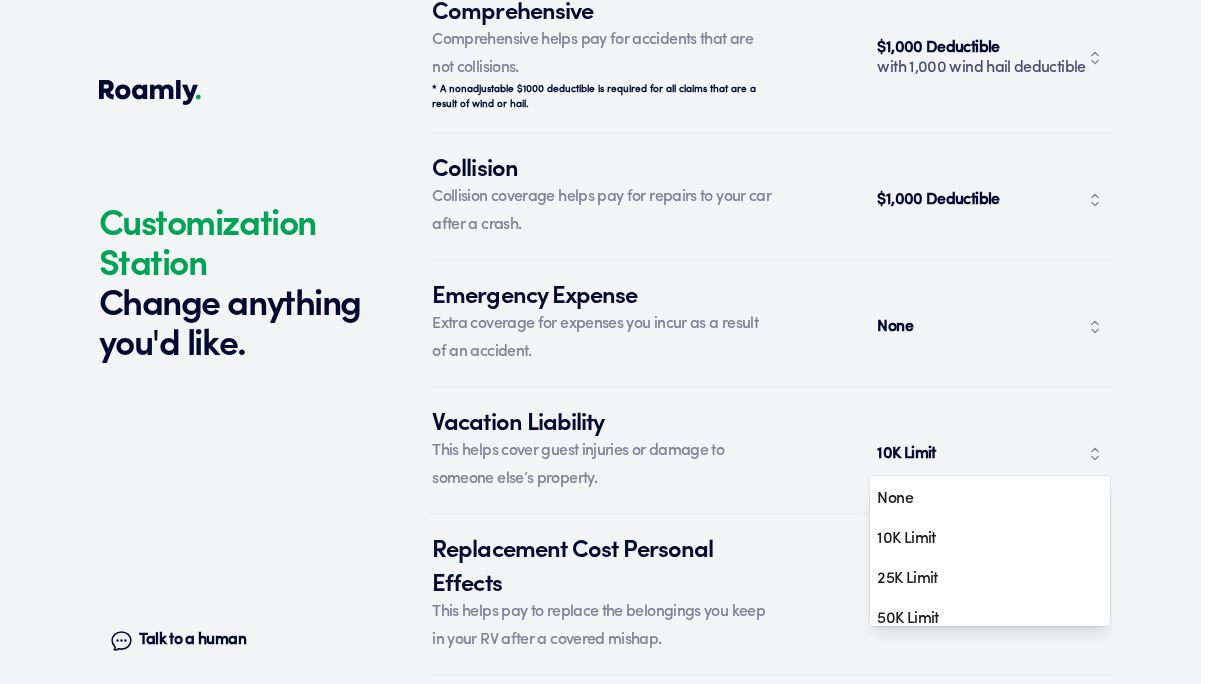 click on "None" at bounding box center (990, 327) 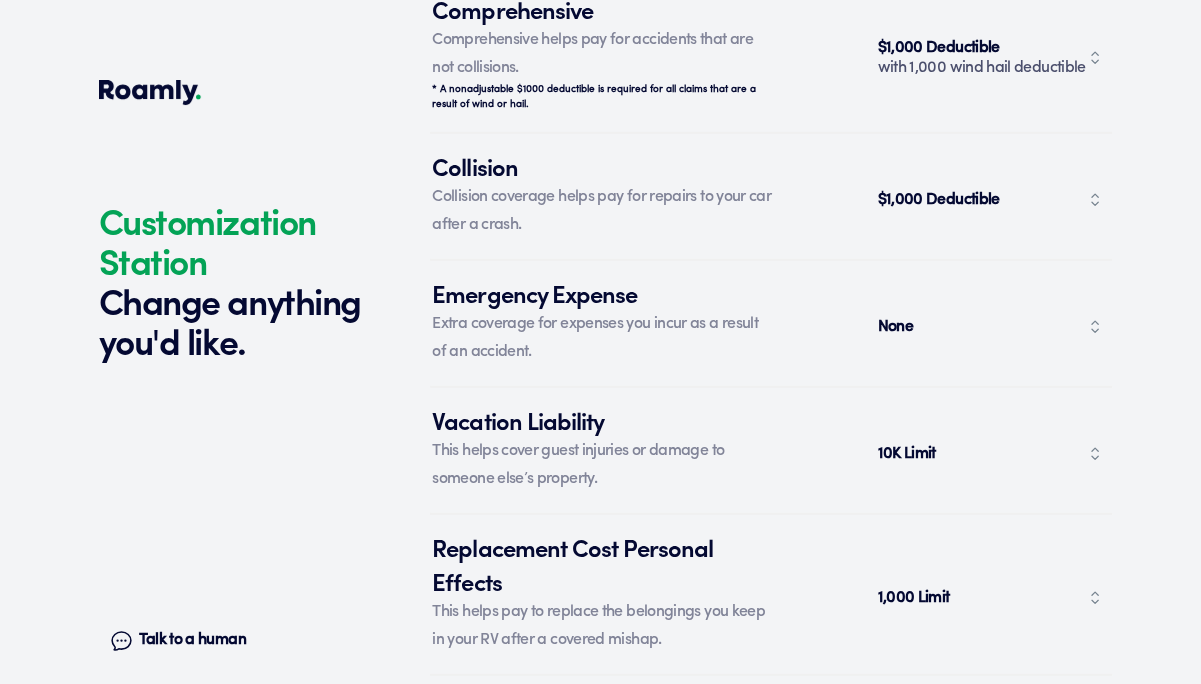 click on "None" at bounding box center (990, 327) 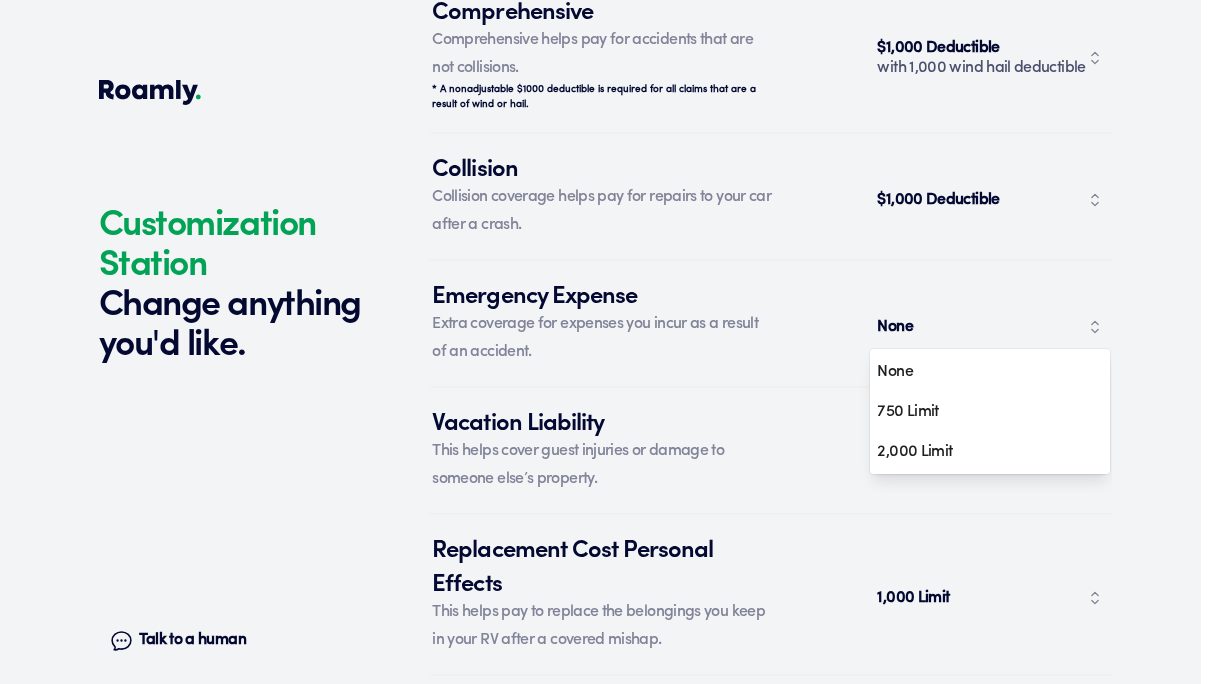 click on "750 Limit" at bounding box center [982, 412] 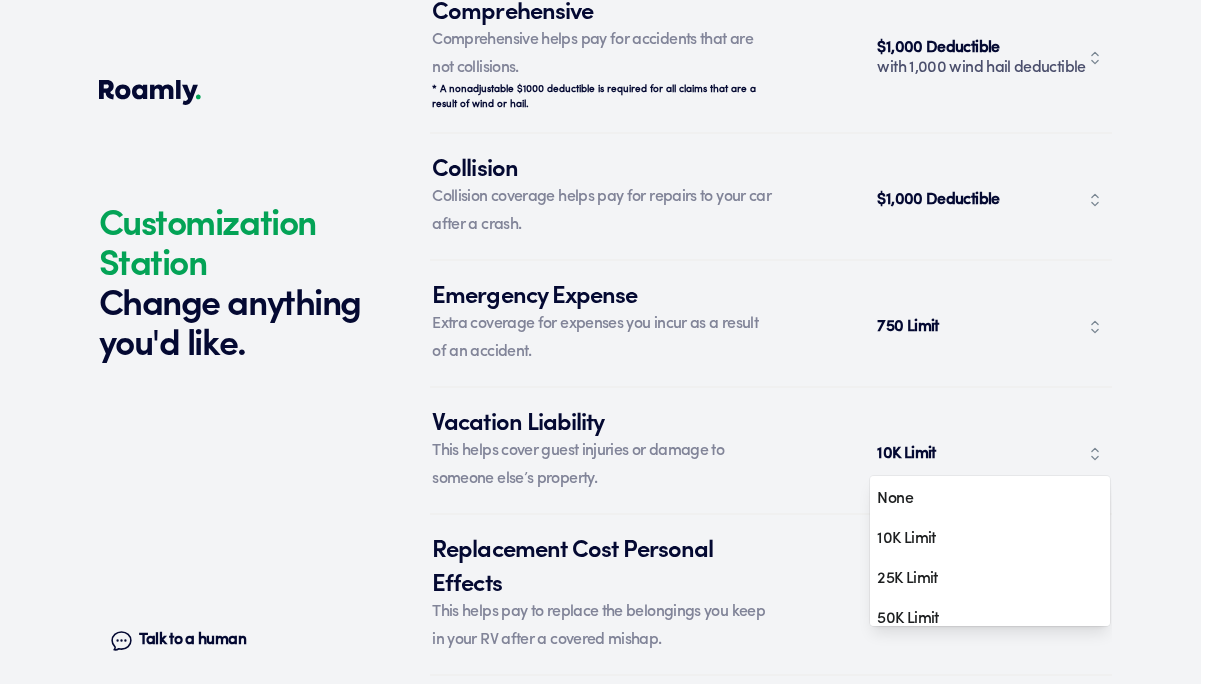 click on "Customization Station Change anything you'd like. Talk to a human Chat 1 2 3 4+ Edit How many RVs or Trailers do you want to cover? Year [DATE] Manufacturer Grand Design Model Imagine XLS Length 27 FT 1 SLIDE Original owner Yes How many nights do you camp in your RV? 0 - 29 nights / year How do you store your RV? Open lot Yes No Does this RV have a salvage title? Edit Tell us about your RV. First name [PERSON_NAME] Last name [PERSON_NAME] Date of Birth [DEMOGRAPHIC_DATA] Email [EMAIL_ADDRESS][DOMAIN_NAME] Phone [PHONE_NUMBER] By entering your phone number, you give a licensed Roamly agent permission to assist with this quote through recorded call, email or text message. By continuing, you are confirming that you have read our  Information Disclosure . Edit Who’s the primary driver on this policy? [STREET_ADDRESS][PERSON_NAME] Clear Add a new address How long have you lived at your home address? 6-10 years Edit This helps us get you a better price. Single Married Edit One year Two years Three years TX" at bounding box center (600, -3397) 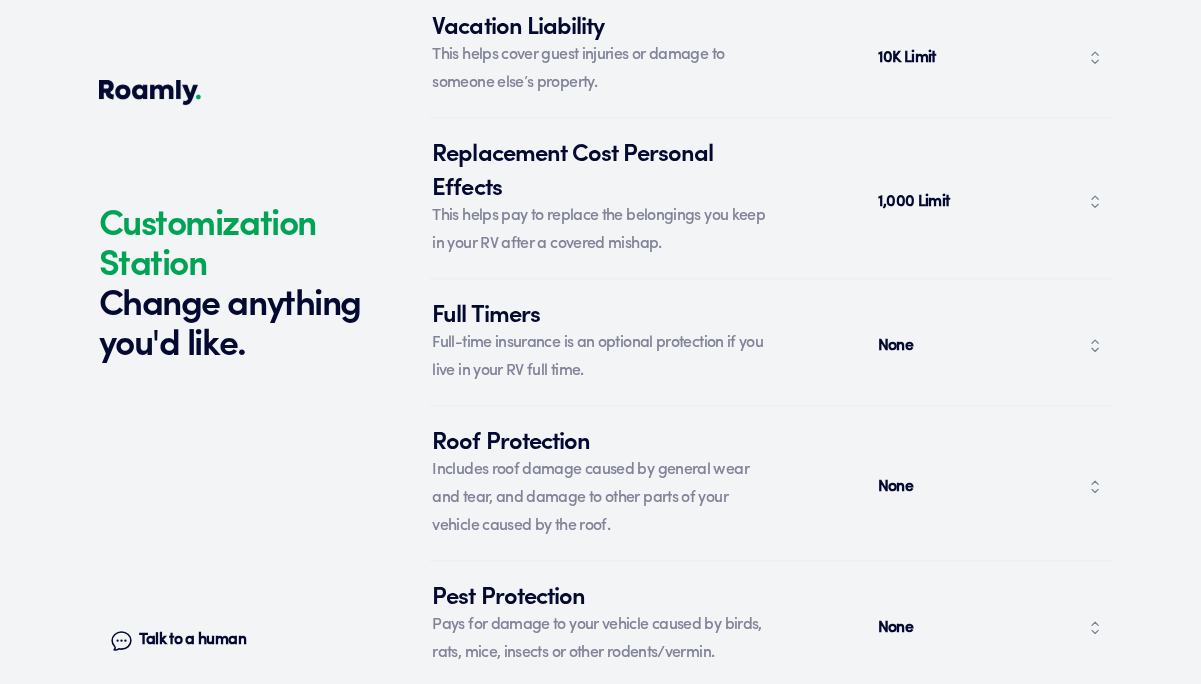 scroll, scrollTop: 8496, scrollLeft: 0, axis: vertical 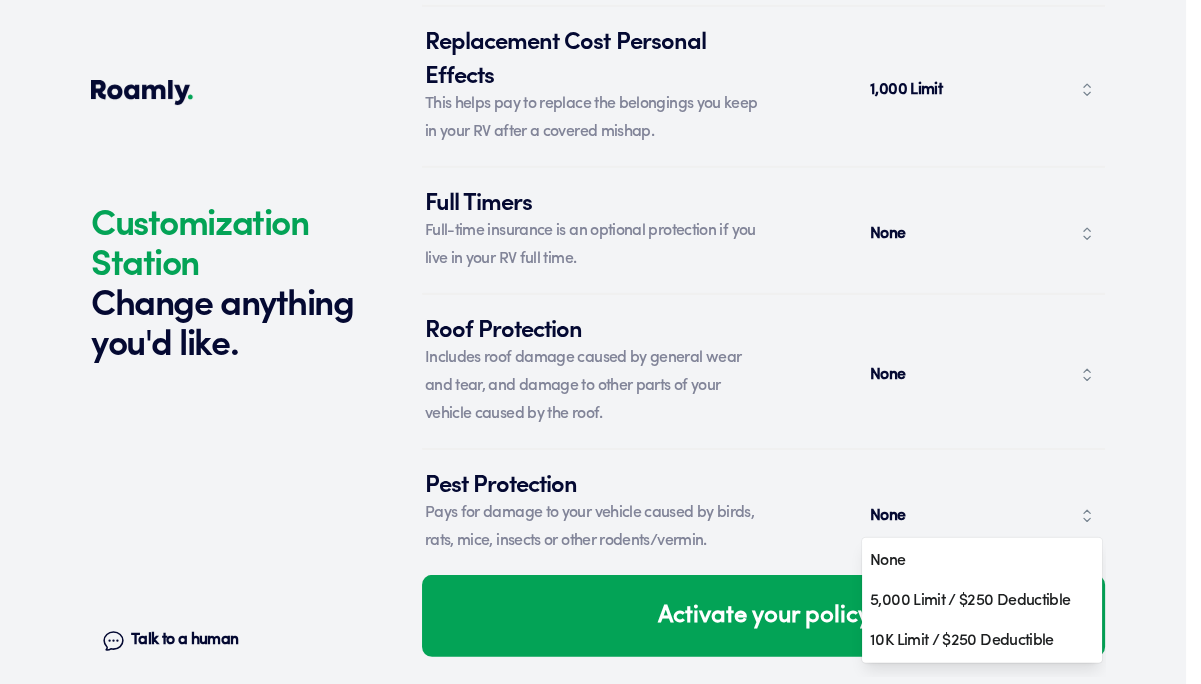 click on "None" at bounding box center [982, 516] 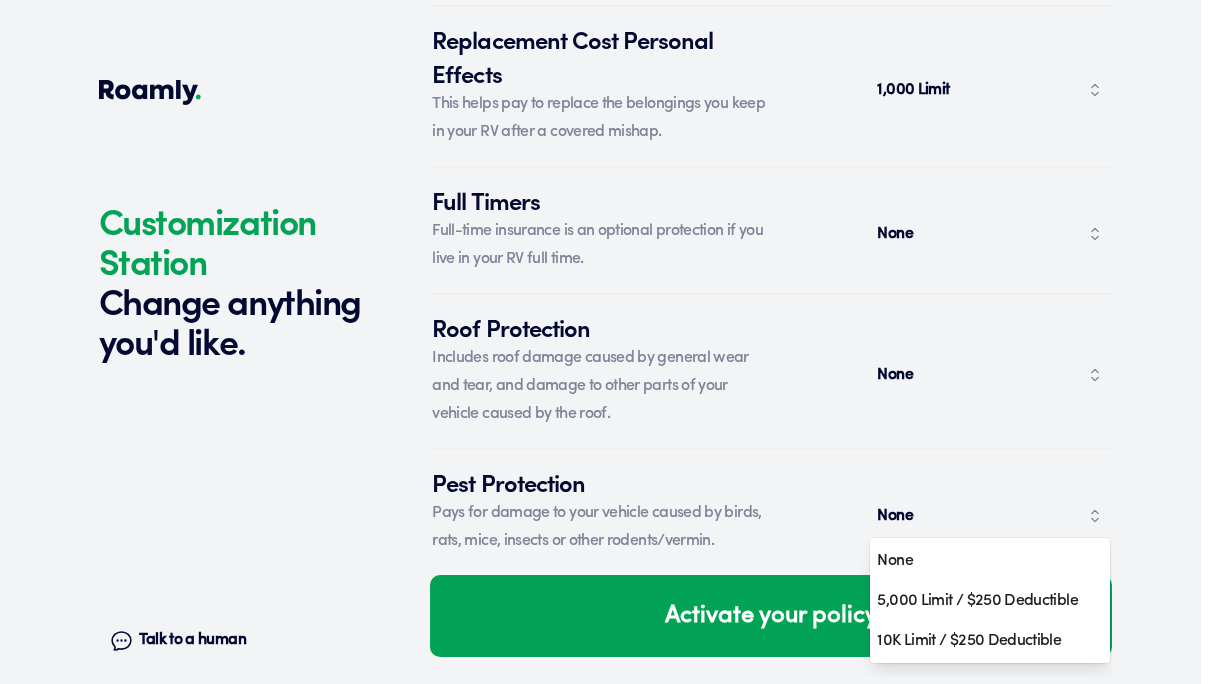 click on "5,000 Limit / $250 Deductible" at bounding box center (982, 601) 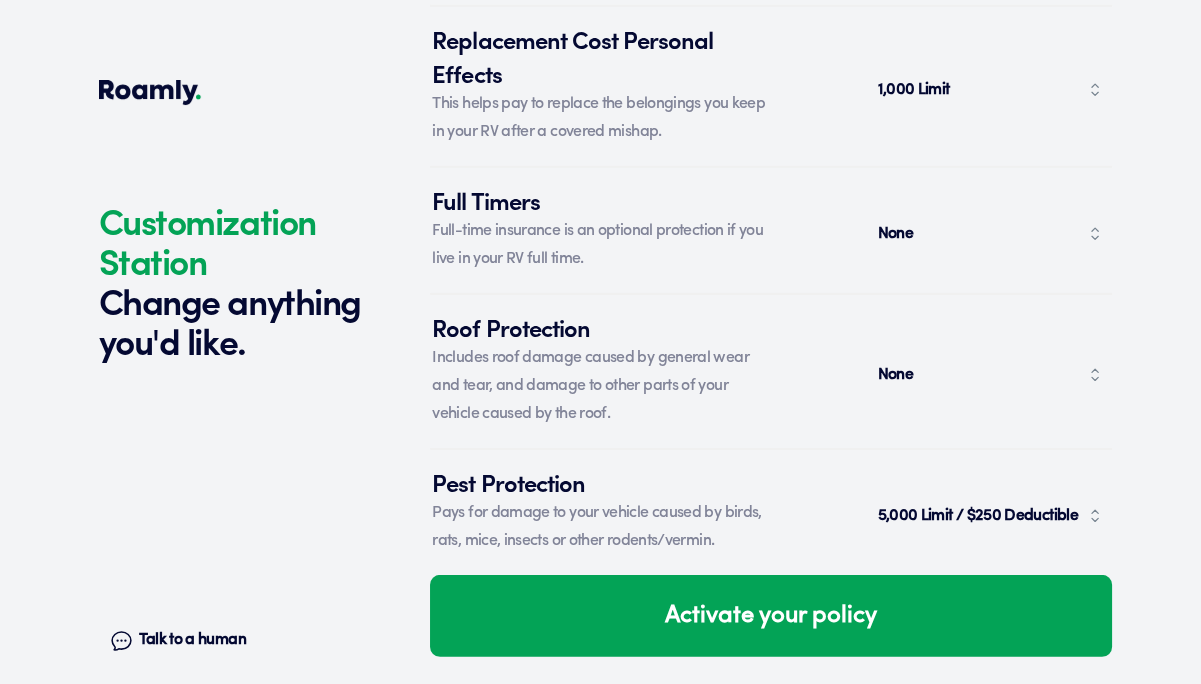 click on "None" at bounding box center (990, 375) 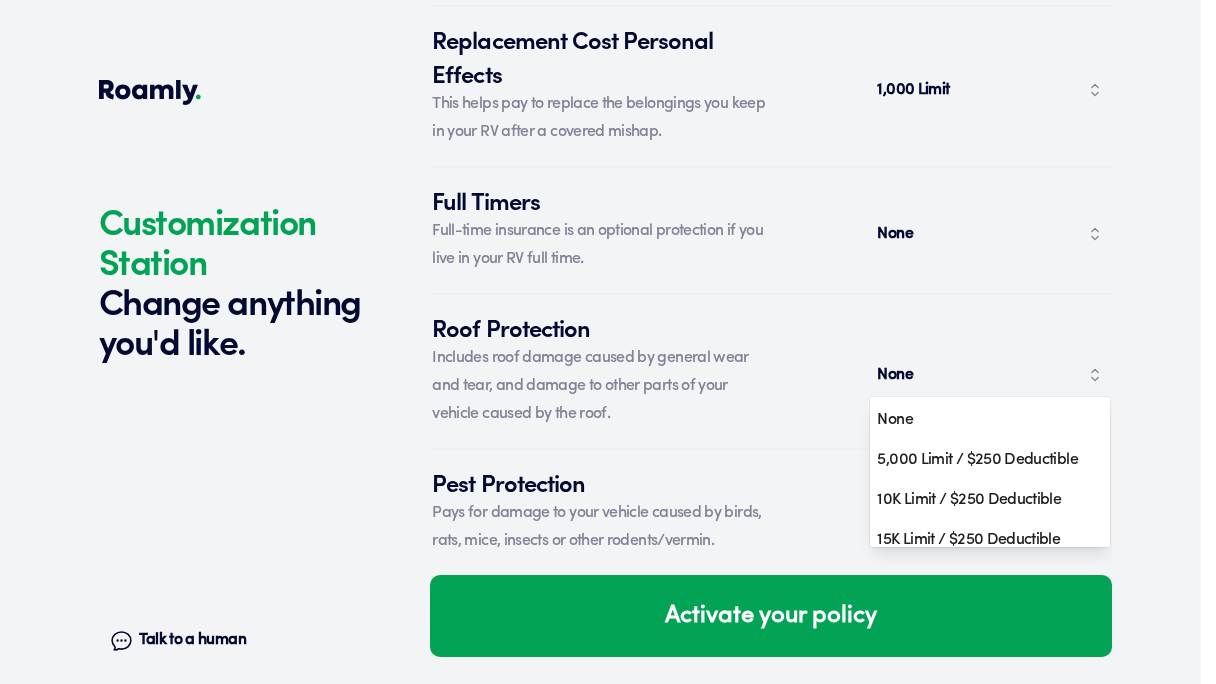 click on "5,000 Limit / $250 Deductible" at bounding box center [982, 460] 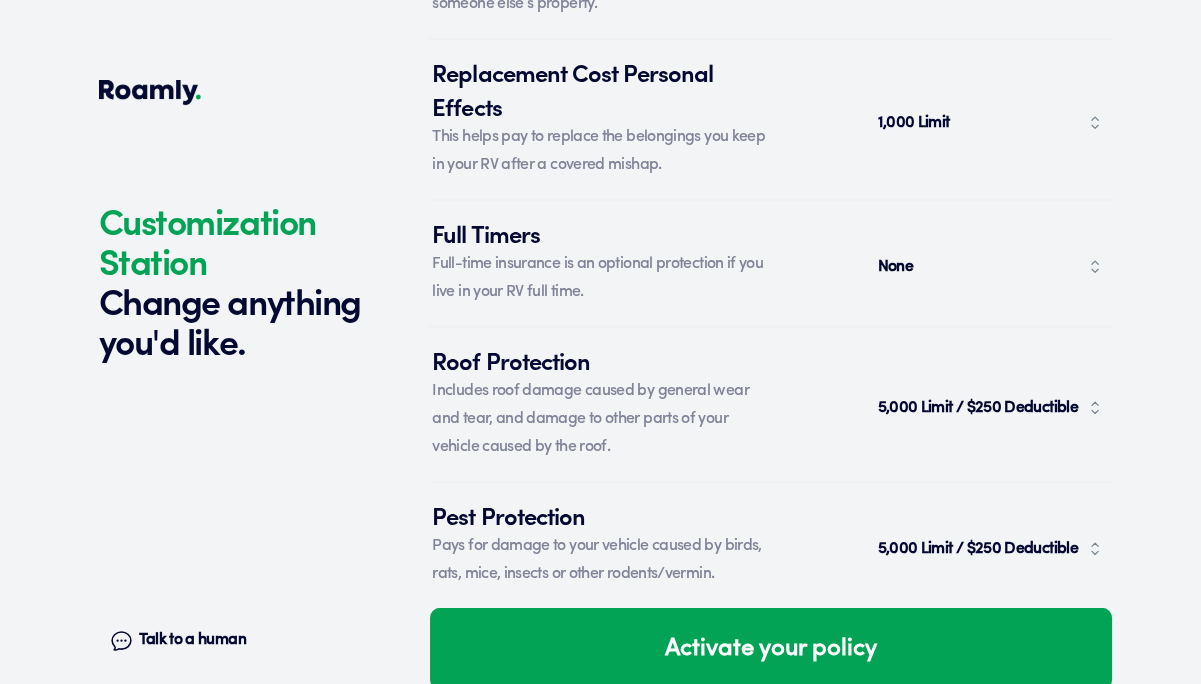 scroll, scrollTop: 8496, scrollLeft: 0, axis: vertical 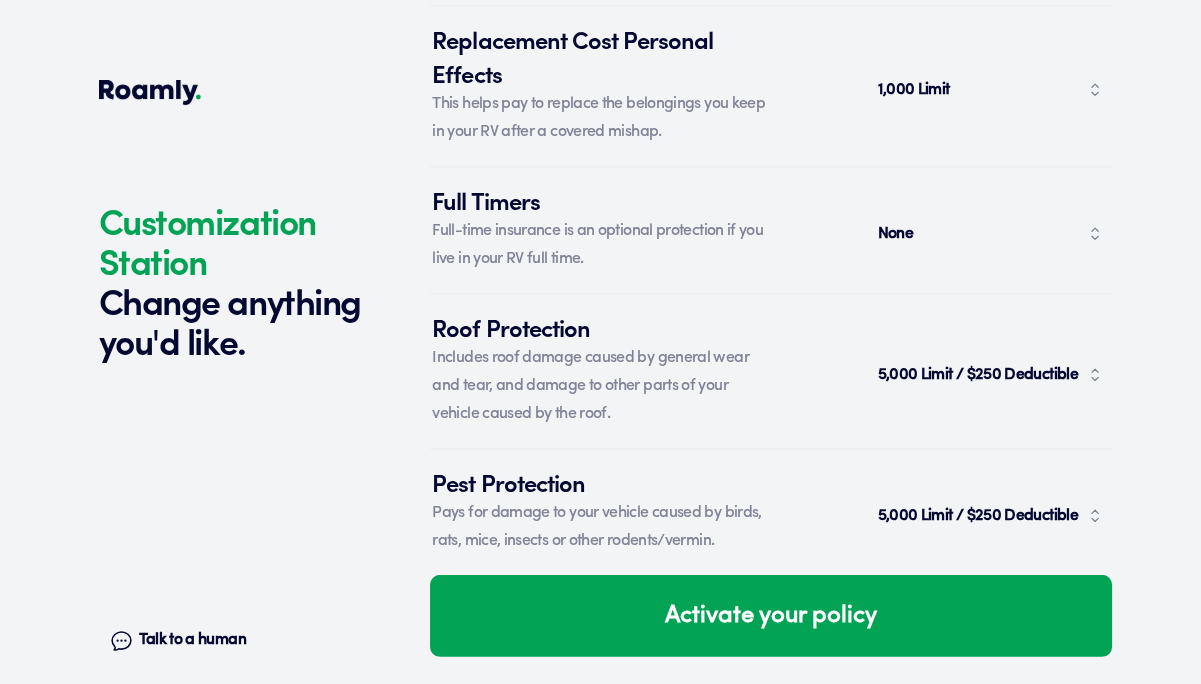 click on "5,000 Limit / $250 Deductible" at bounding box center [979, 516] 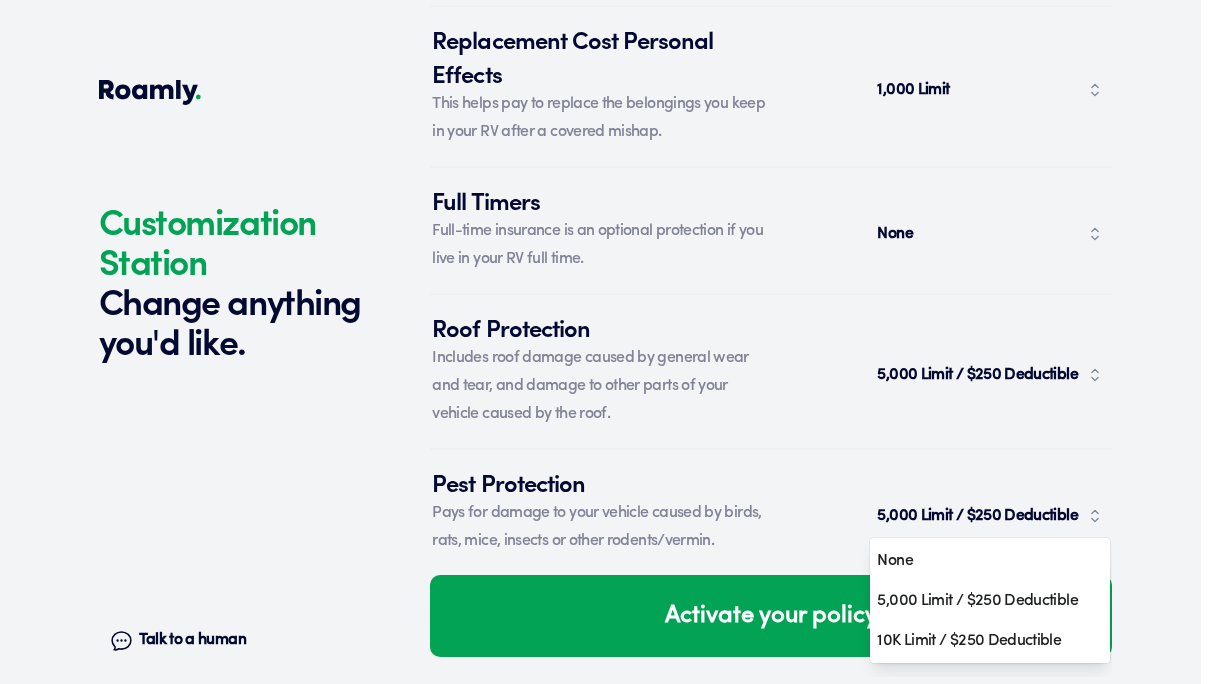 click on "None" at bounding box center [982, 561] 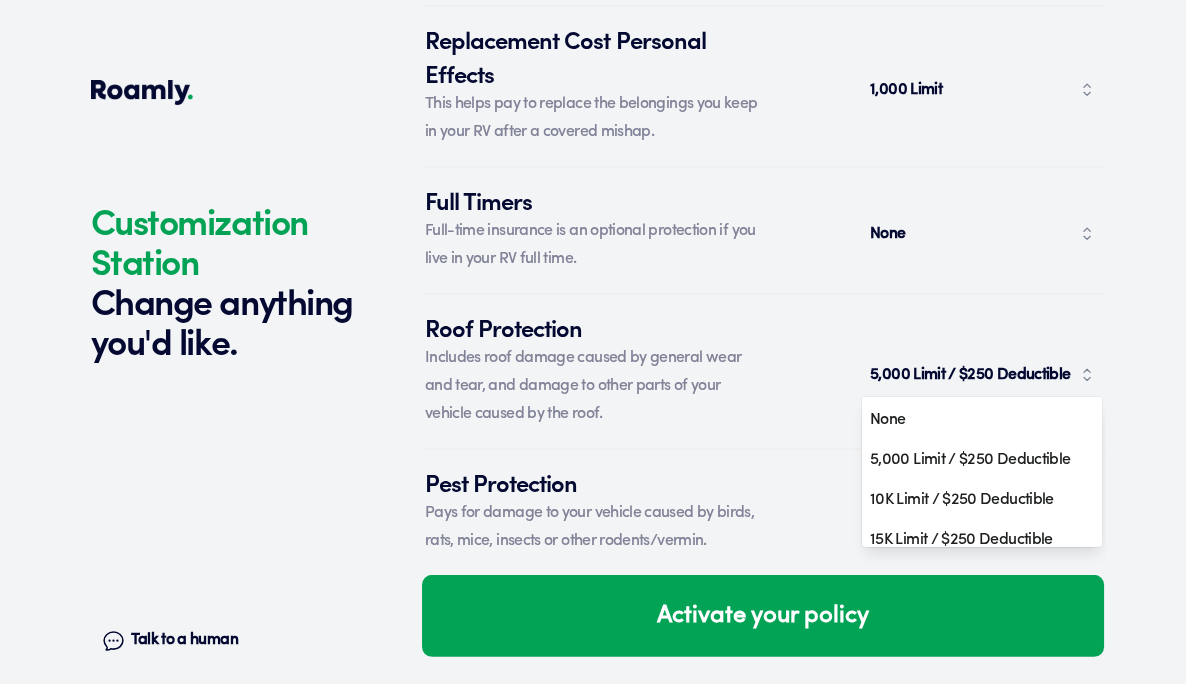 click on "5,000 Limit / $250 Deductible" at bounding box center (972, 375) 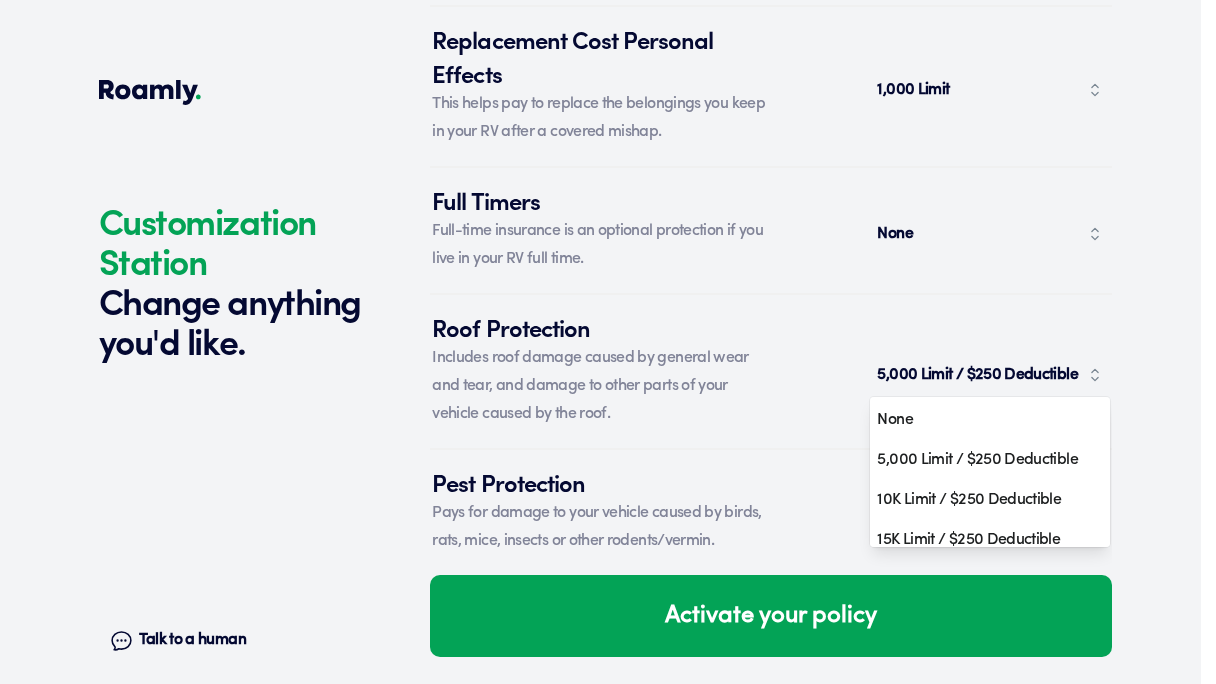 click on "None" at bounding box center (982, 420) 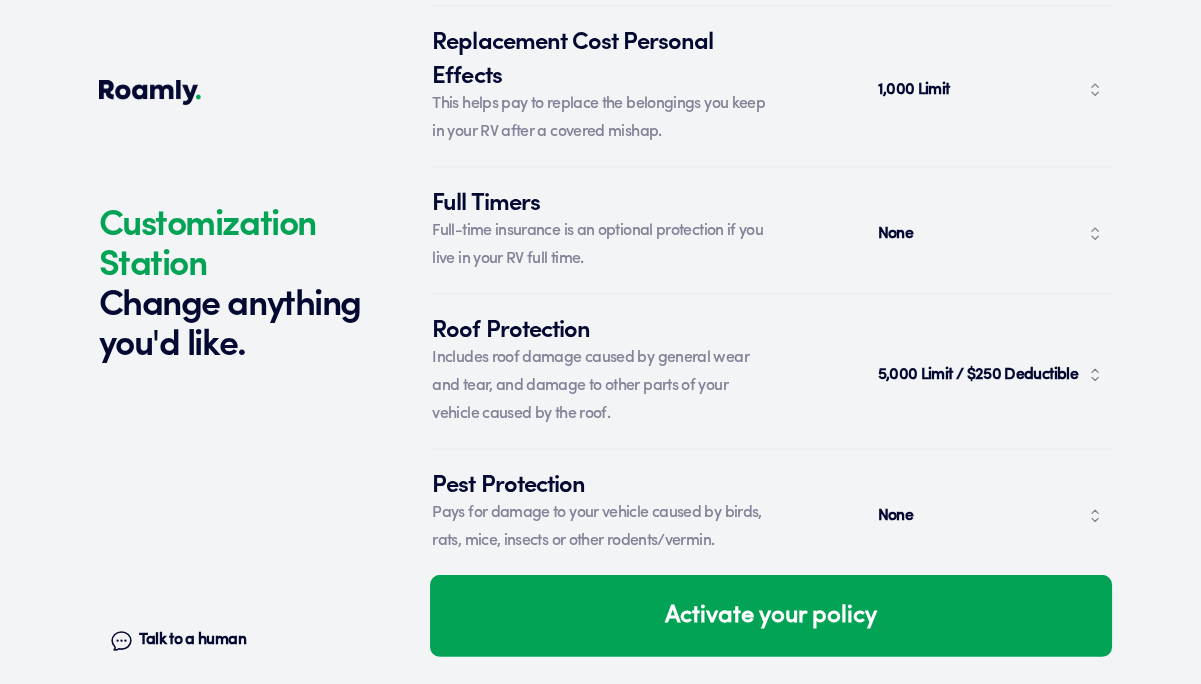 click on "5,000 Limit / $250 Deductible" at bounding box center [990, 375] 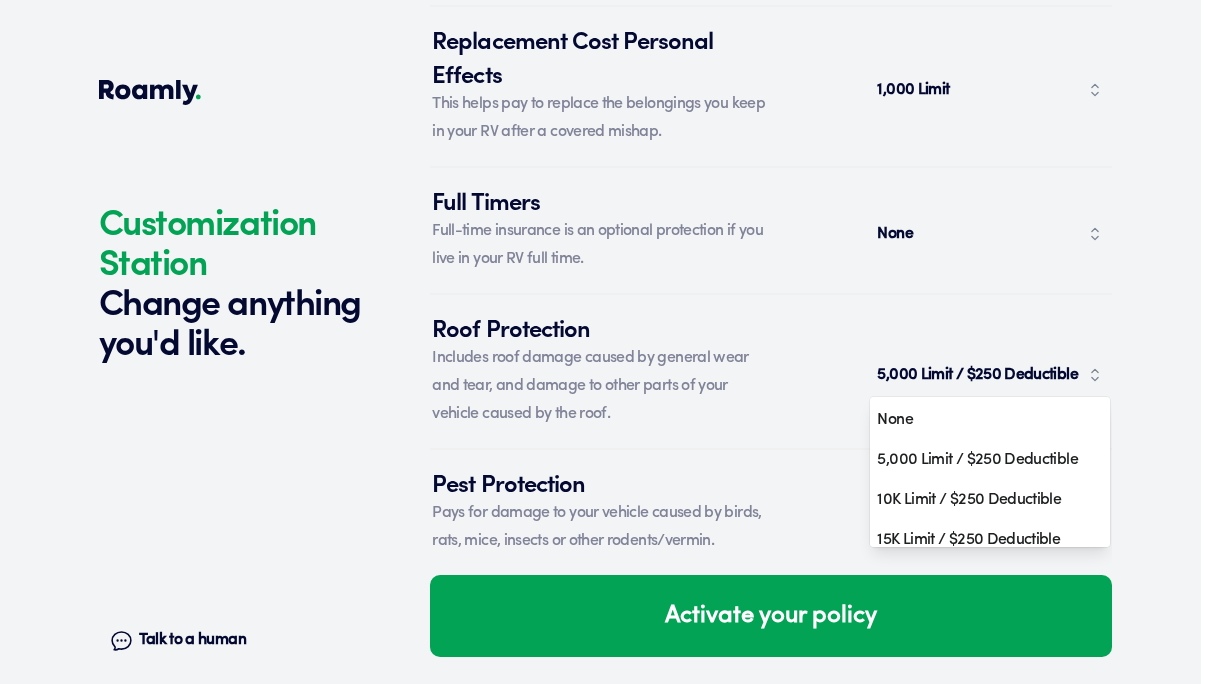 click on "None" at bounding box center (982, 420) 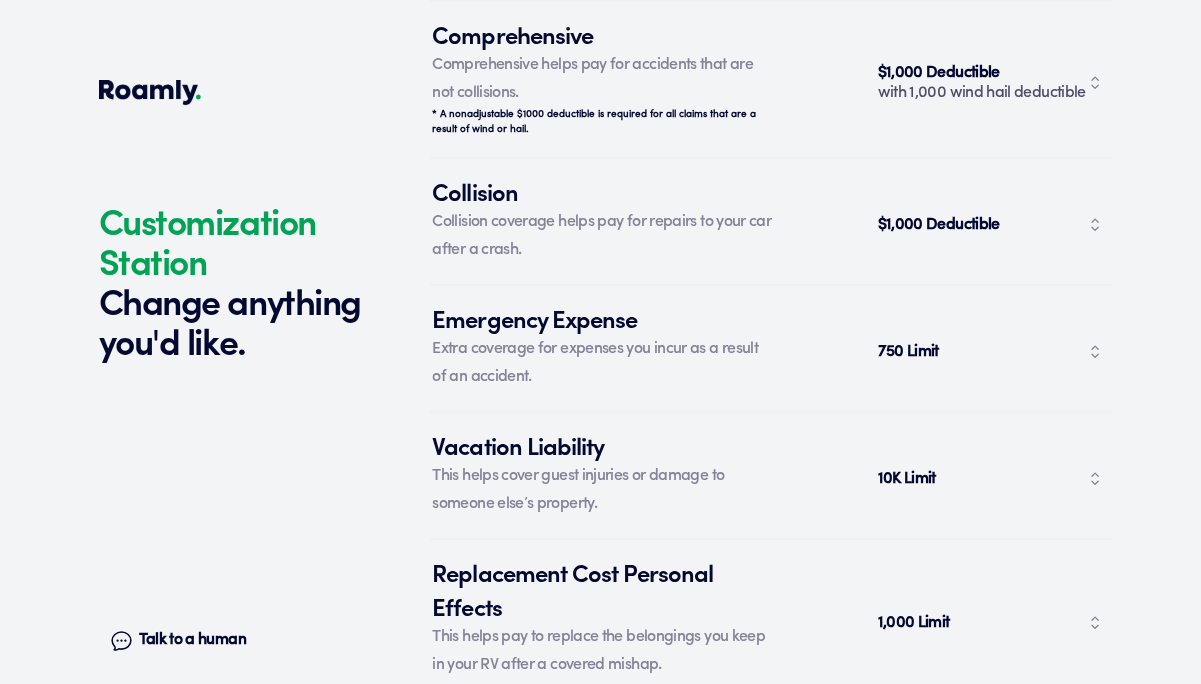 scroll, scrollTop: 7956, scrollLeft: 0, axis: vertical 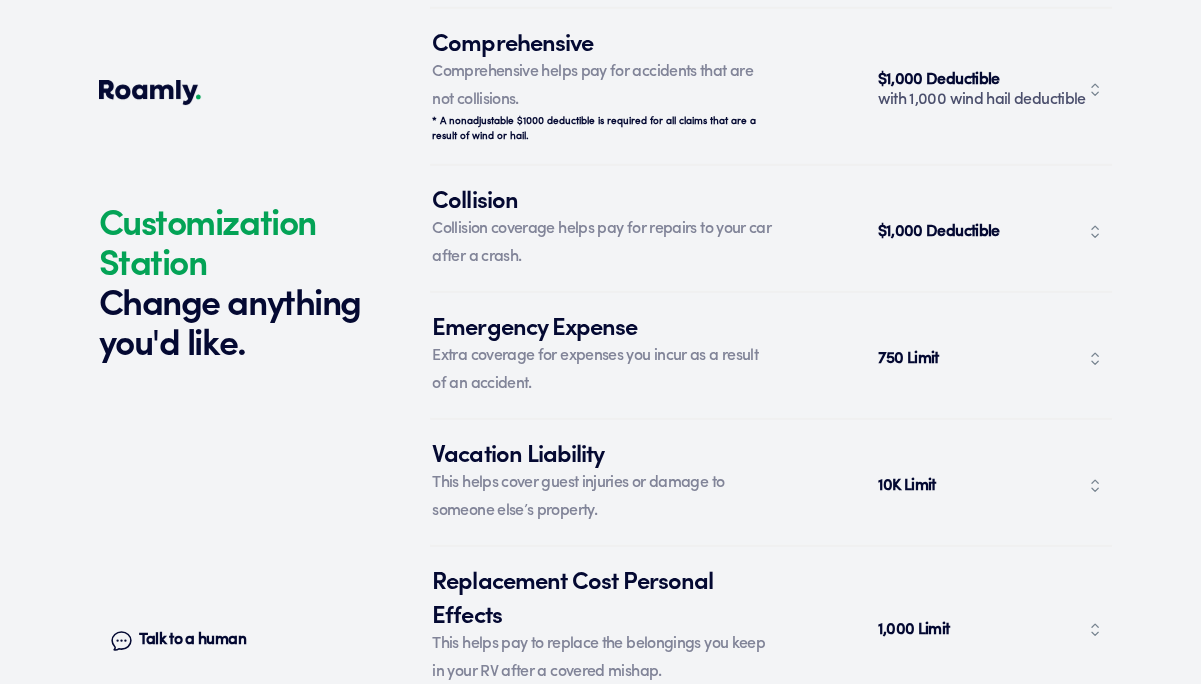 click on "Talk to a human" at bounding box center [192, 640] 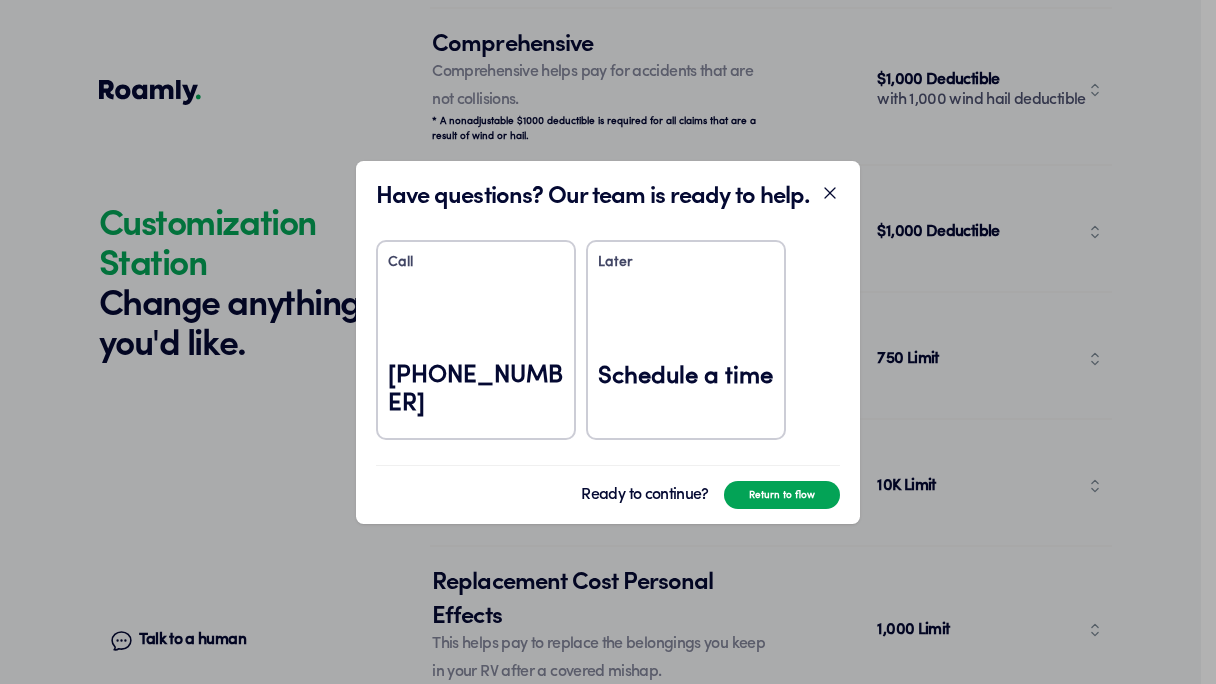 click 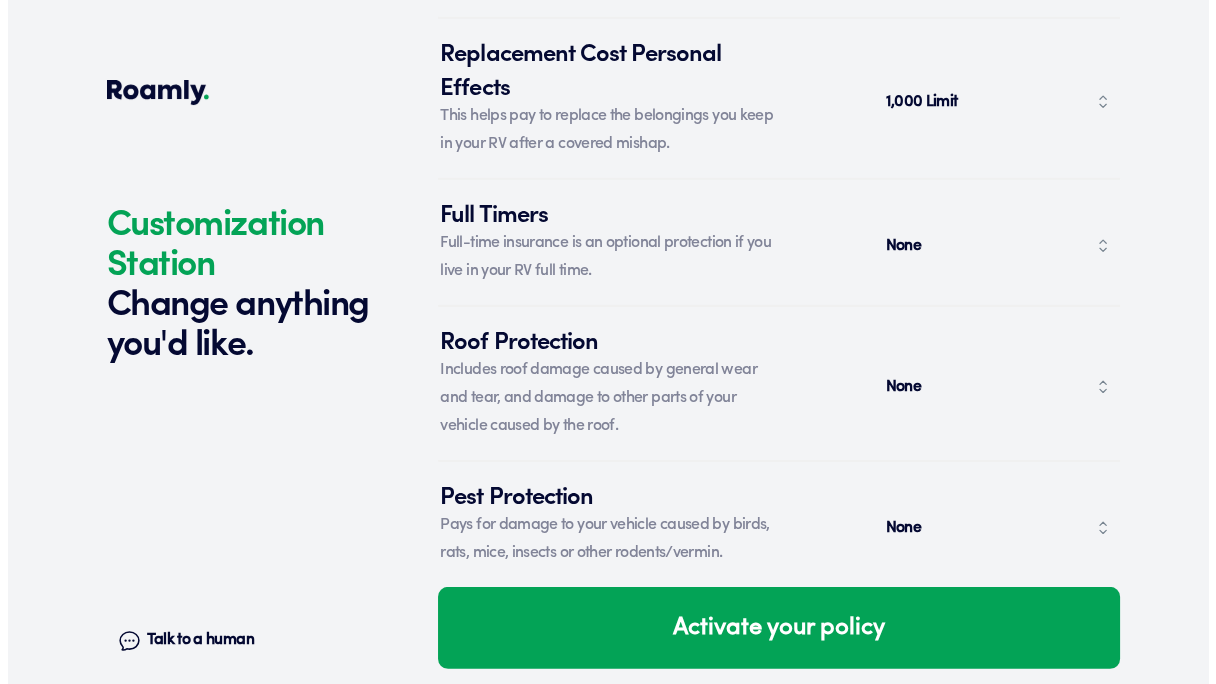 scroll, scrollTop: 8496, scrollLeft: 0, axis: vertical 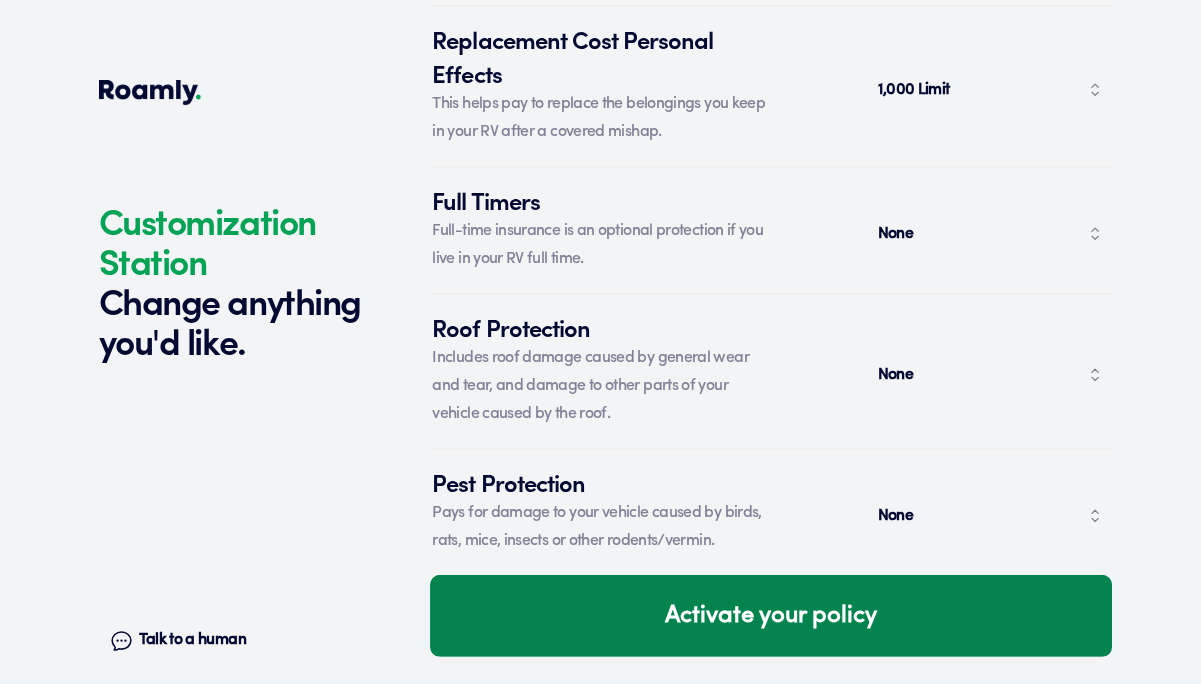 click on "Activate your policy" at bounding box center [771, 616] 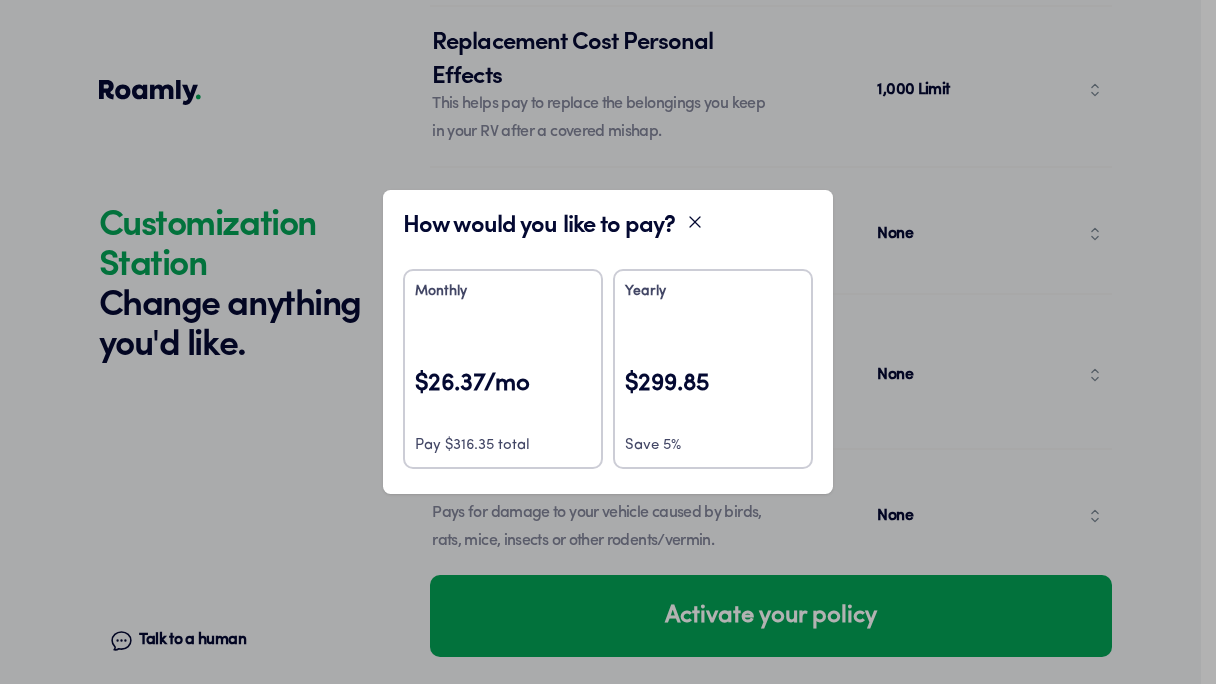 click on "Monthly $26.37/mo Pay $316.35 total" at bounding box center [503, 369] 